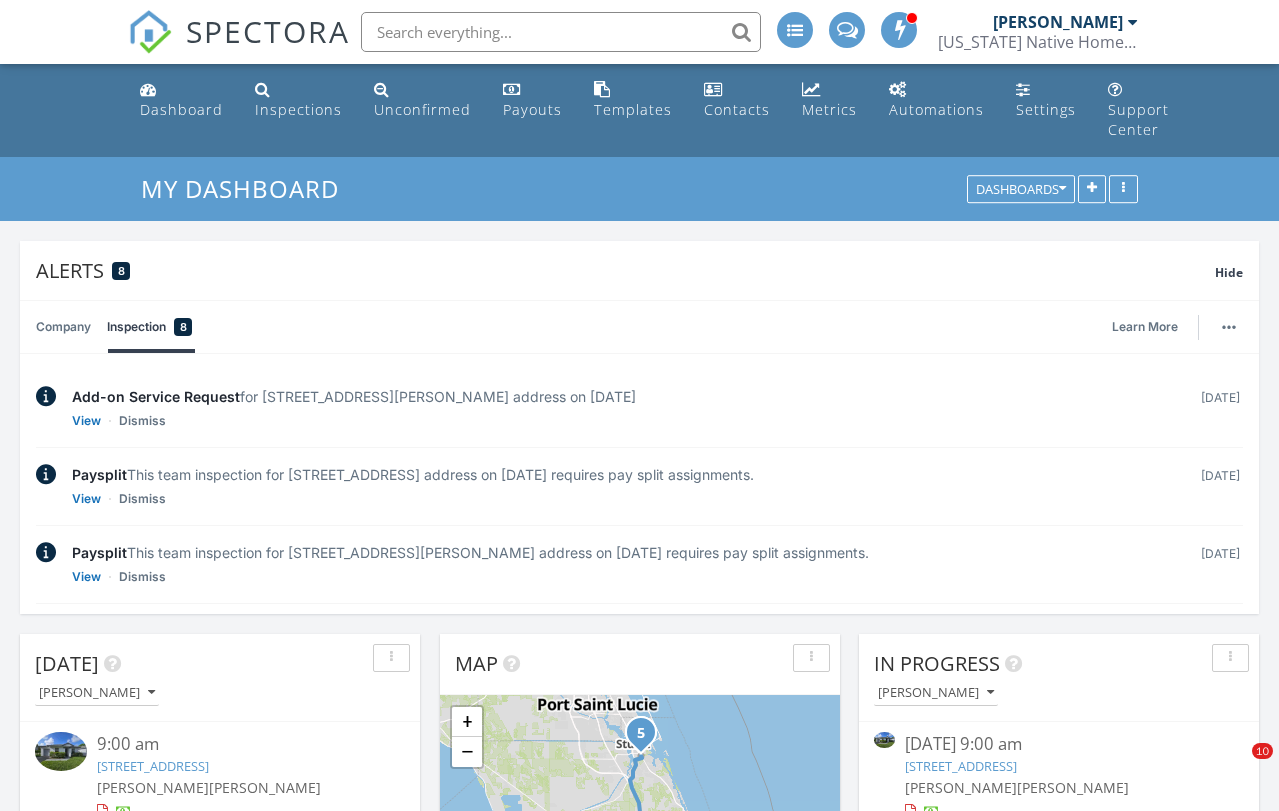 scroll, scrollTop: 1425, scrollLeft: 0, axis: vertical 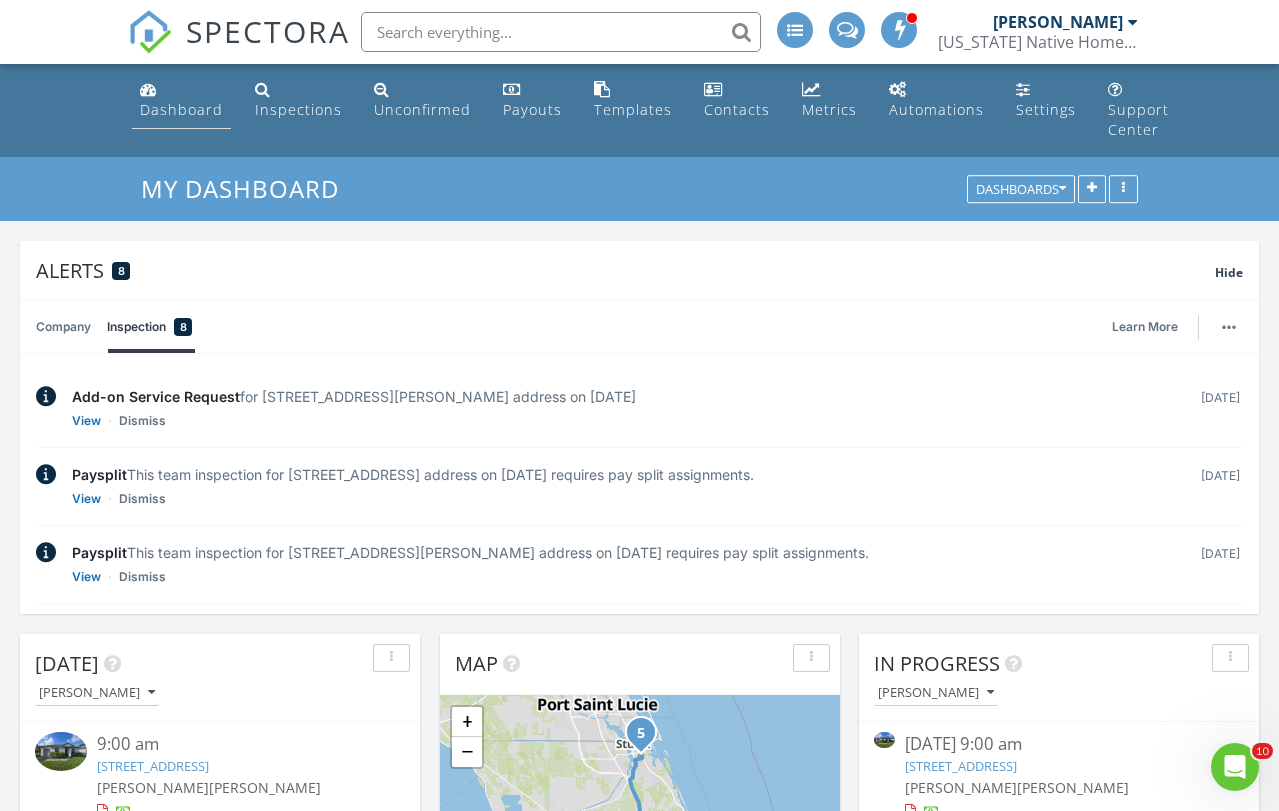 click on "Dashboard" at bounding box center (181, 109) 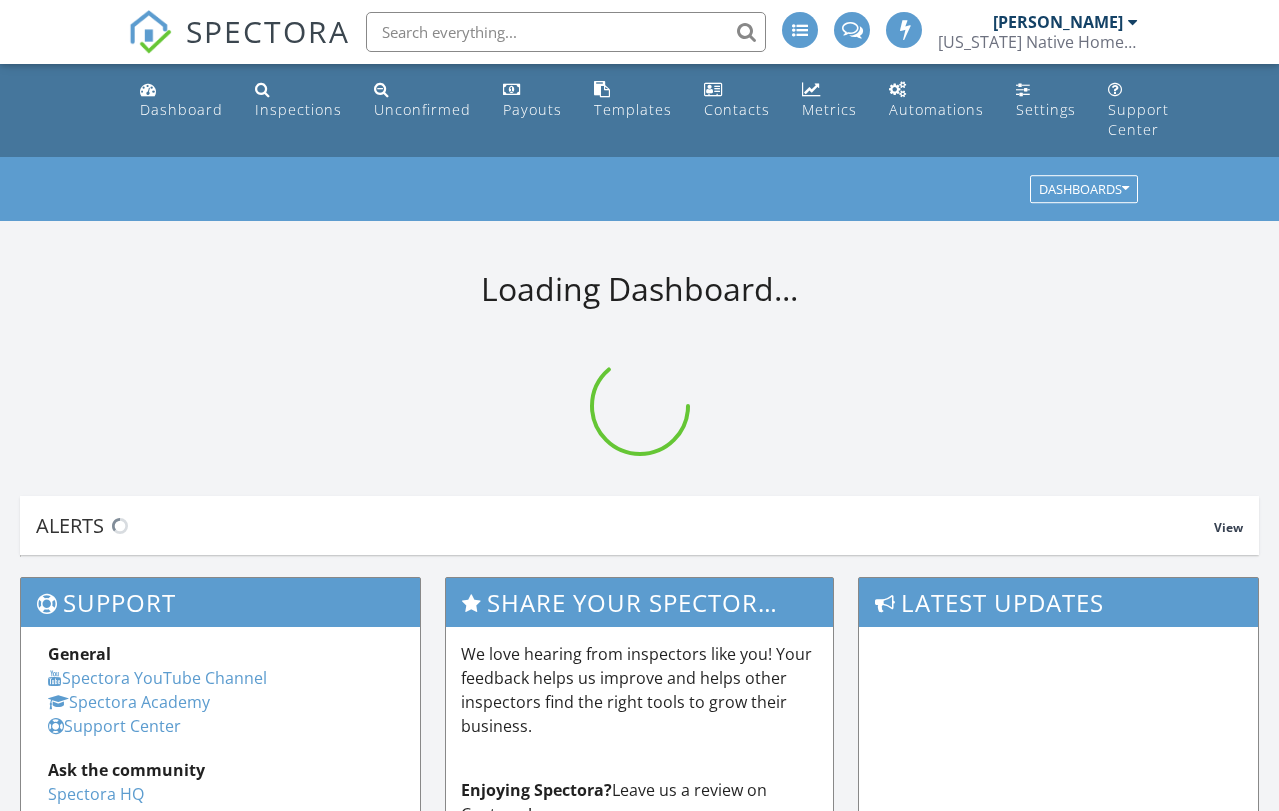 scroll, scrollTop: 0, scrollLeft: 0, axis: both 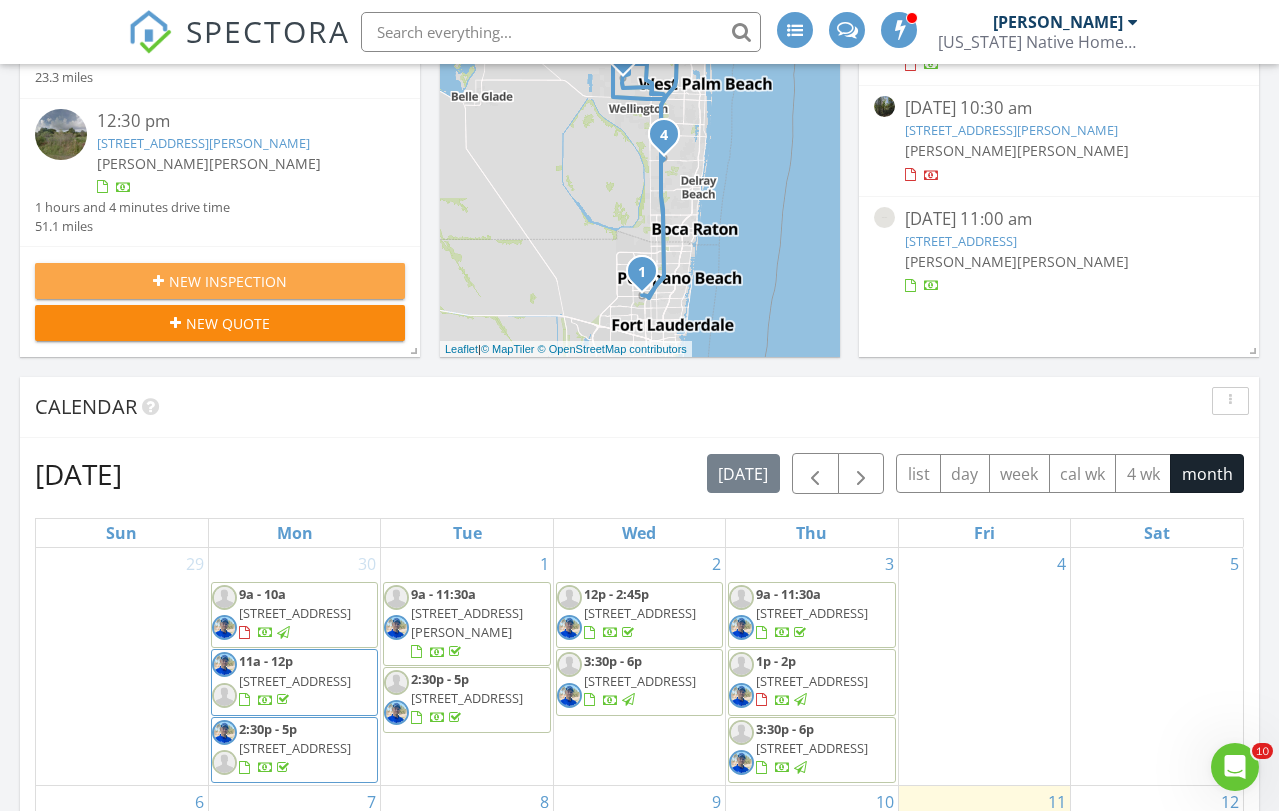 click on "New Inspection" at bounding box center [228, 281] 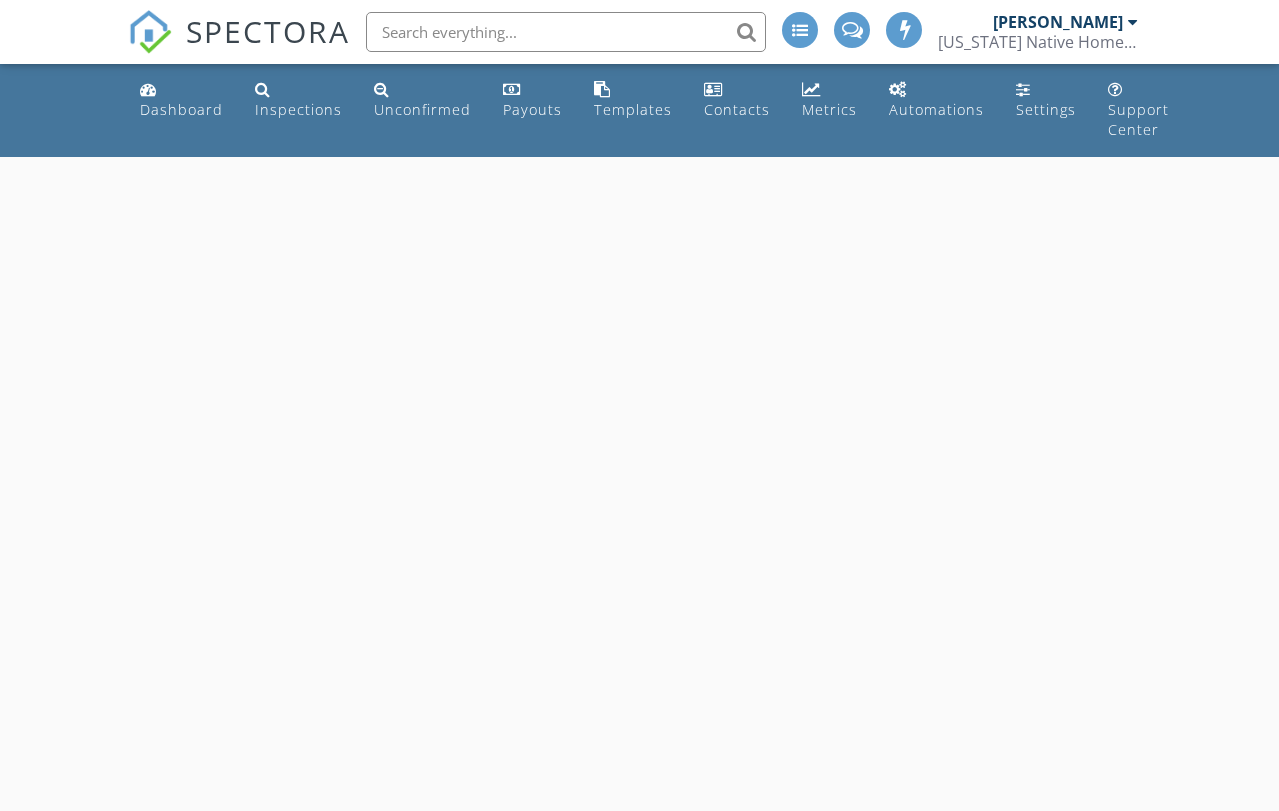 scroll, scrollTop: 0, scrollLeft: 0, axis: both 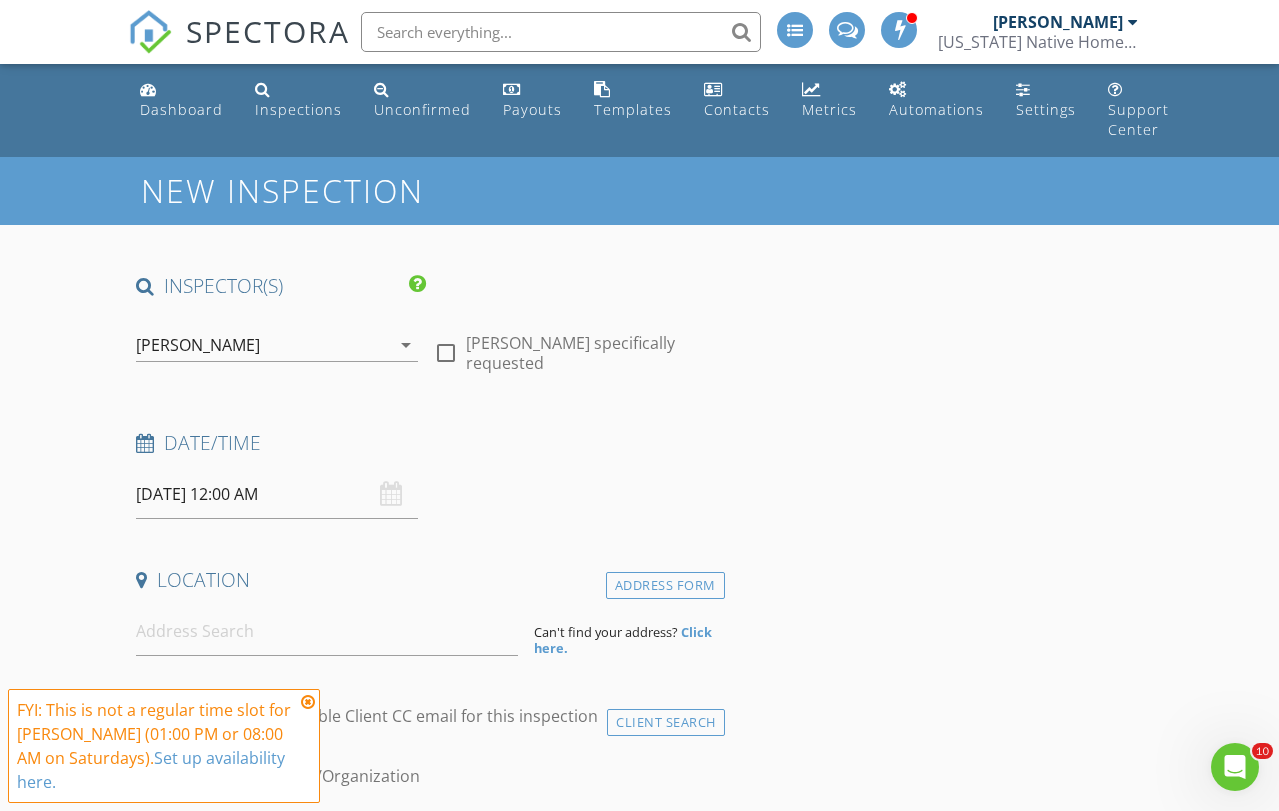 click on "[PERSON_NAME]" at bounding box center (263, 345) 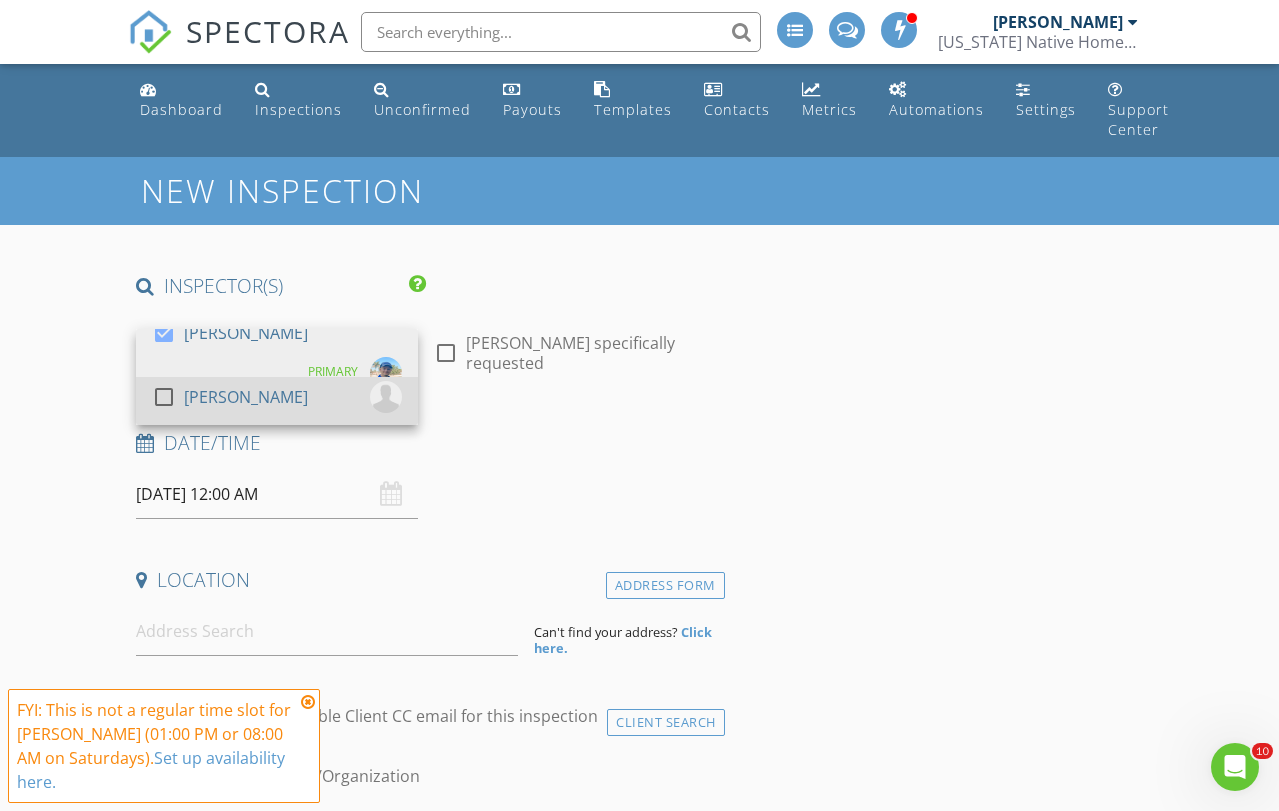 click on "[PERSON_NAME]" at bounding box center [246, 397] 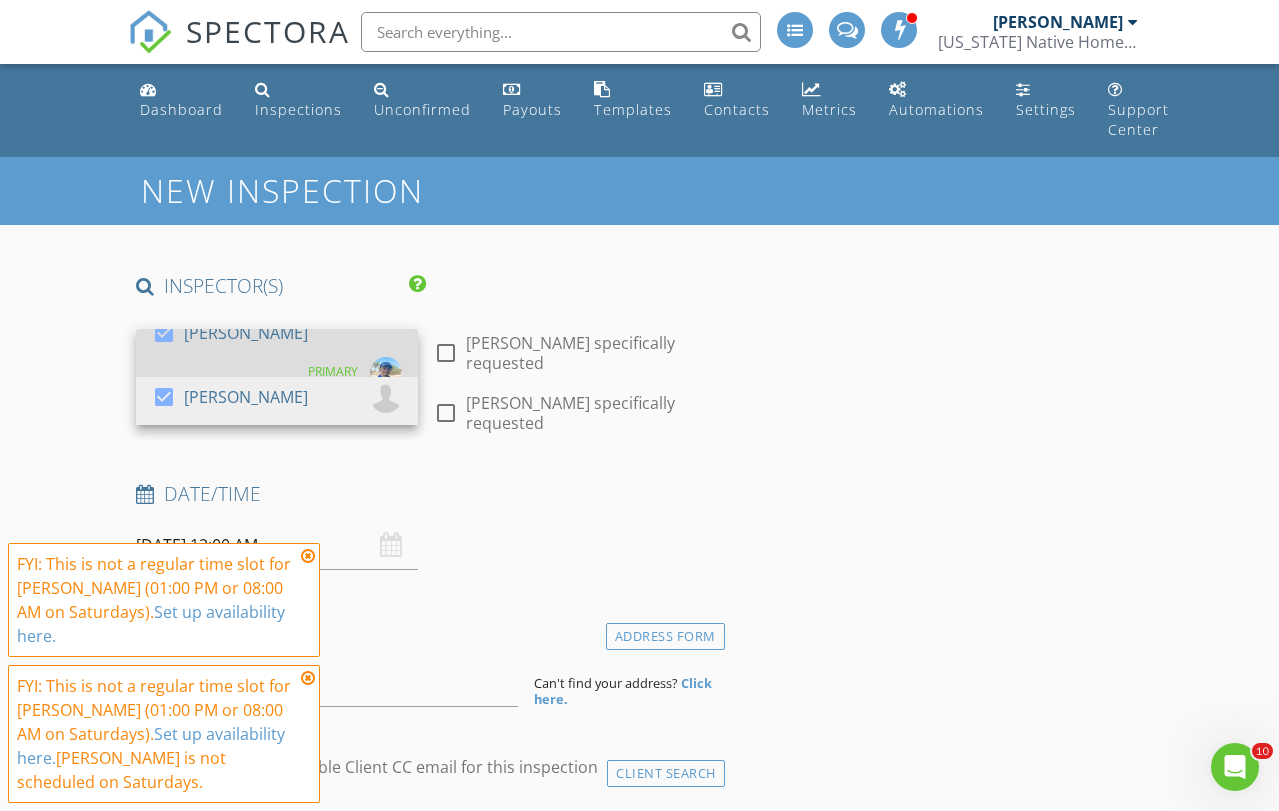 click at bounding box center [164, 333] 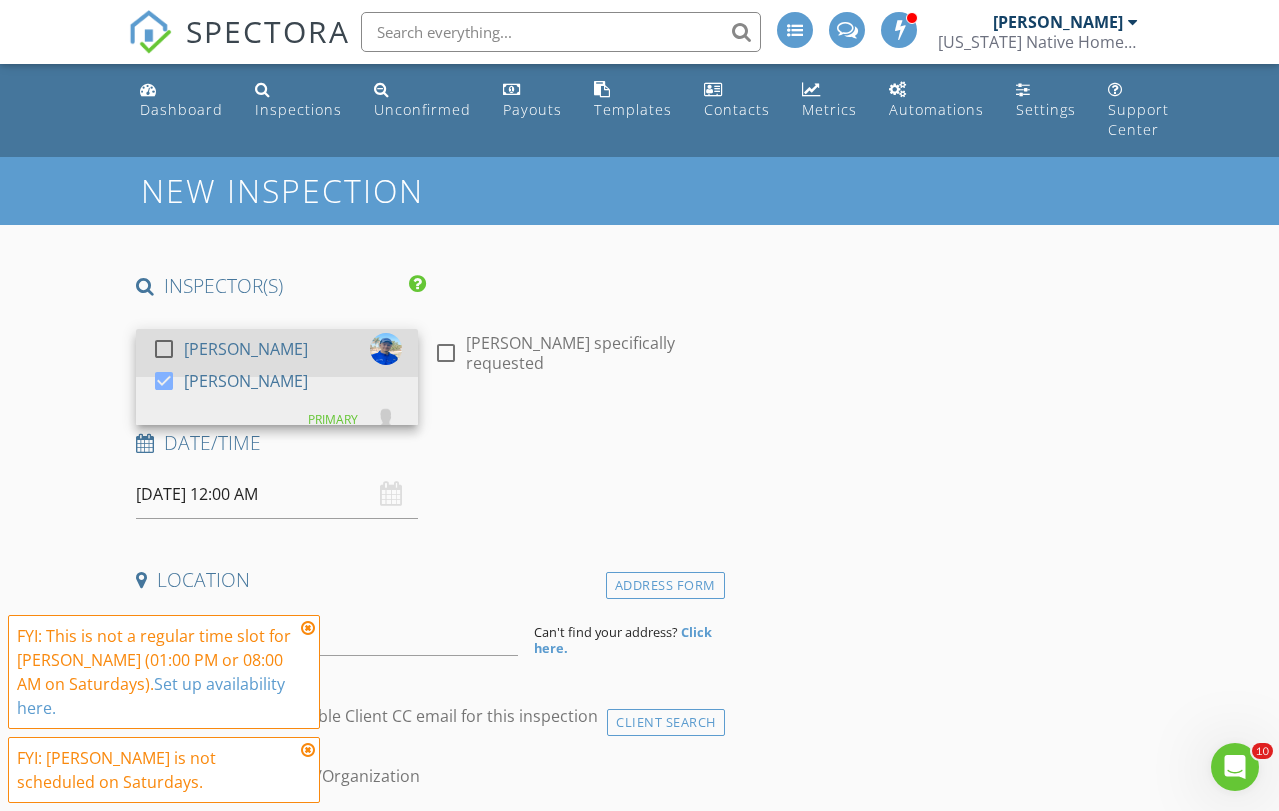 click at bounding box center [164, 349] 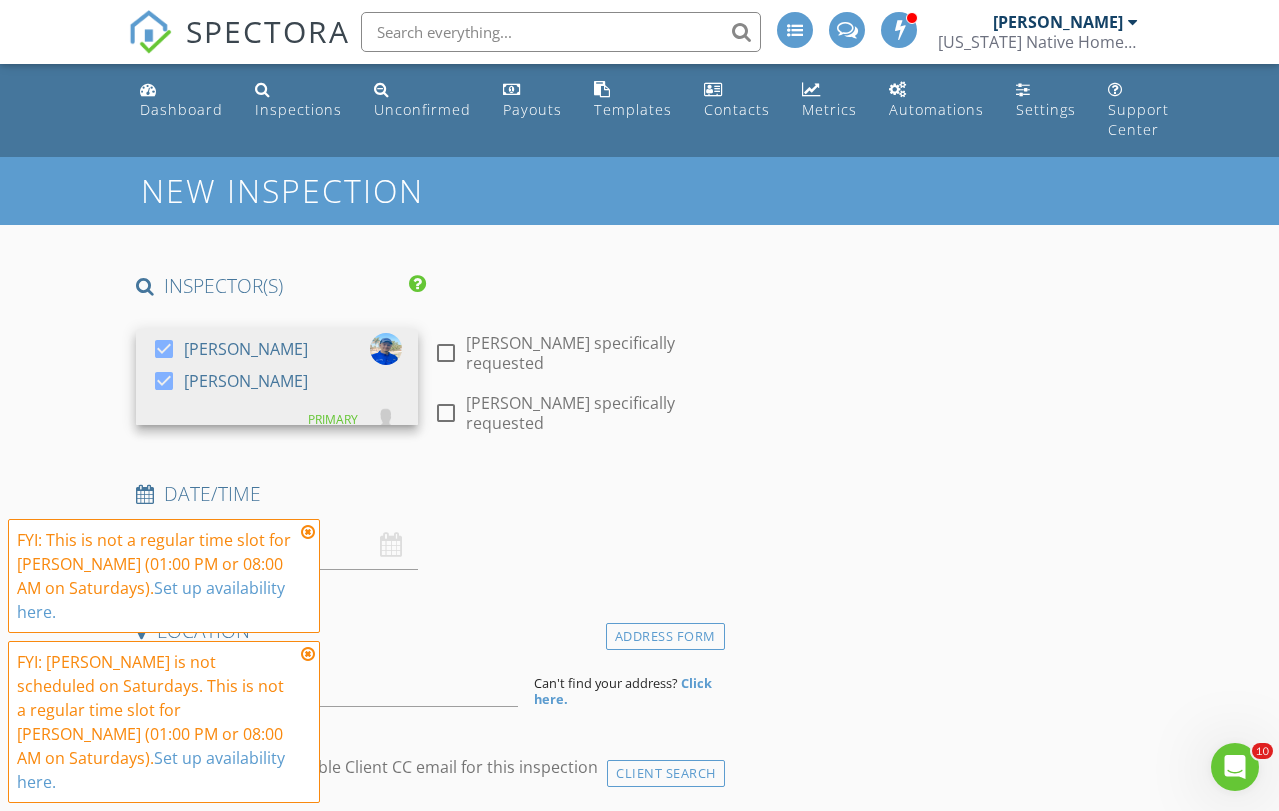 click on "Date/Time
07/12/2025 12:00 AM" at bounding box center [426, 525] 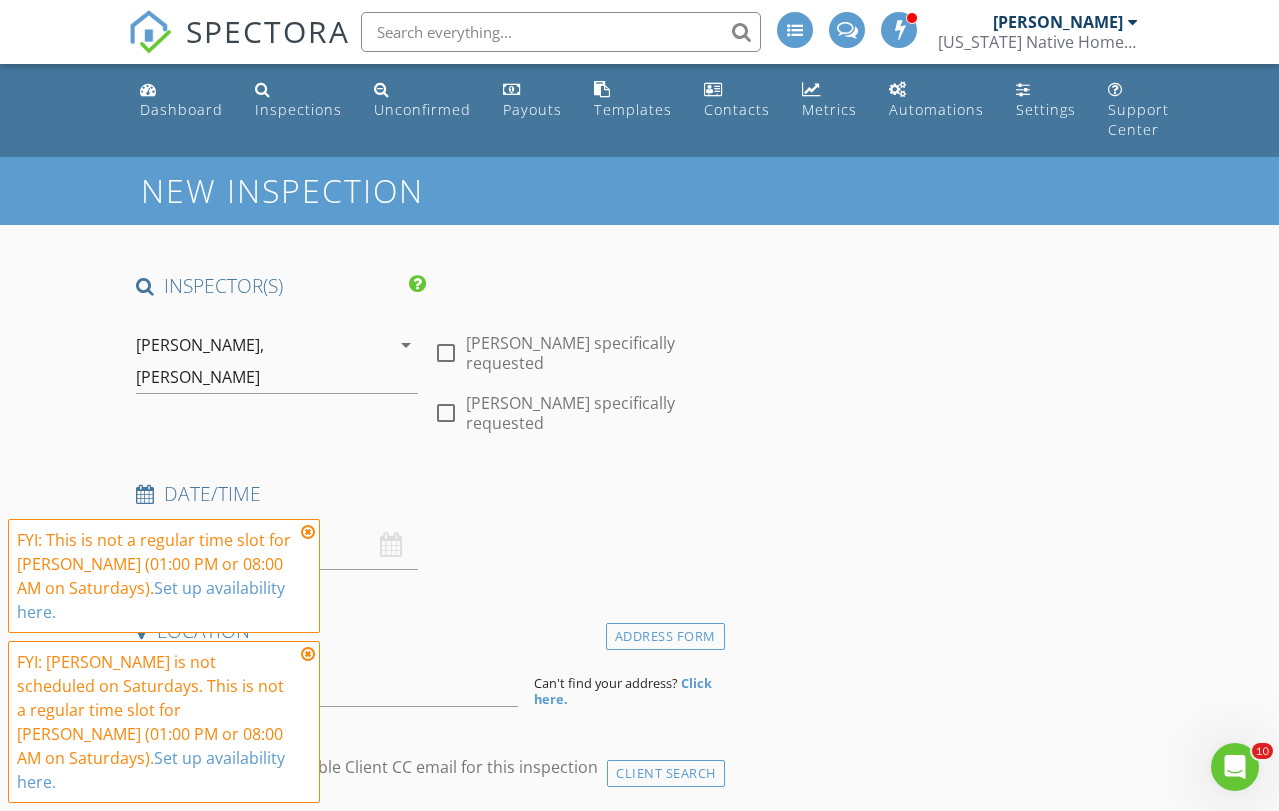 click on "07/12/2025 12:00 AM" at bounding box center [277, 545] 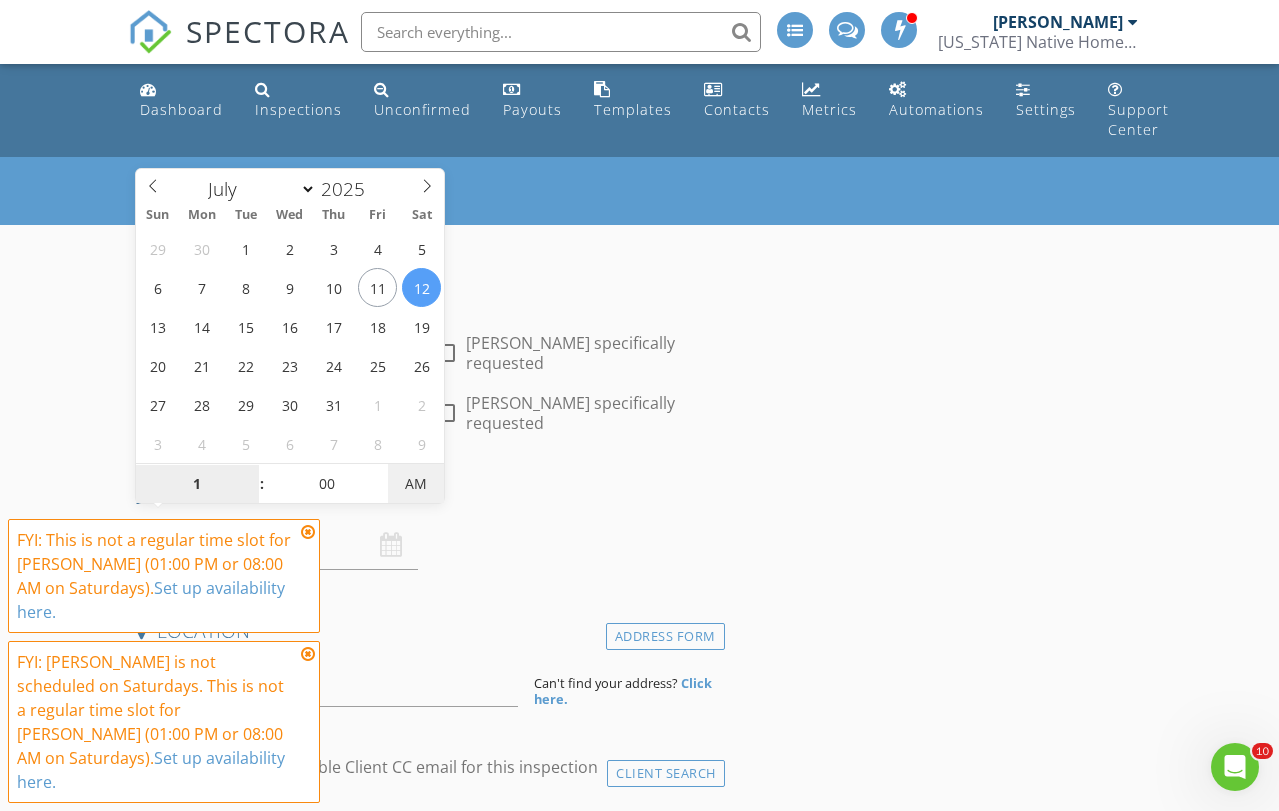 type on "01" 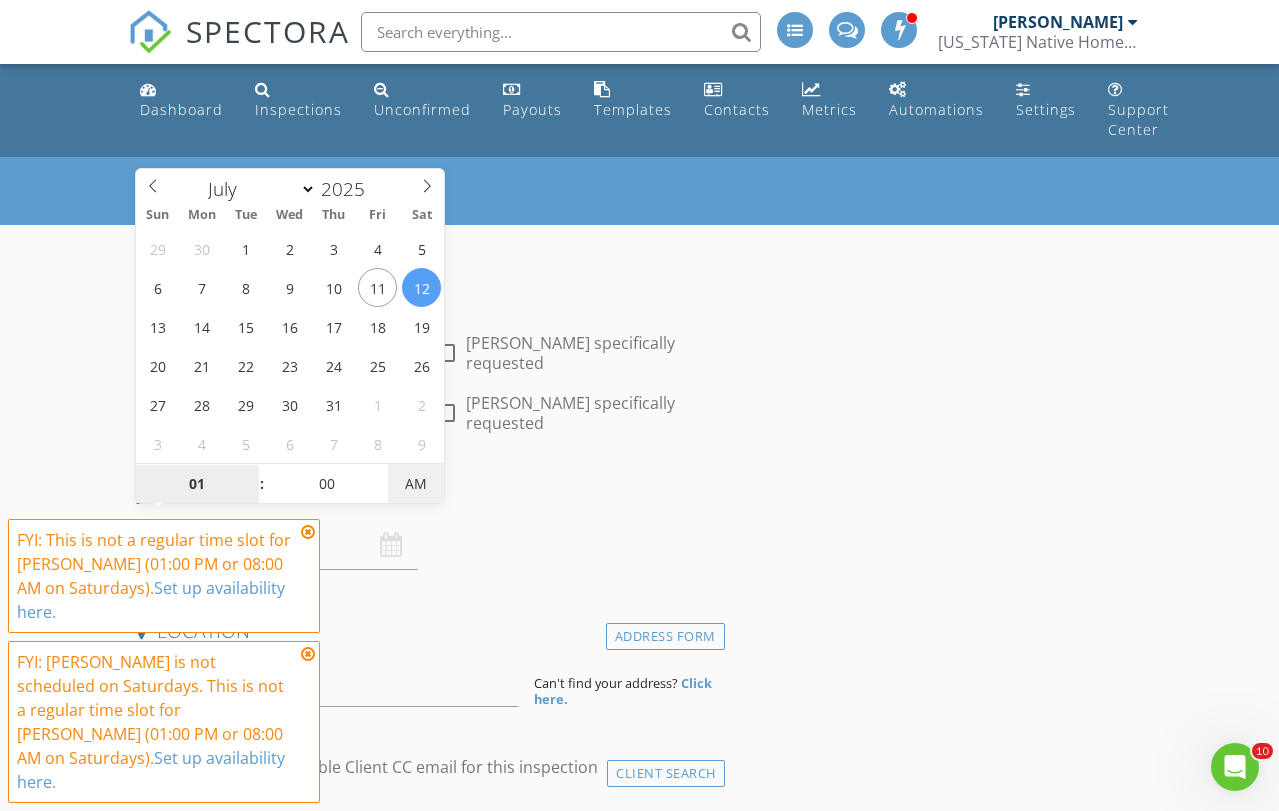 click on "AM" at bounding box center (415, 484) 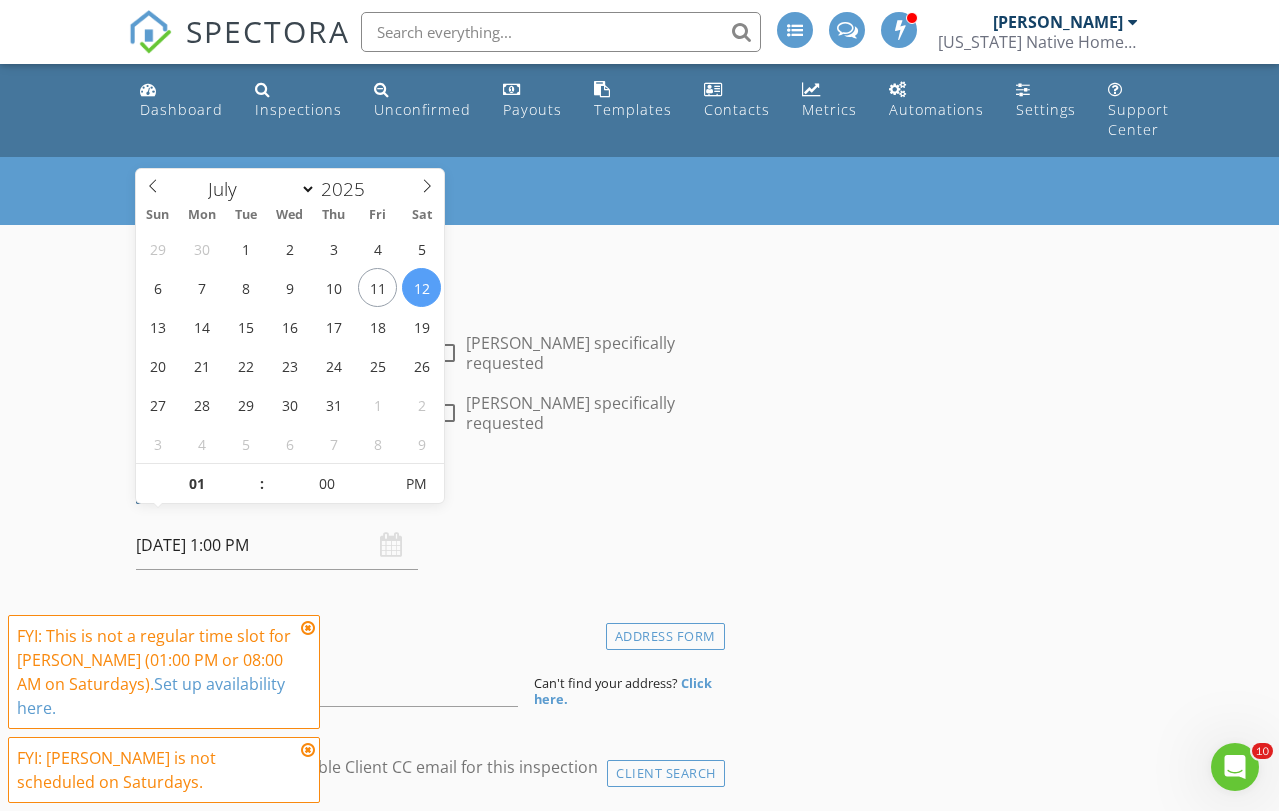 click on "Date/Time" at bounding box center [426, 494] 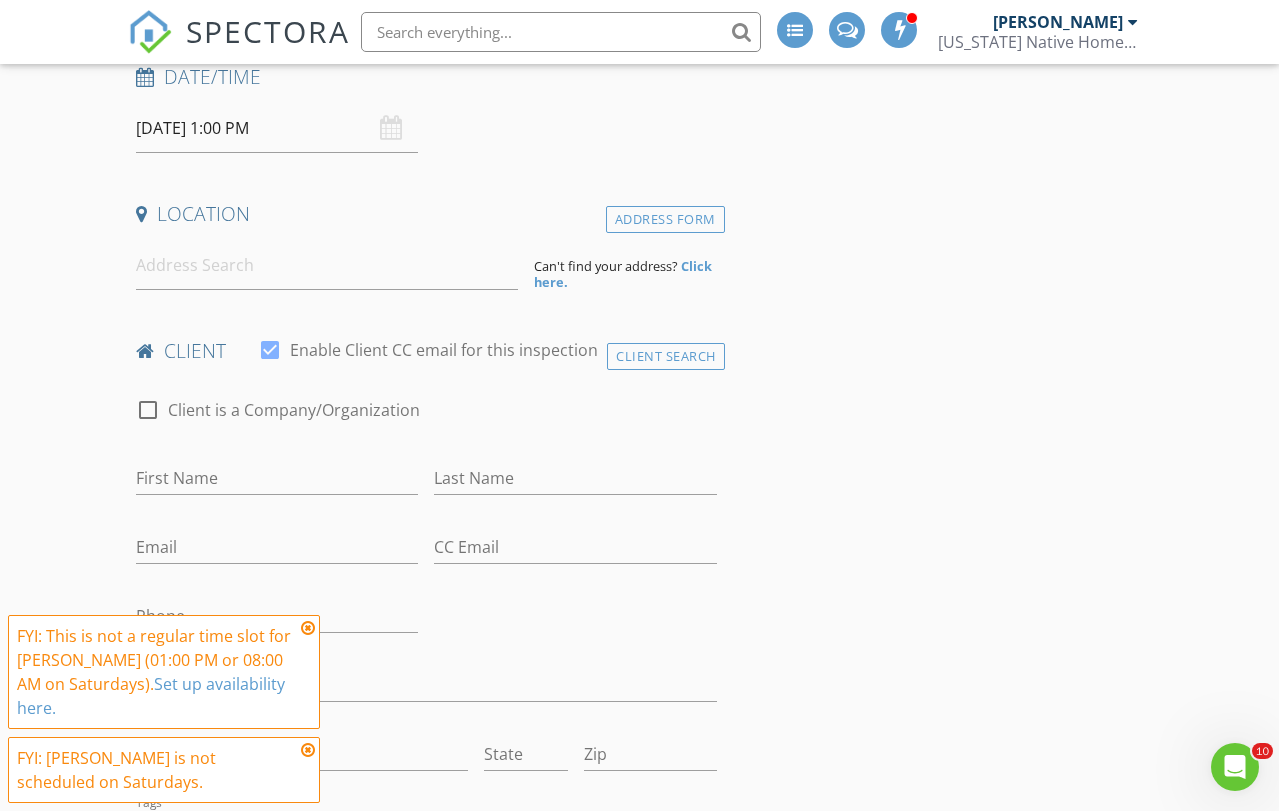 scroll, scrollTop: 444, scrollLeft: 0, axis: vertical 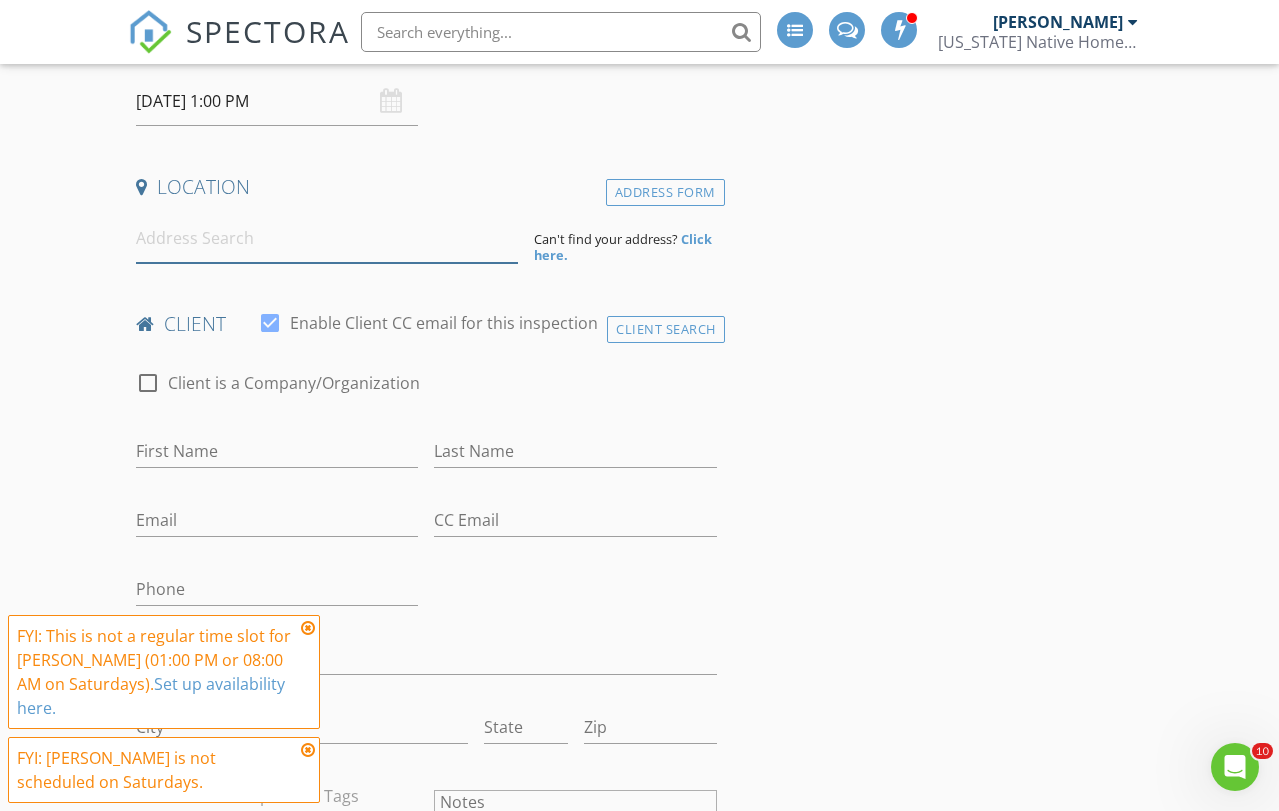click at bounding box center [327, 238] 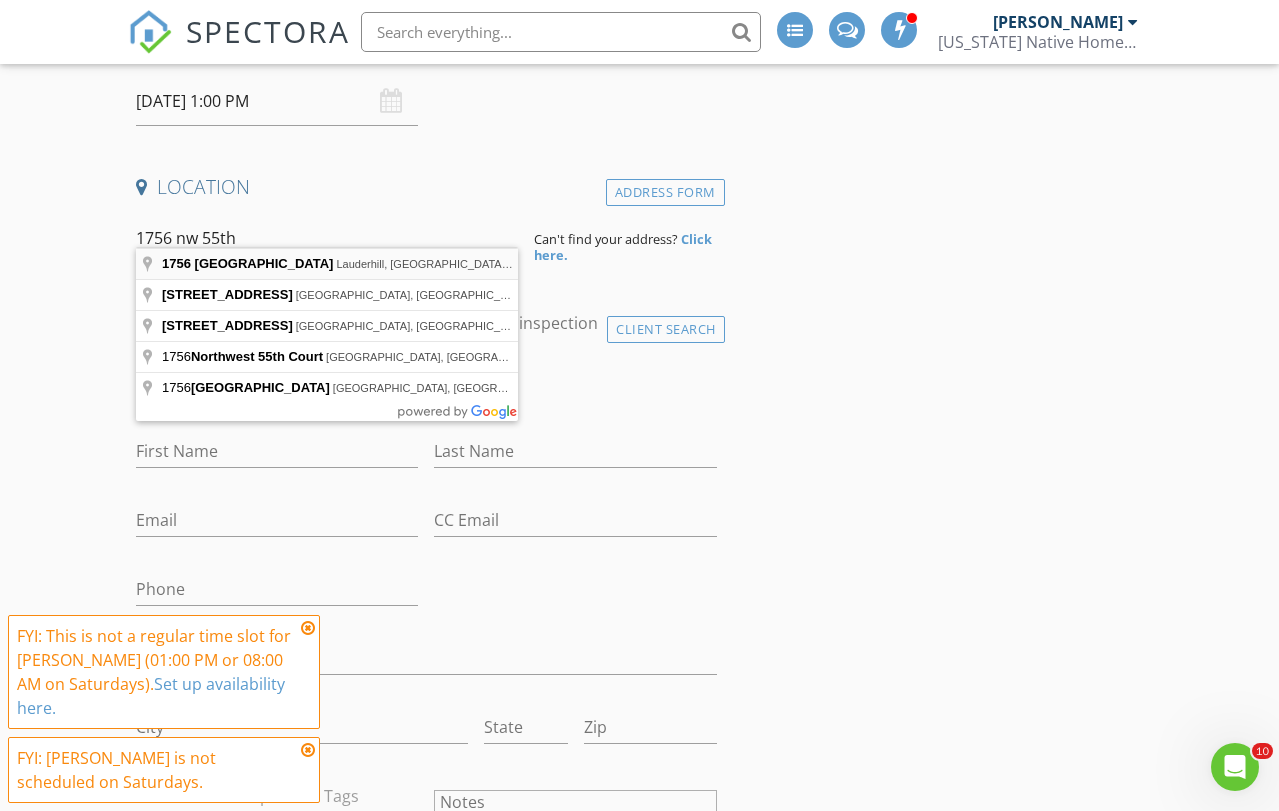 type on "1756 Northwest 55th Avenue, Lauderhill, FL, USA" 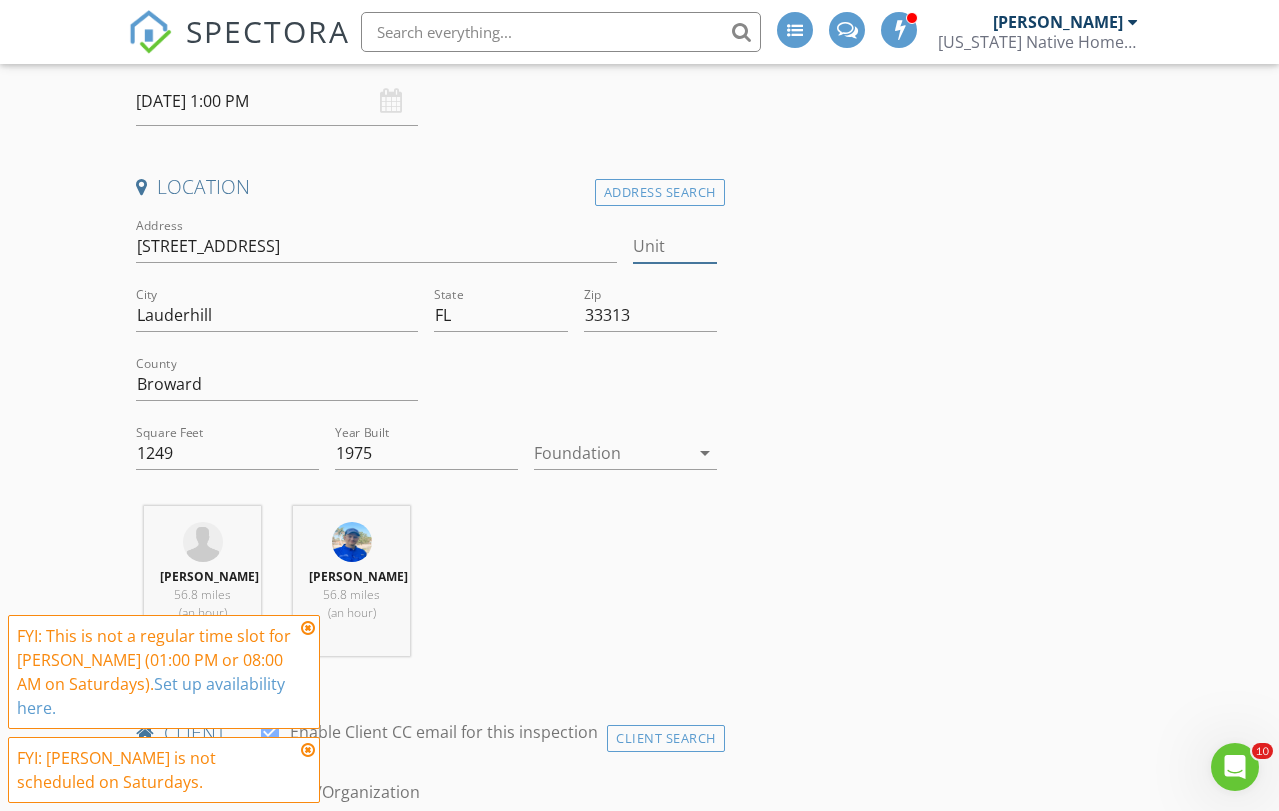 click on "Unit" at bounding box center [674, 246] 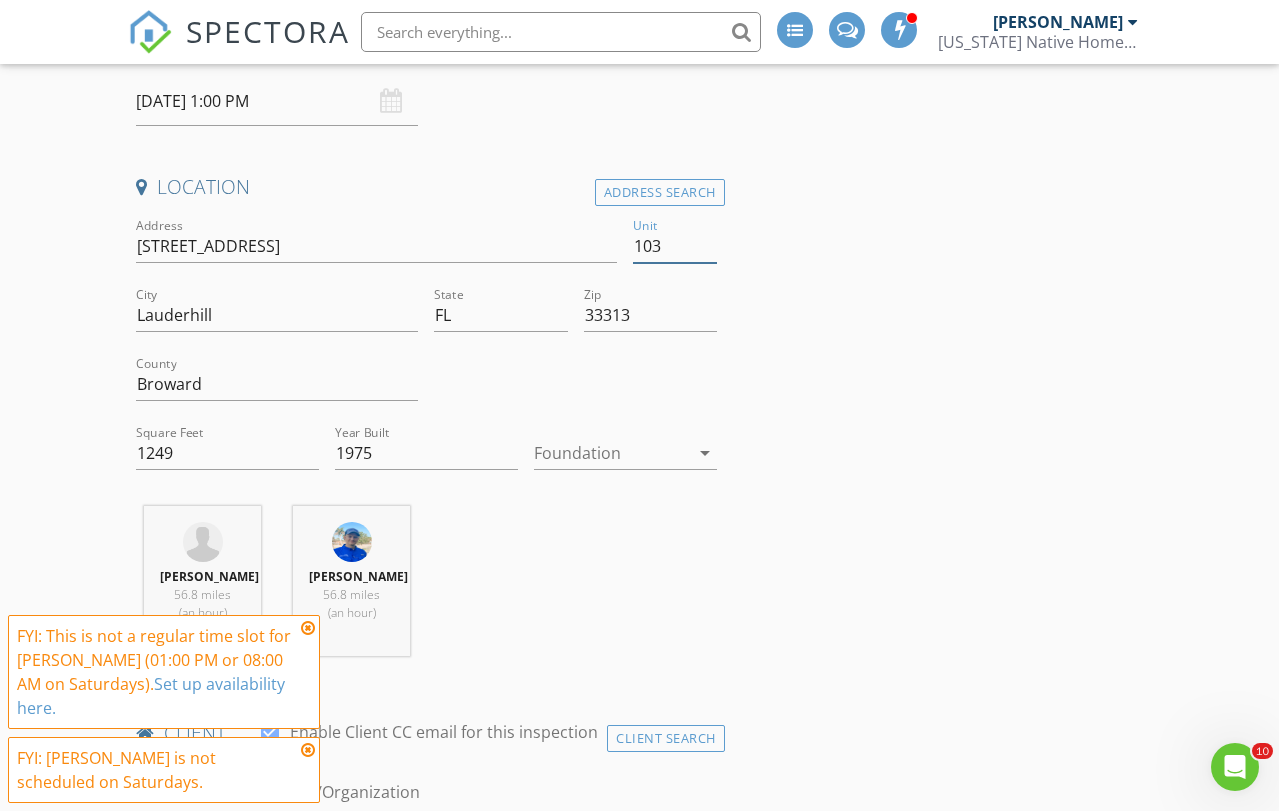 type on "103" 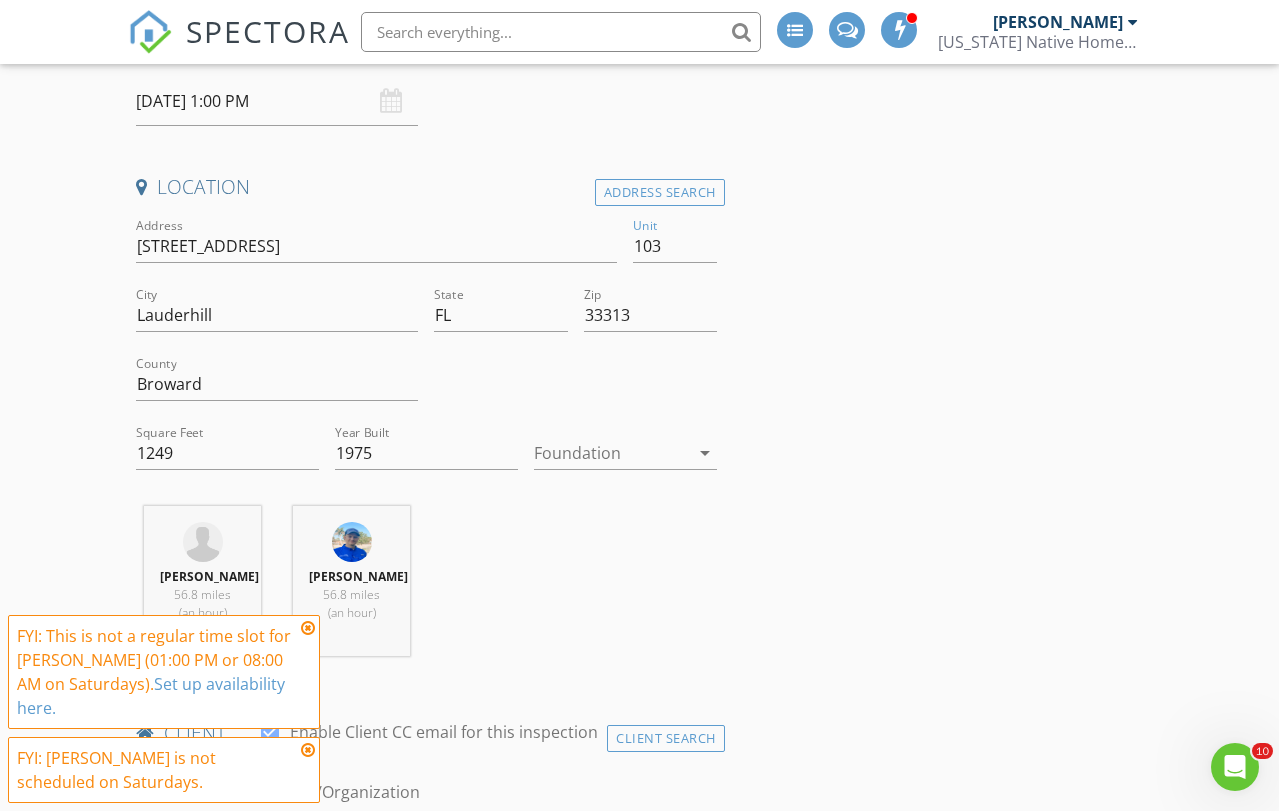 click on "INSPECTOR(S)
check_box   Erik Edison     check_box   Omar Rodriguez   PRIMARY   Omar Rodriguez,  Erik Edison arrow_drop_down   check_box_outline_blank Erik Edison specifically requested check_box_outline_blank Omar Rodriguez specifically requested
Date/Time
07/12/2025 1:00 PM
Location
Address Search       Address 1756 NW 55th Ave   Unit 103   City Lauderhill   State FL   Zip 33313   County Broward     Square Feet 1249   Year Built 1975   Foundation arrow_drop_down     Omar Rodriguez     56.8 miles     (an hour)         Erik Edison     56.8 miles     (an hour)
client
check_box Enable Client CC email for this inspection   Client Search     check_box_outline_blank Client is a Company/Organization     First Name   Last Name   Email   CC Email   Phone   Address   City   State   Zip     Tags         Notes   Private Notes          arrow_drop_down        Charges" at bounding box center (639, 1974) 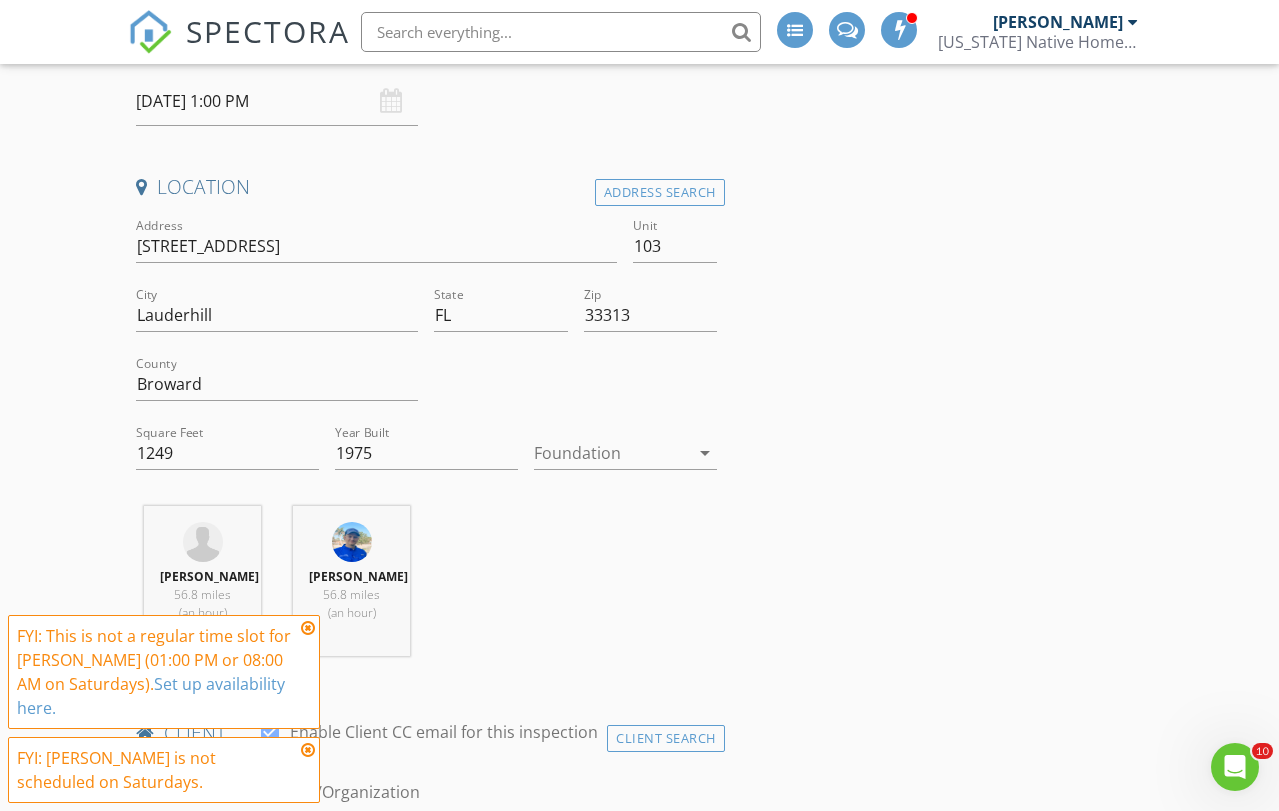 type 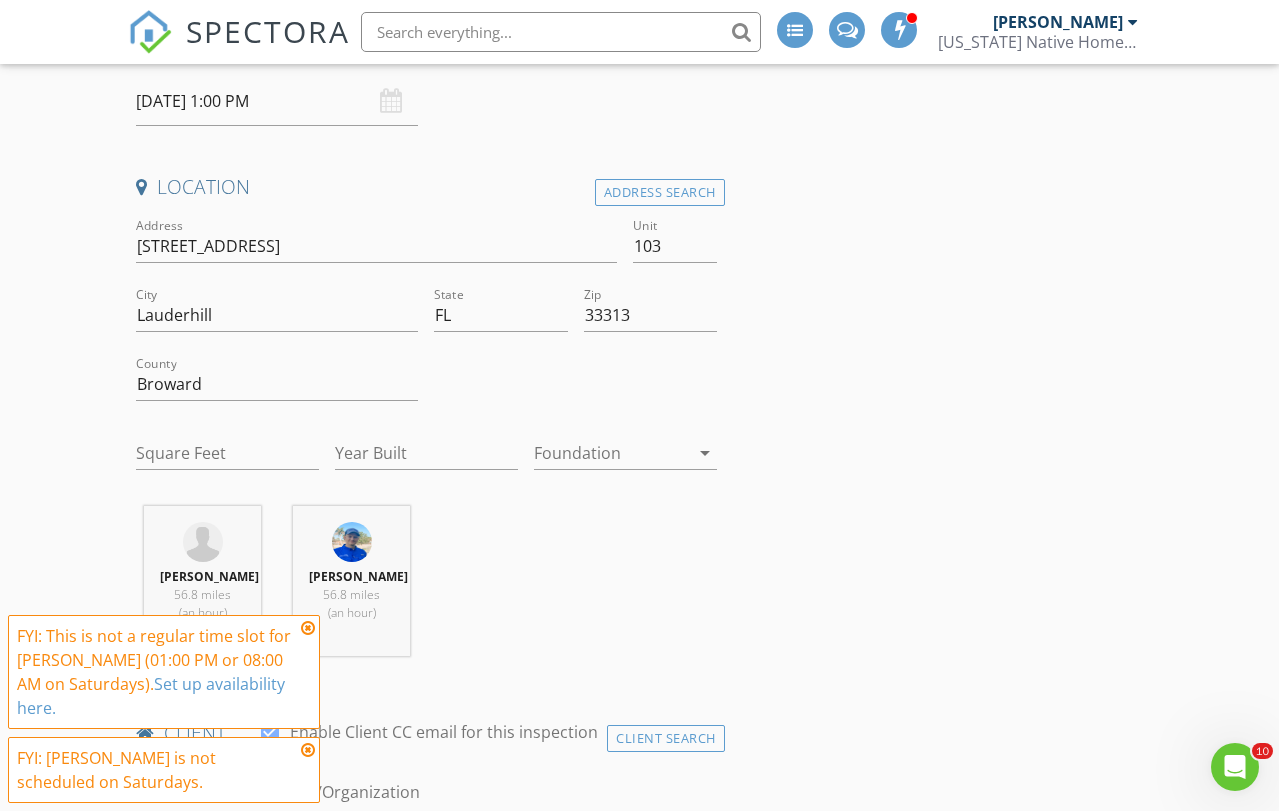 type on "1003" 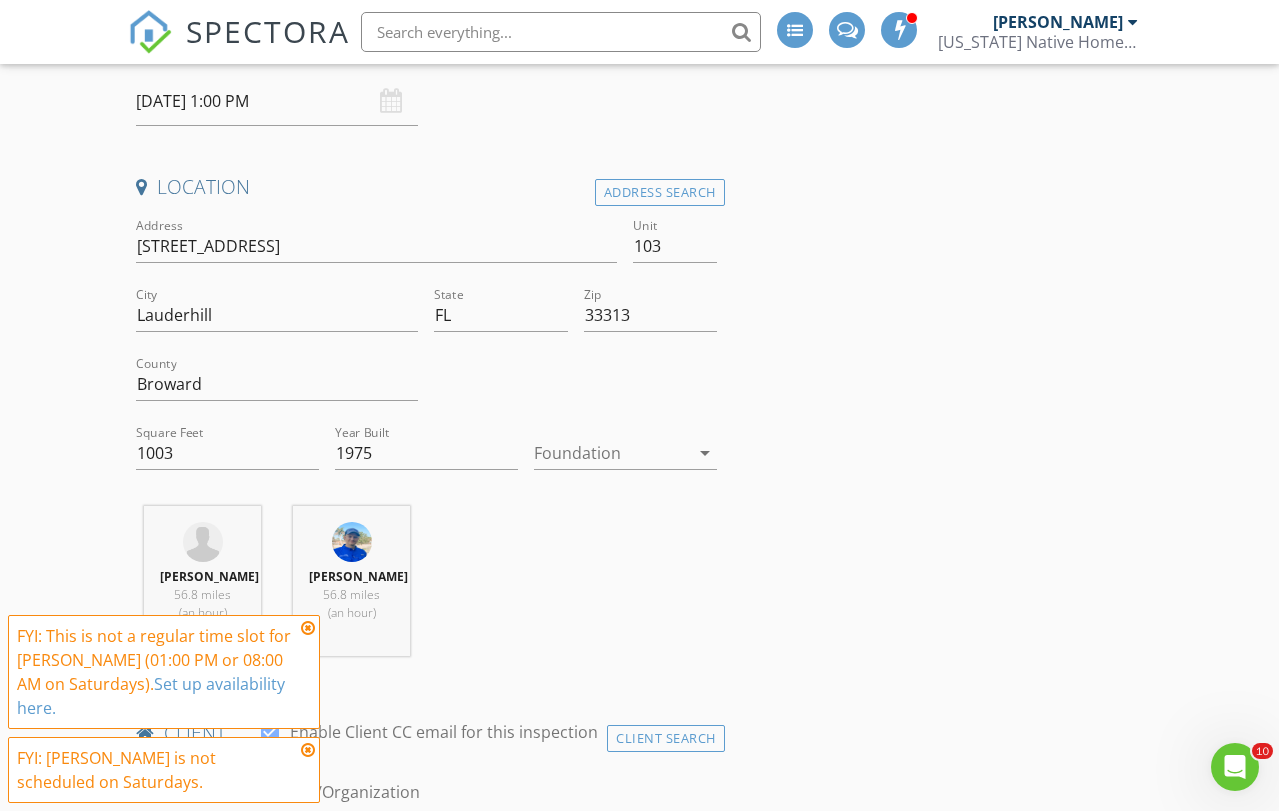 click at bounding box center (611, 453) 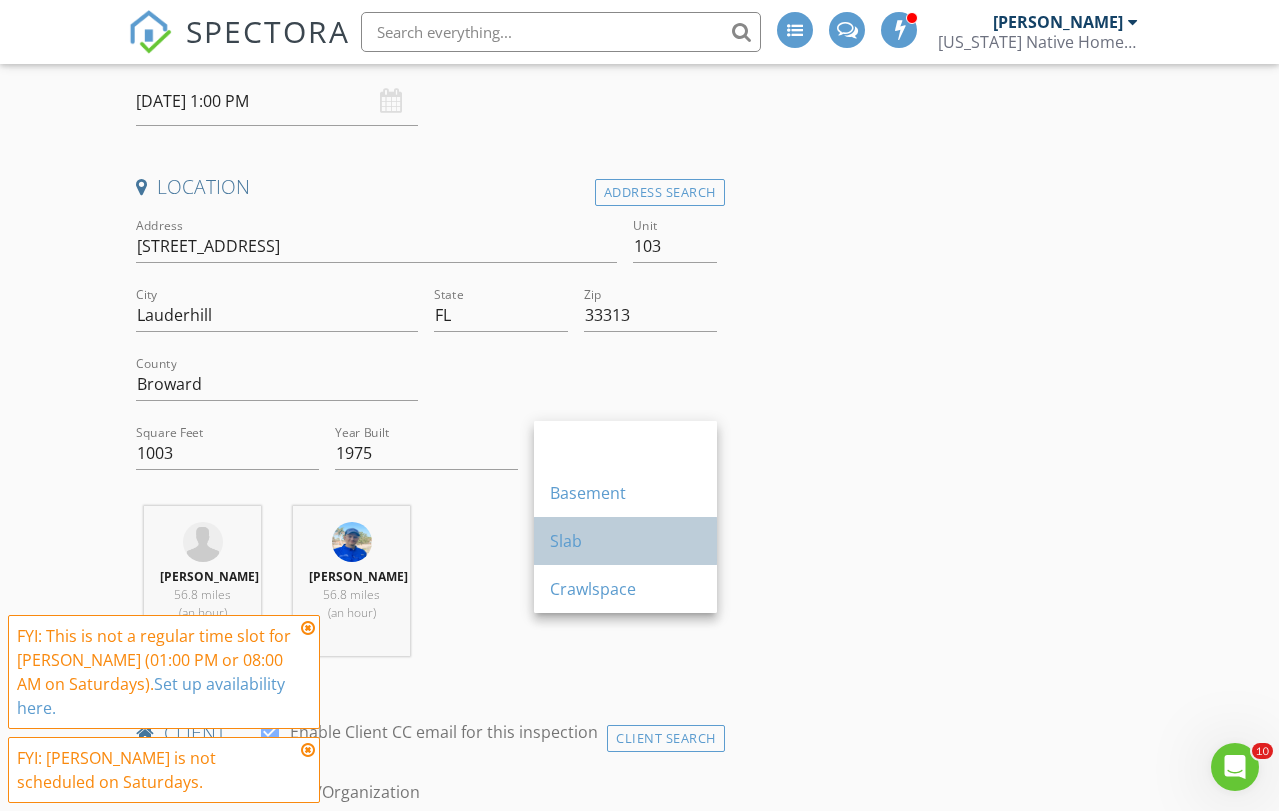 click on "Slab" at bounding box center [625, 541] 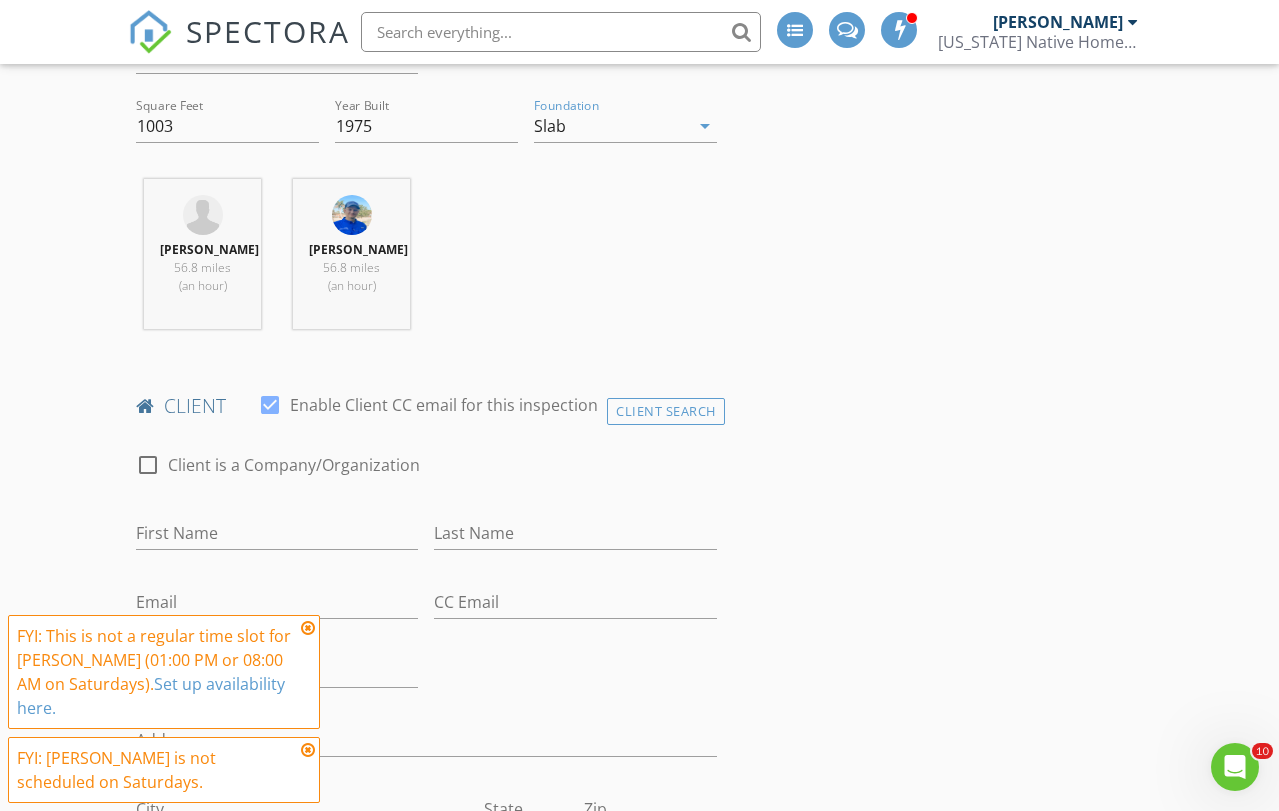 scroll, scrollTop: 778, scrollLeft: 0, axis: vertical 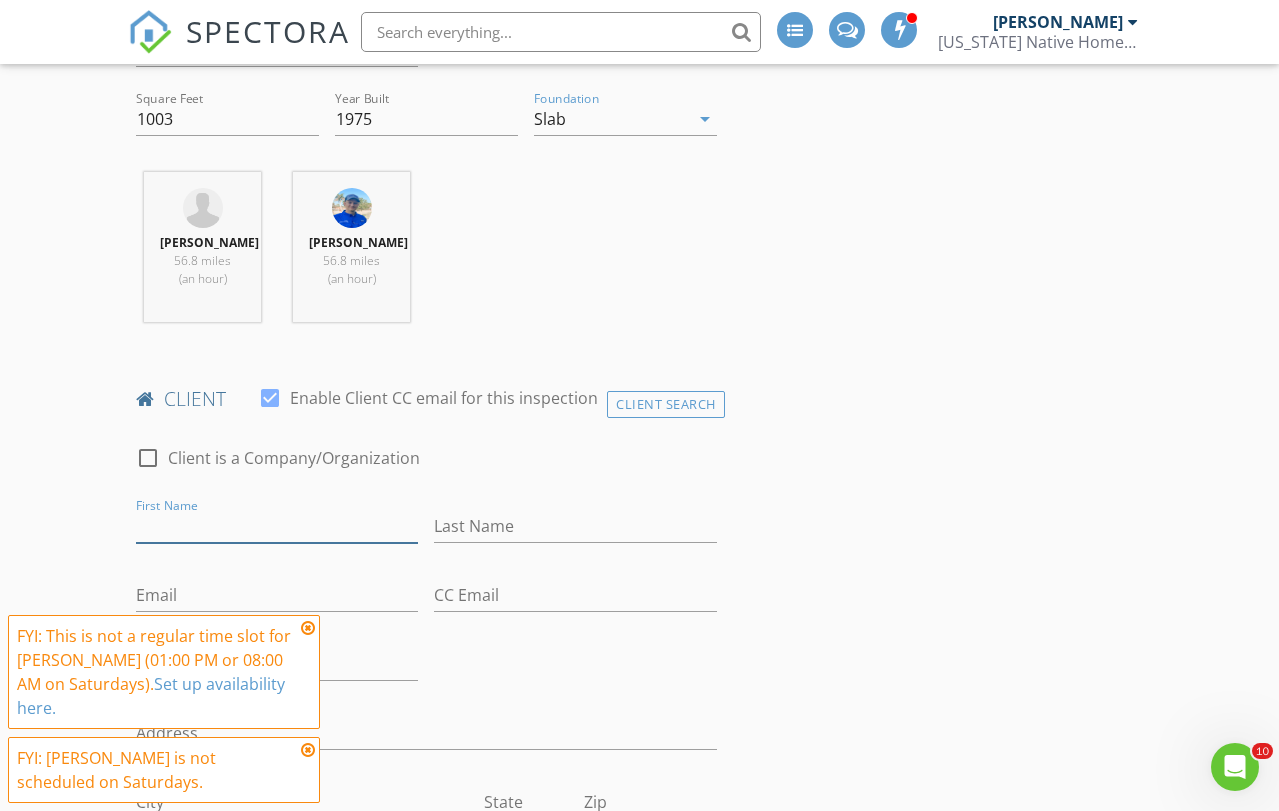 click on "First Name" at bounding box center [277, 526] 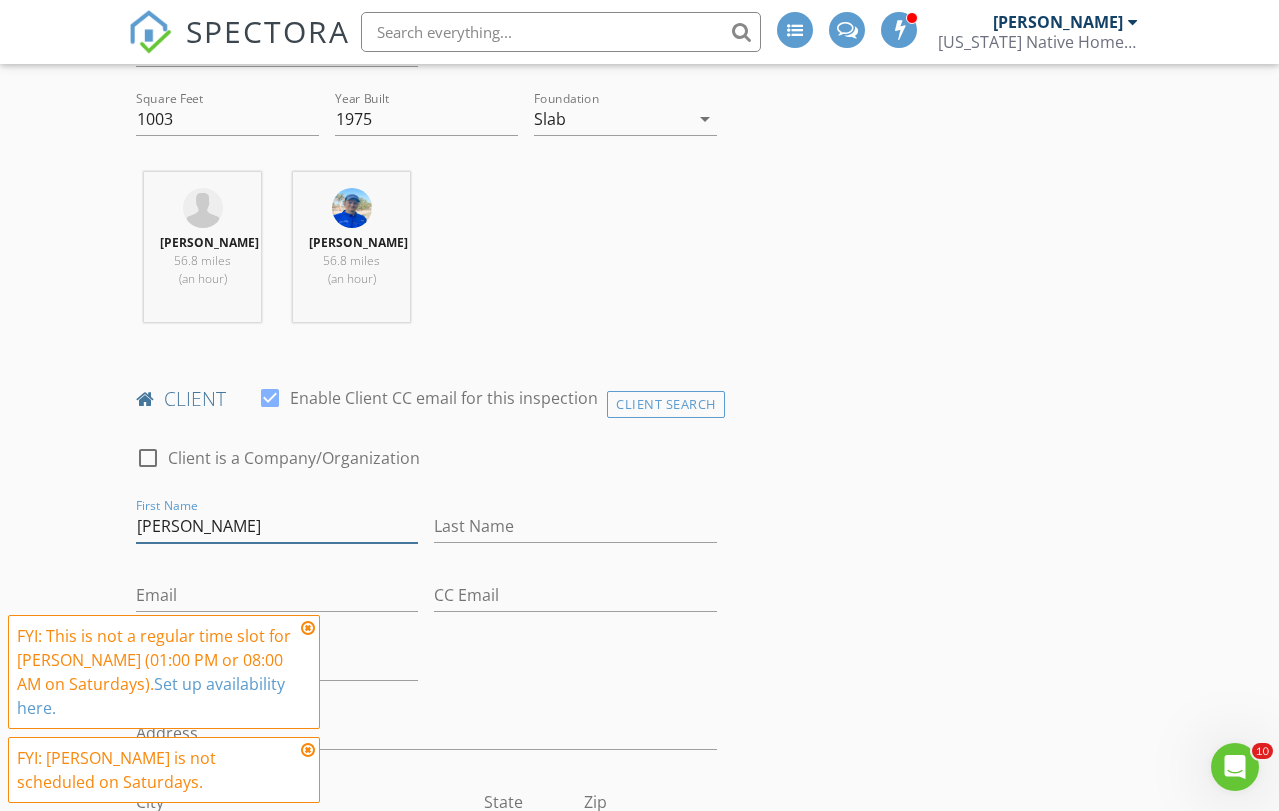 type on "Jude" 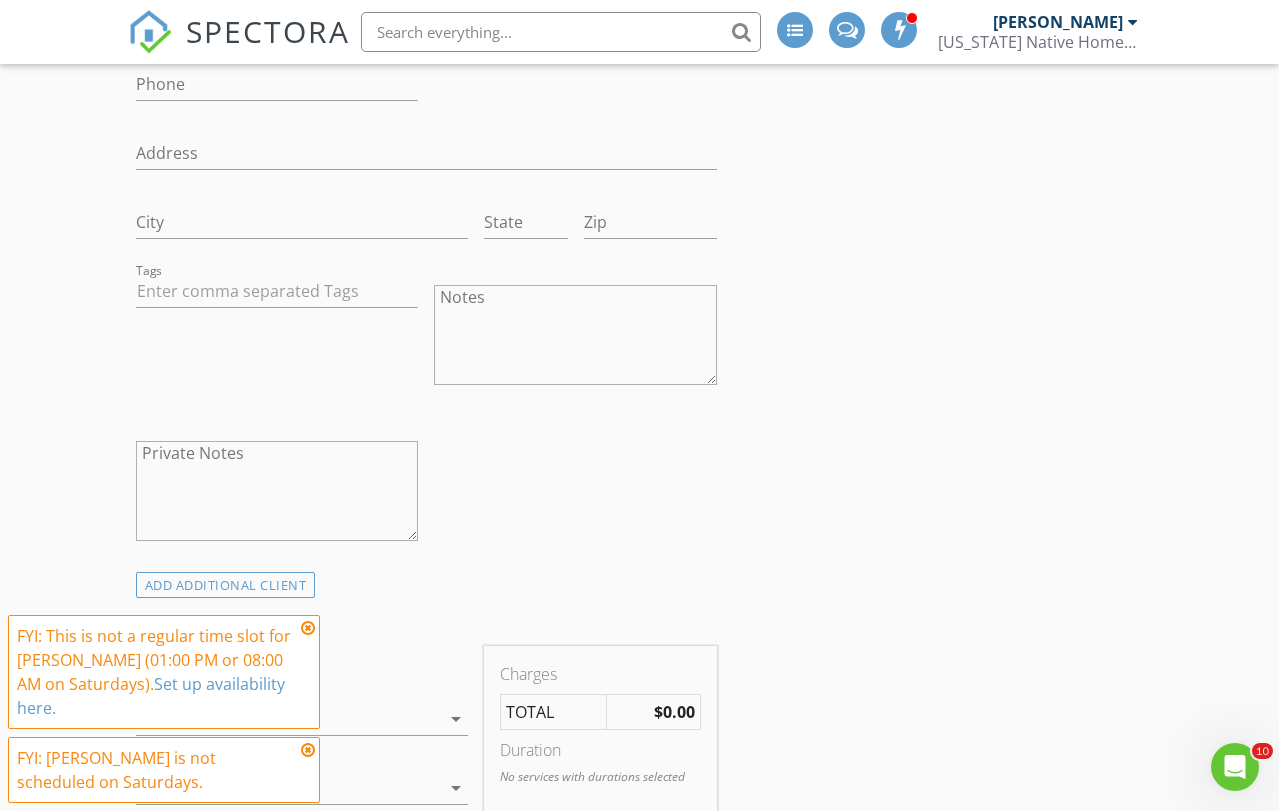 scroll, scrollTop: 1361, scrollLeft: 0, axis: vertical 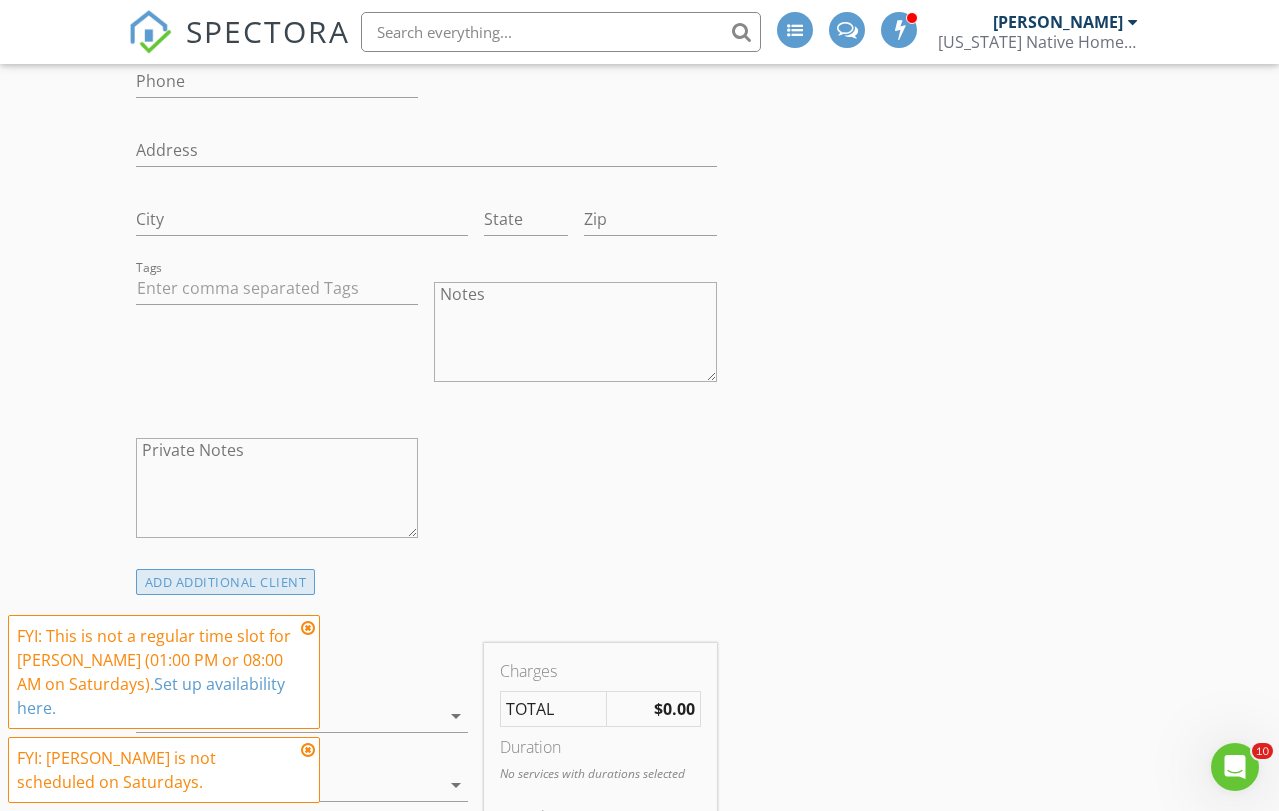 type on "Charles" 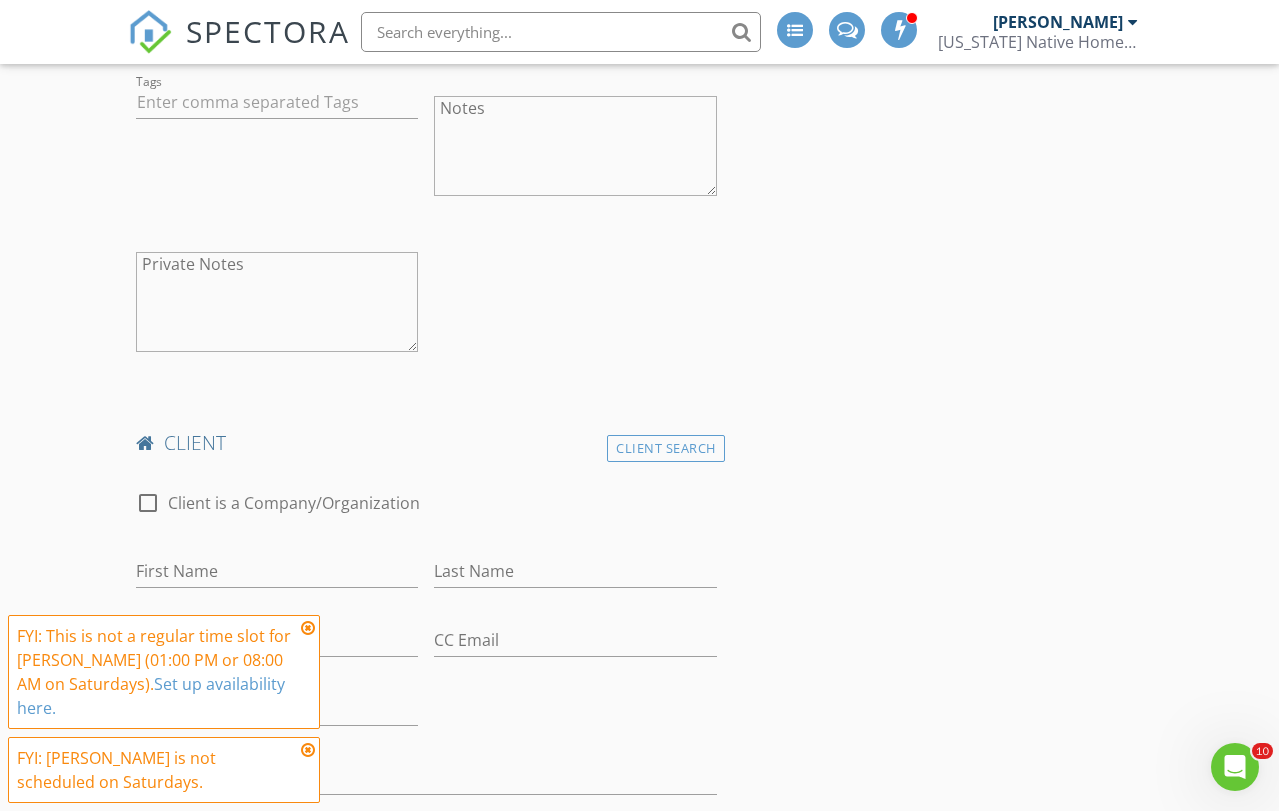 scroll, scrollTop: 1592, scrollLeft: 0, axis: vertical 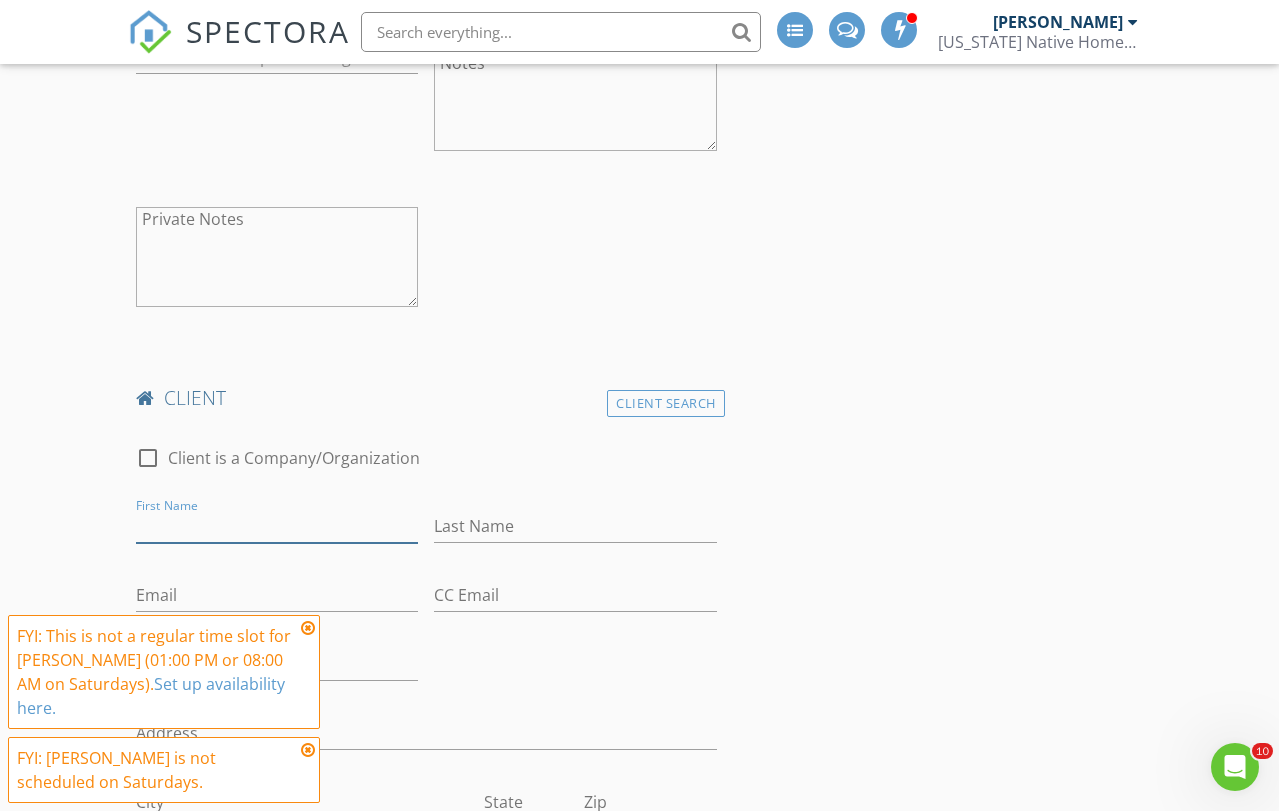 click on "First Name" at bounding box center [277, 526] 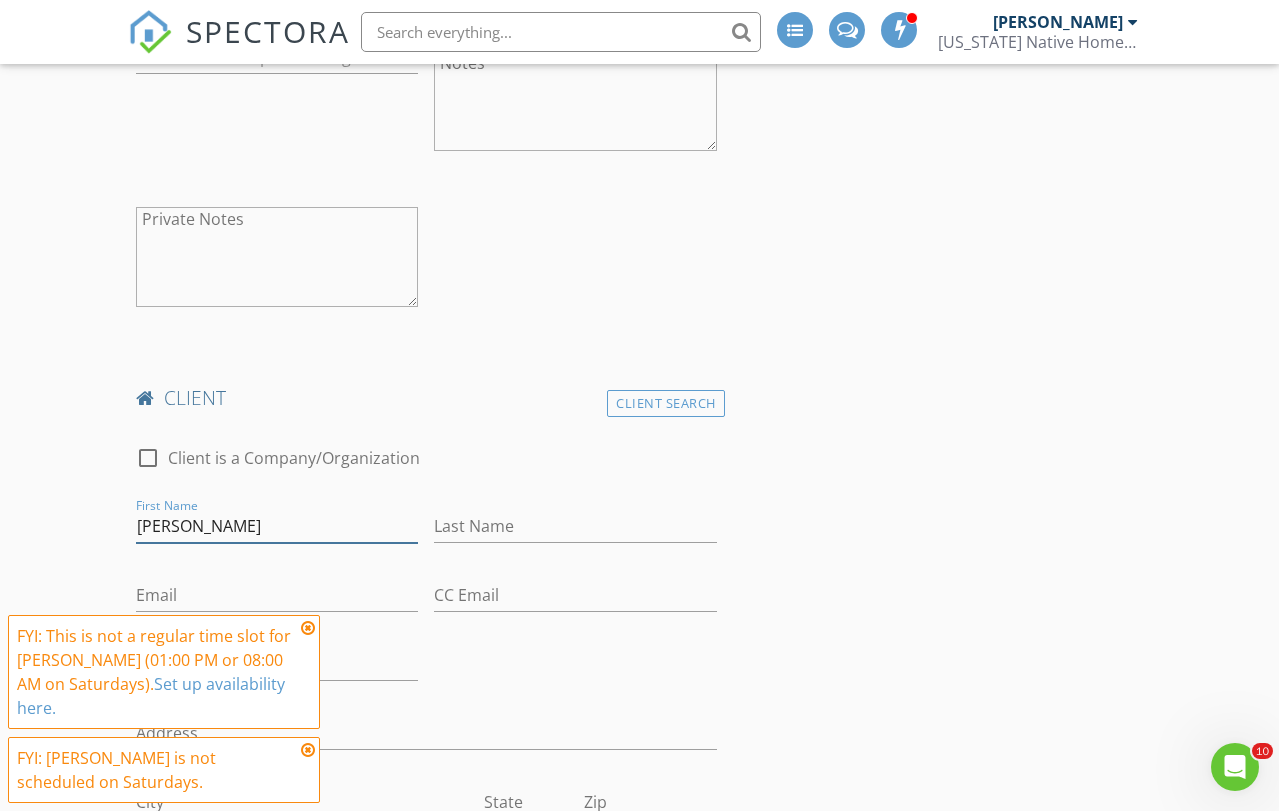 type on "Merline" 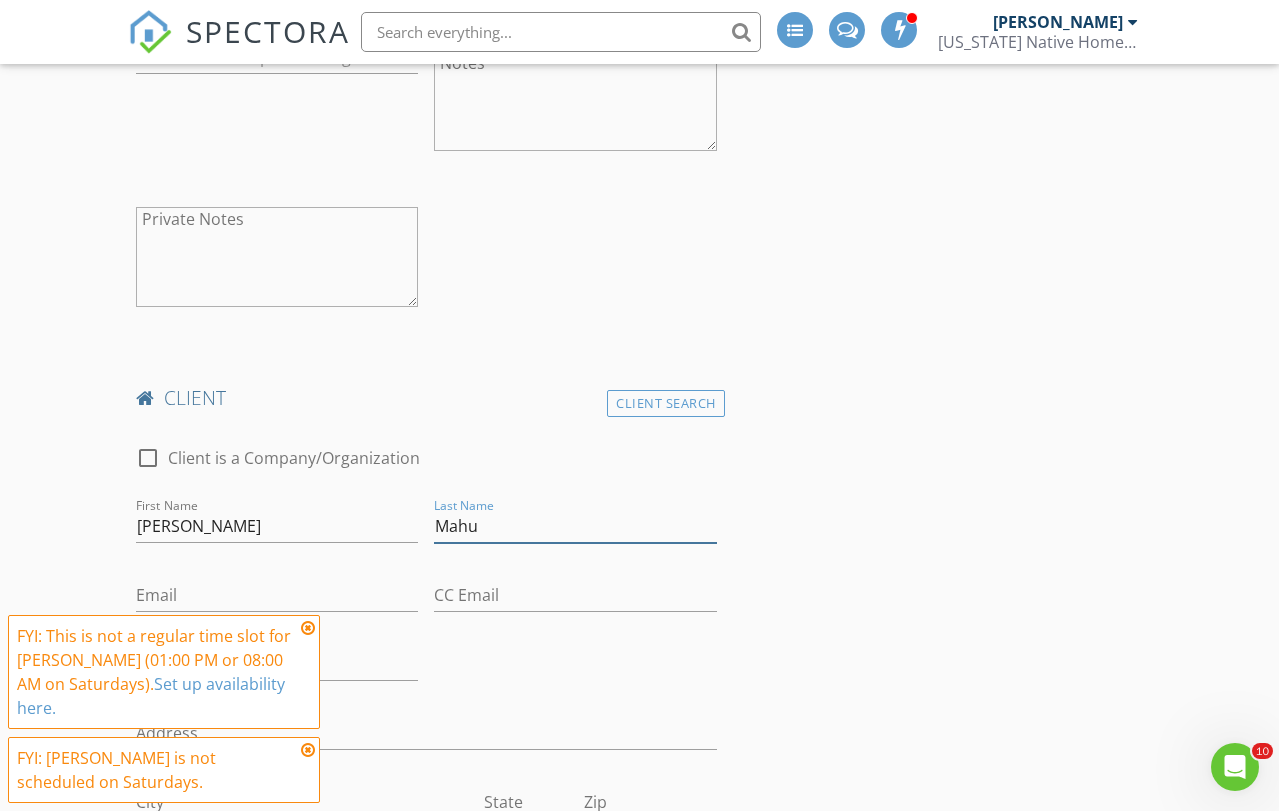 type on "Mahu" 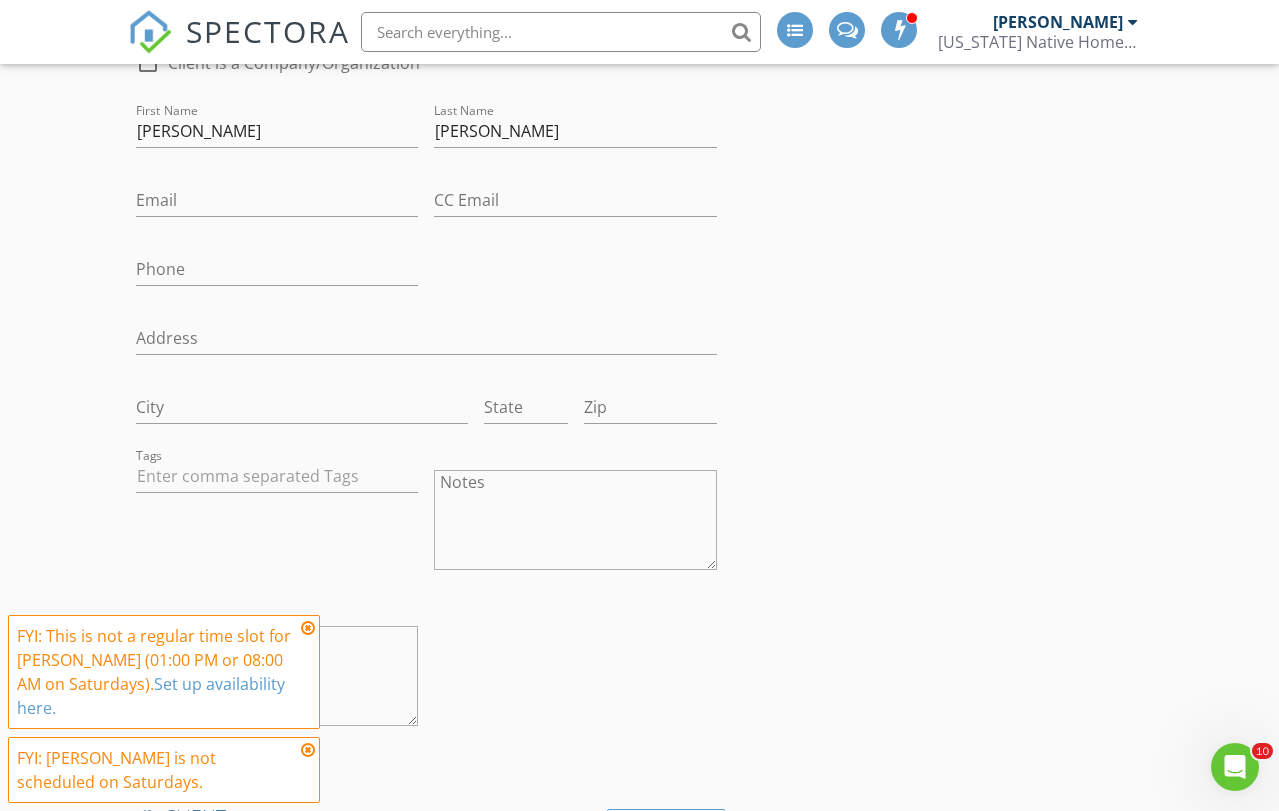 scroll, scrollTop: 1172, scrollLeft: 0, axis: vertical 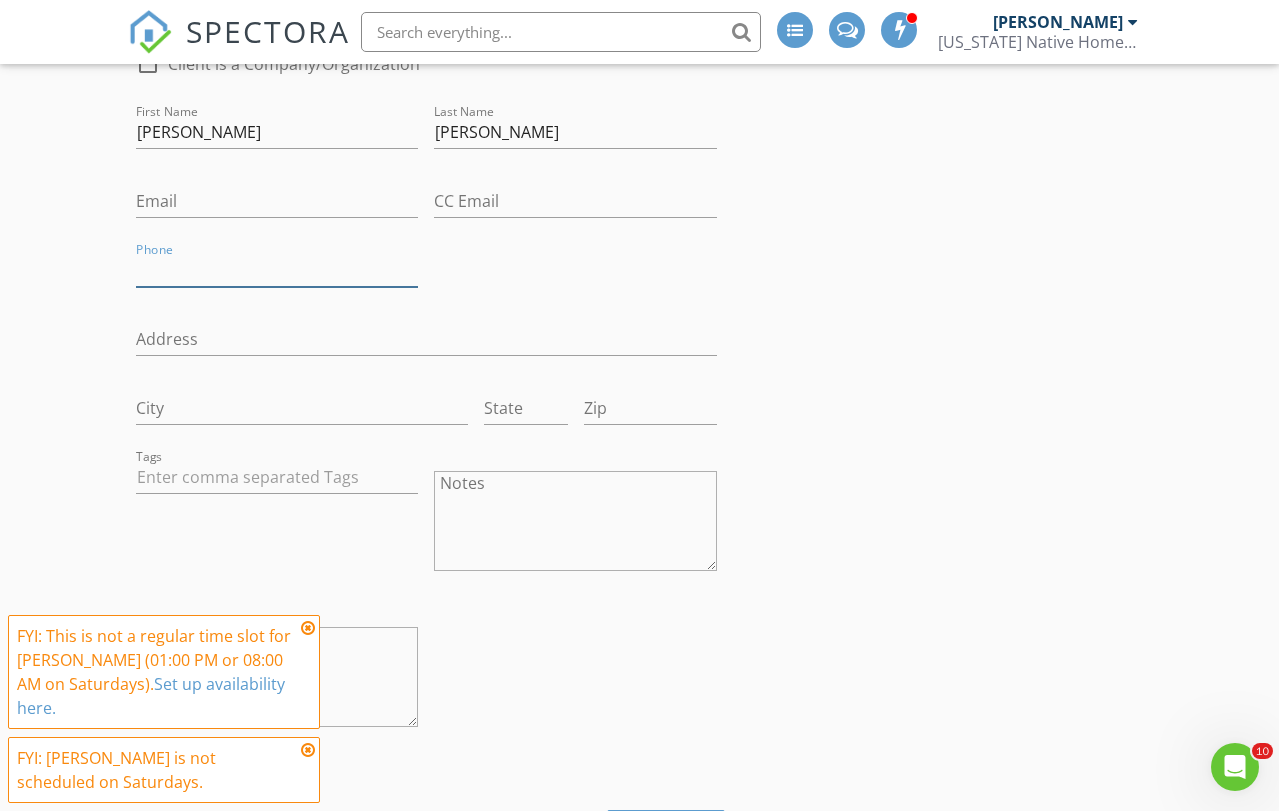 click on "Phone" at bounding box center (277, 270) 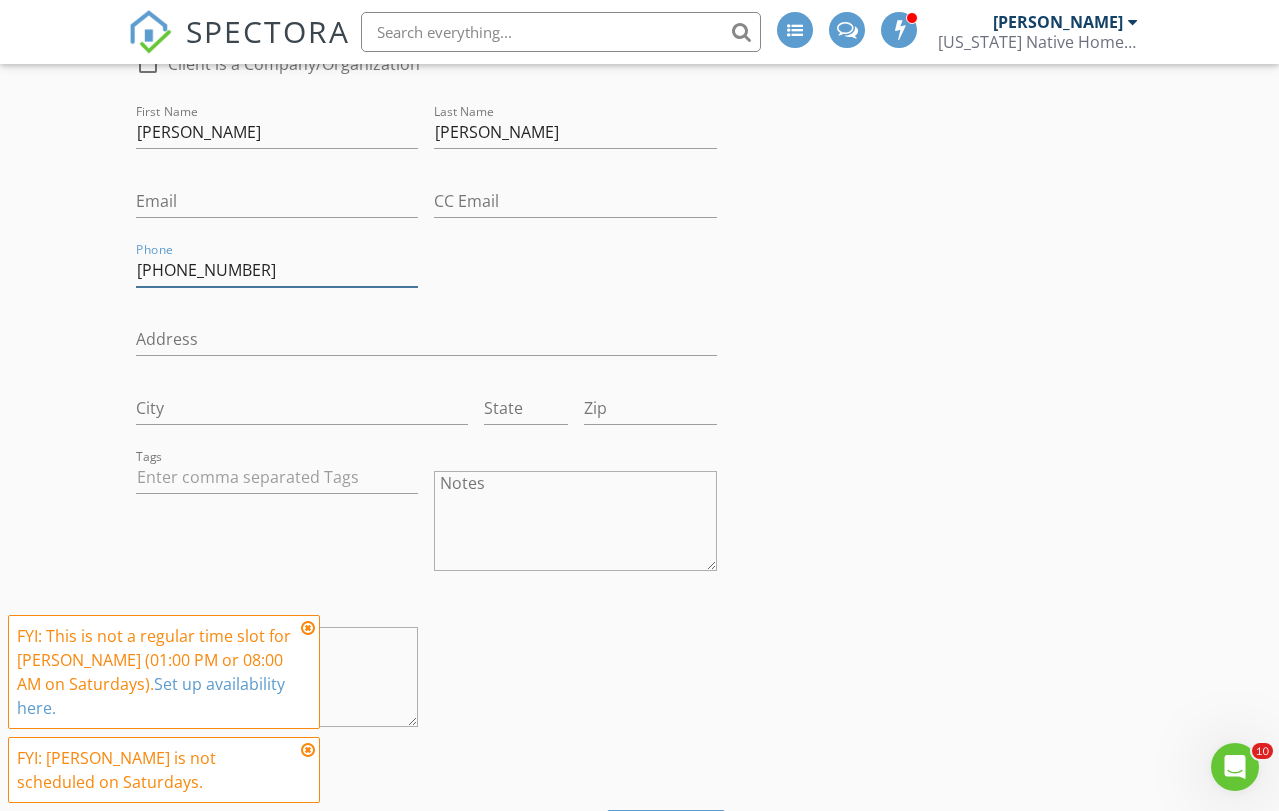 type on "954-479-0398" 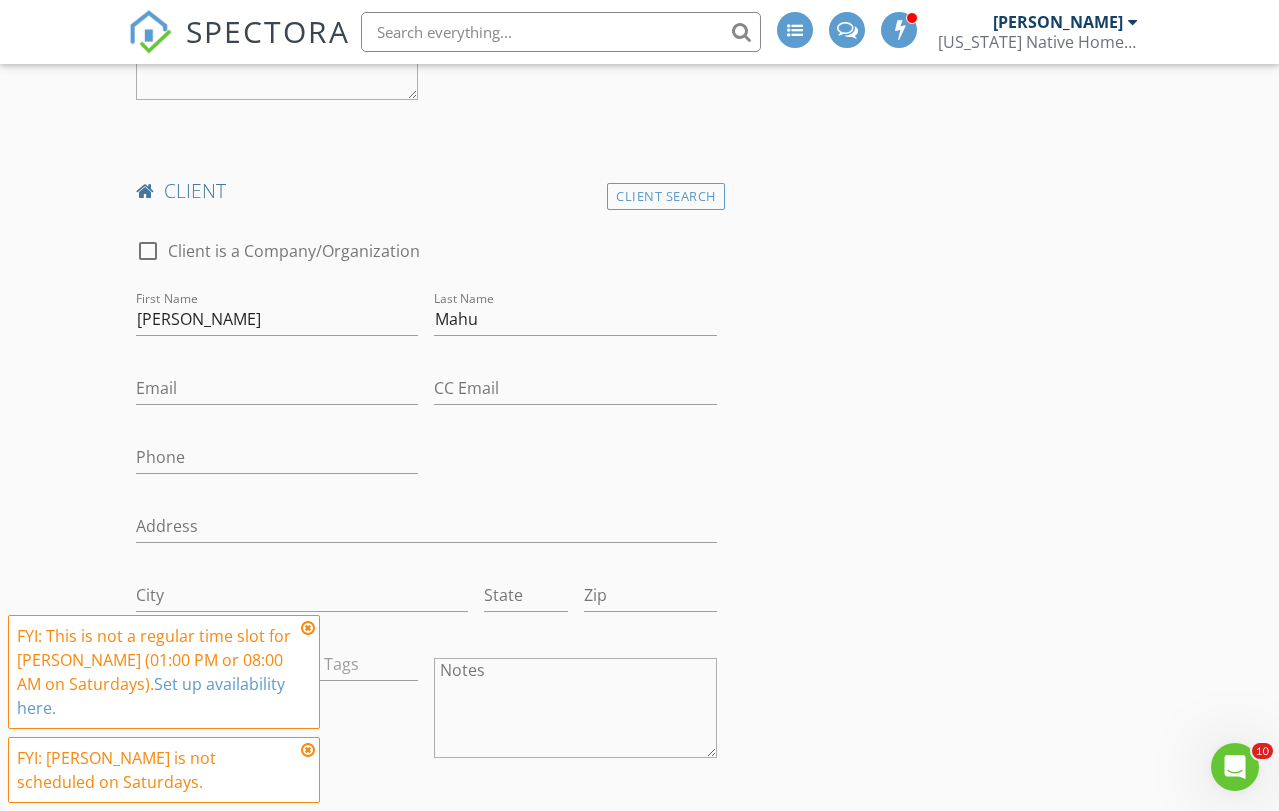 scroll, scrollTop: 1818, scrollLeft: 0, axis: vertical 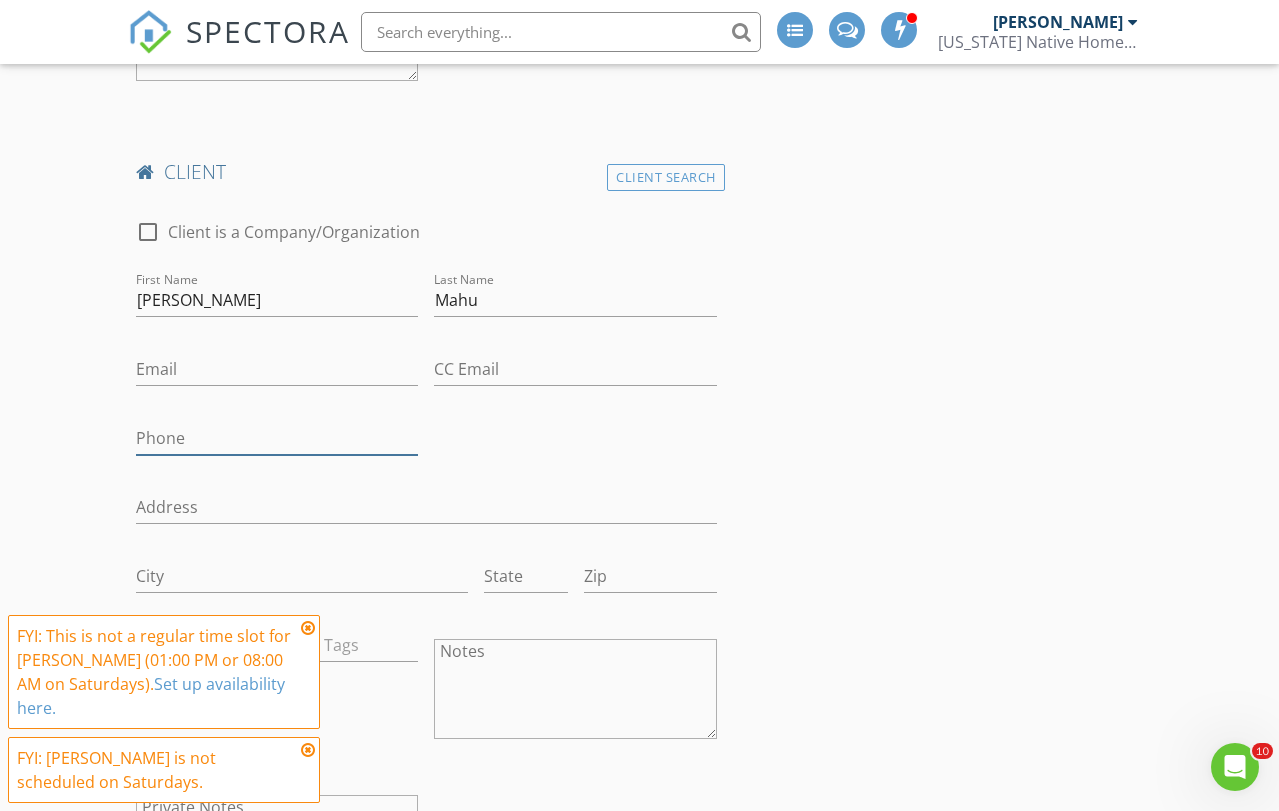 click on "Phone" at bounding box center [277, 438] 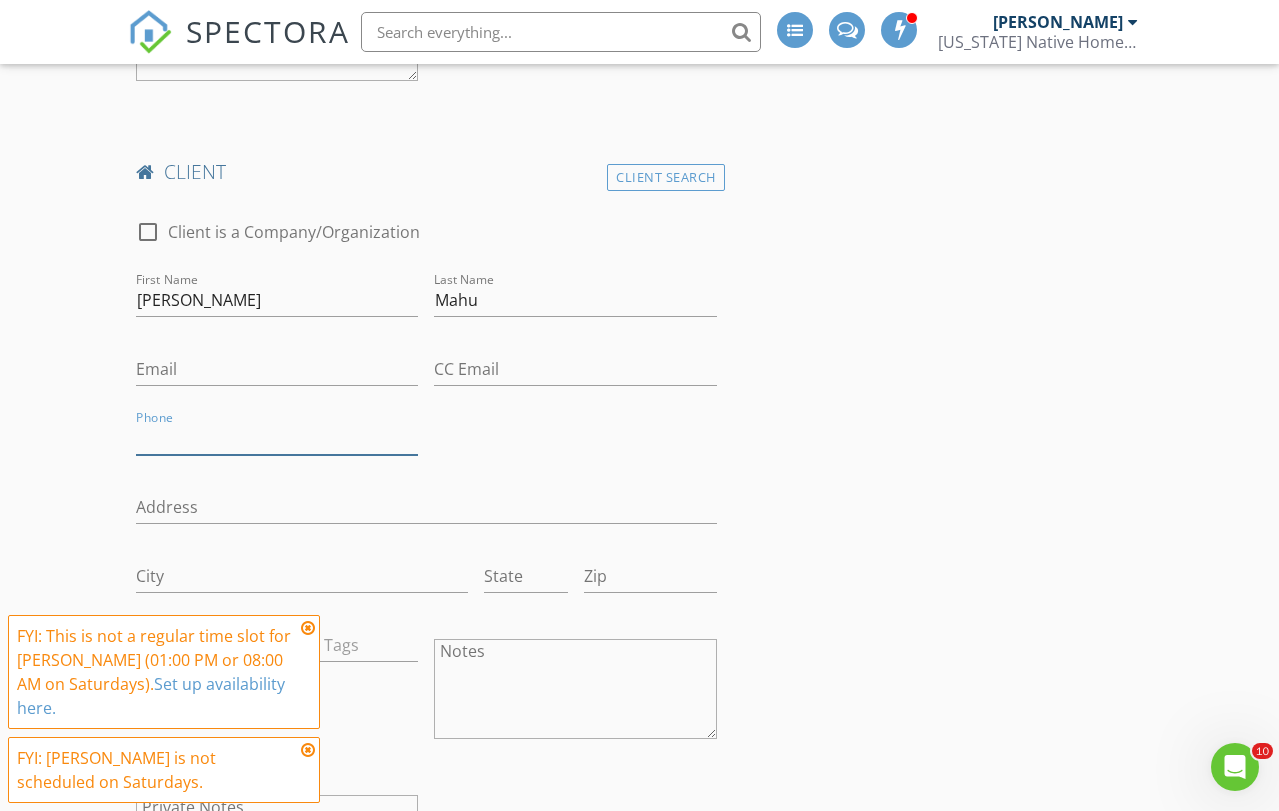 paste on "954-638-2221" 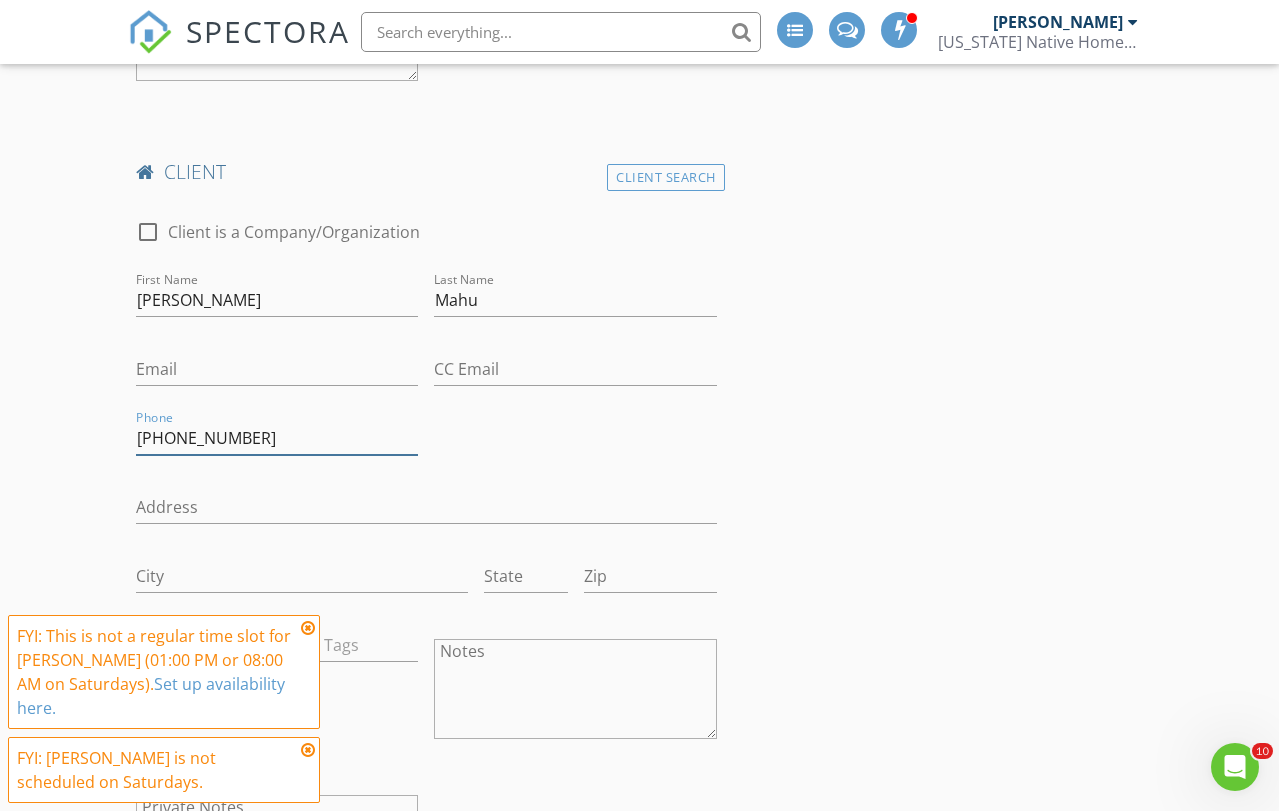 type on "954-638-2221" 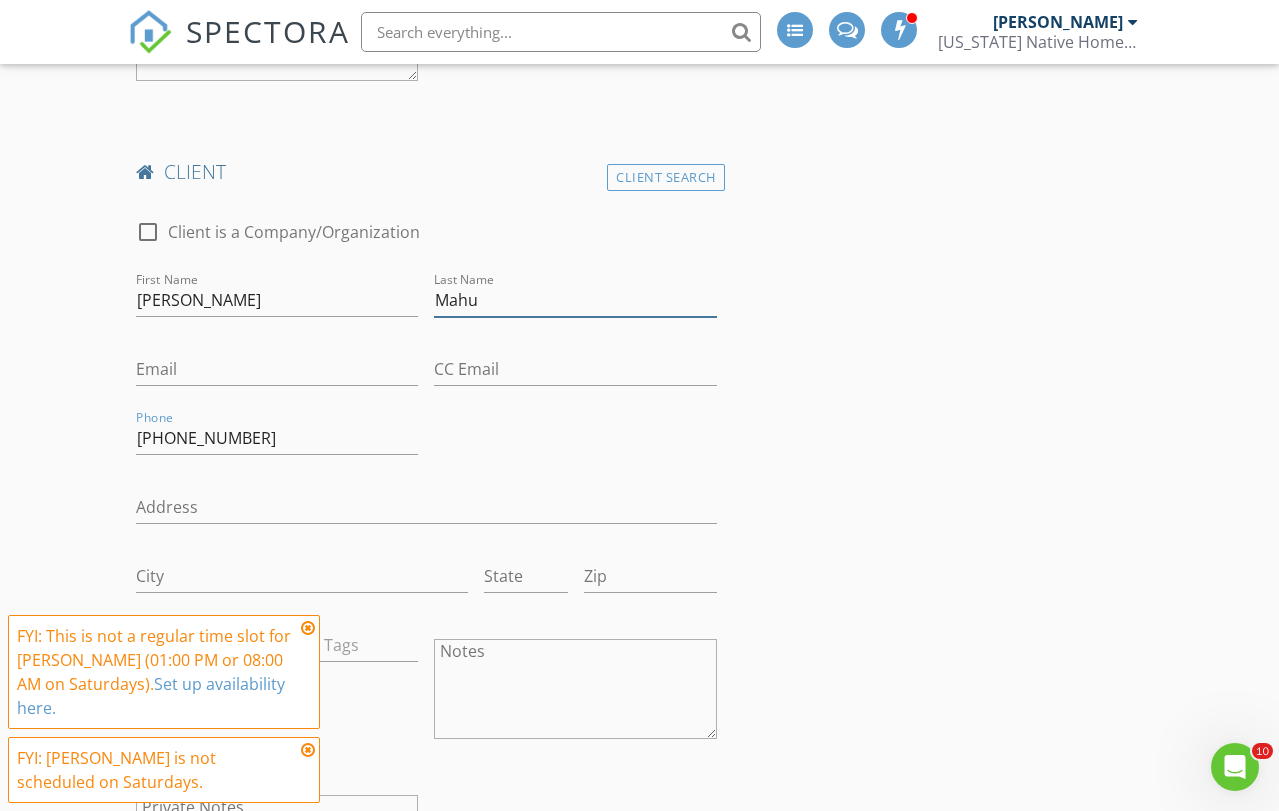 click on "Mahu" at bounding box center [575, 300] 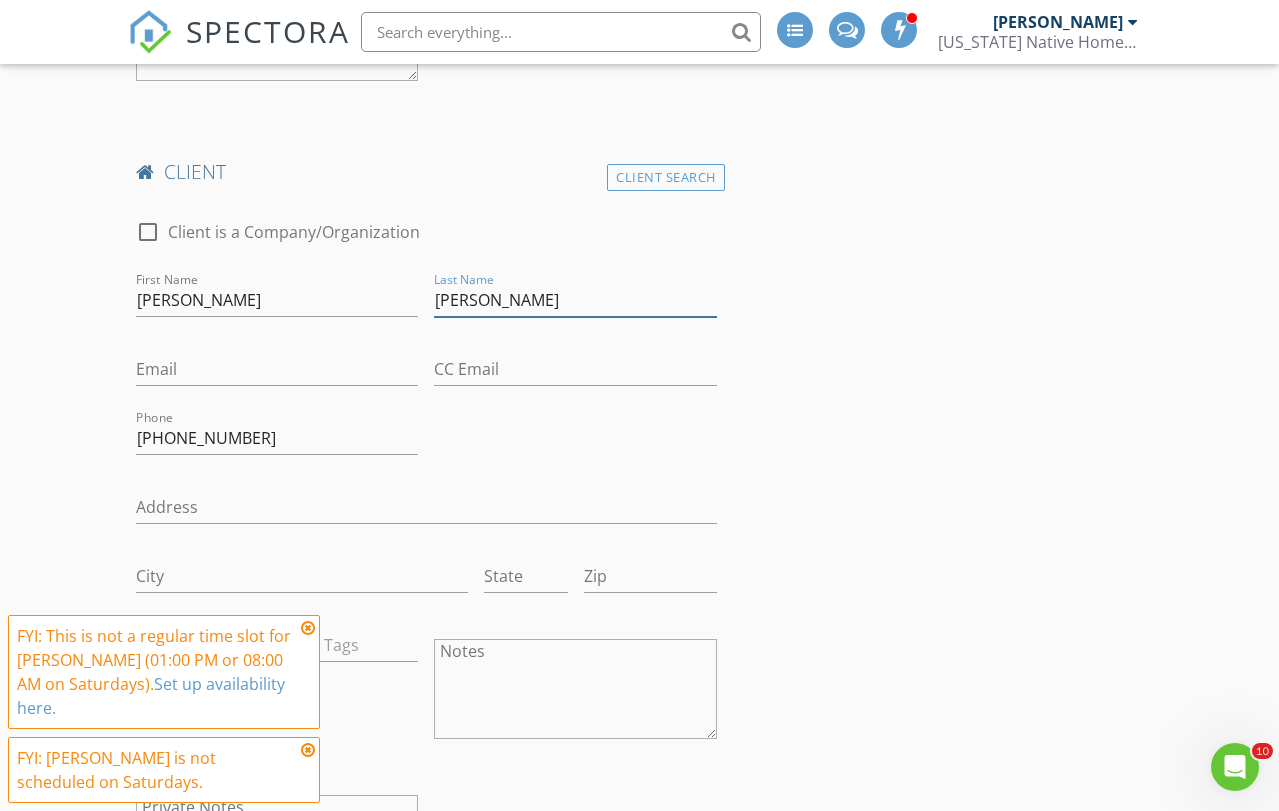 type on "Mehu" 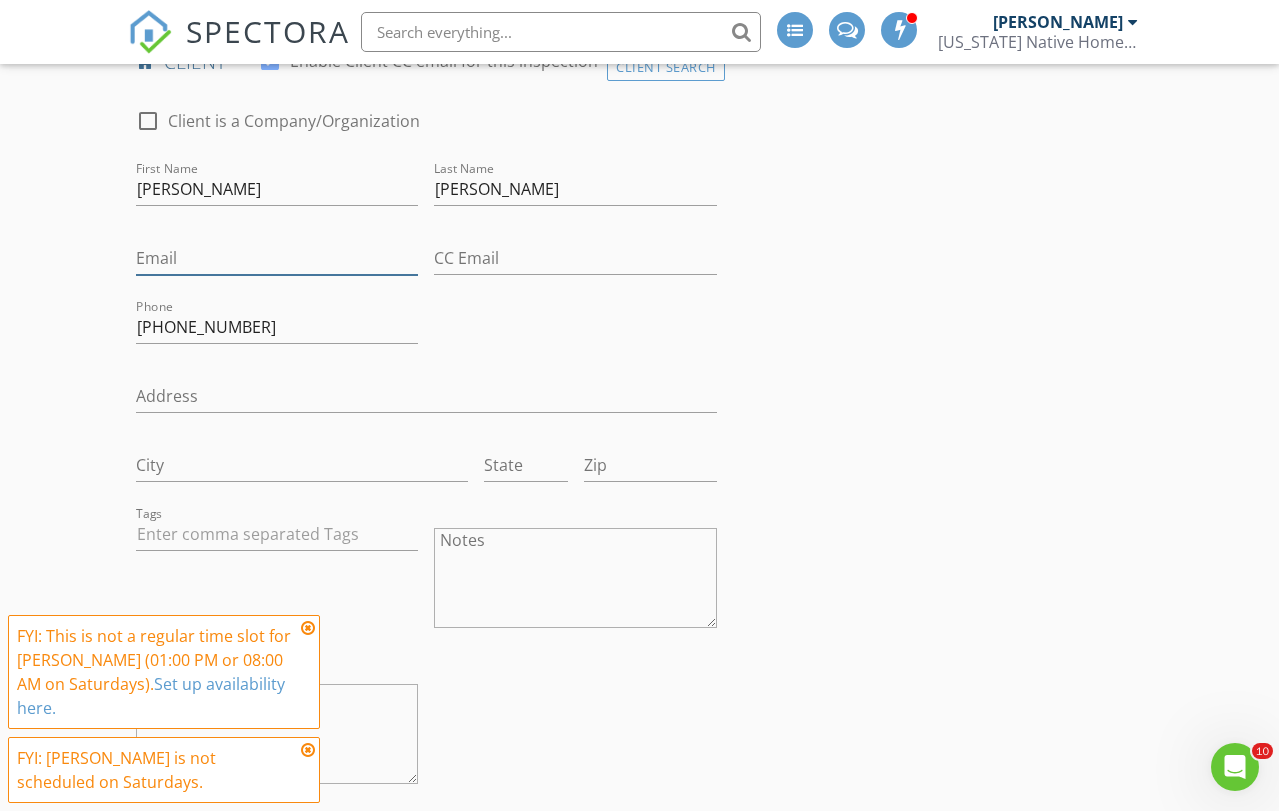 click on "Email" at bounding box center (277, 258) 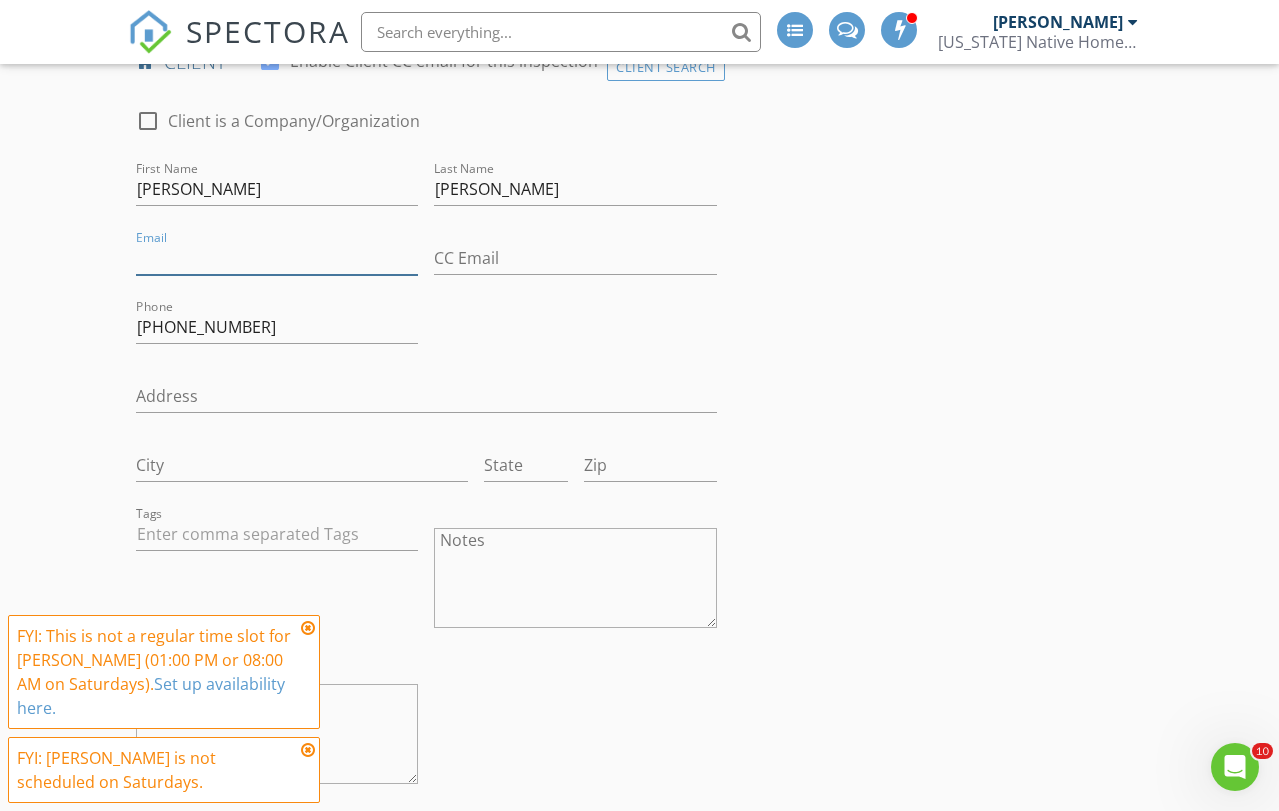 paste on "judeman5091@gmail.com" 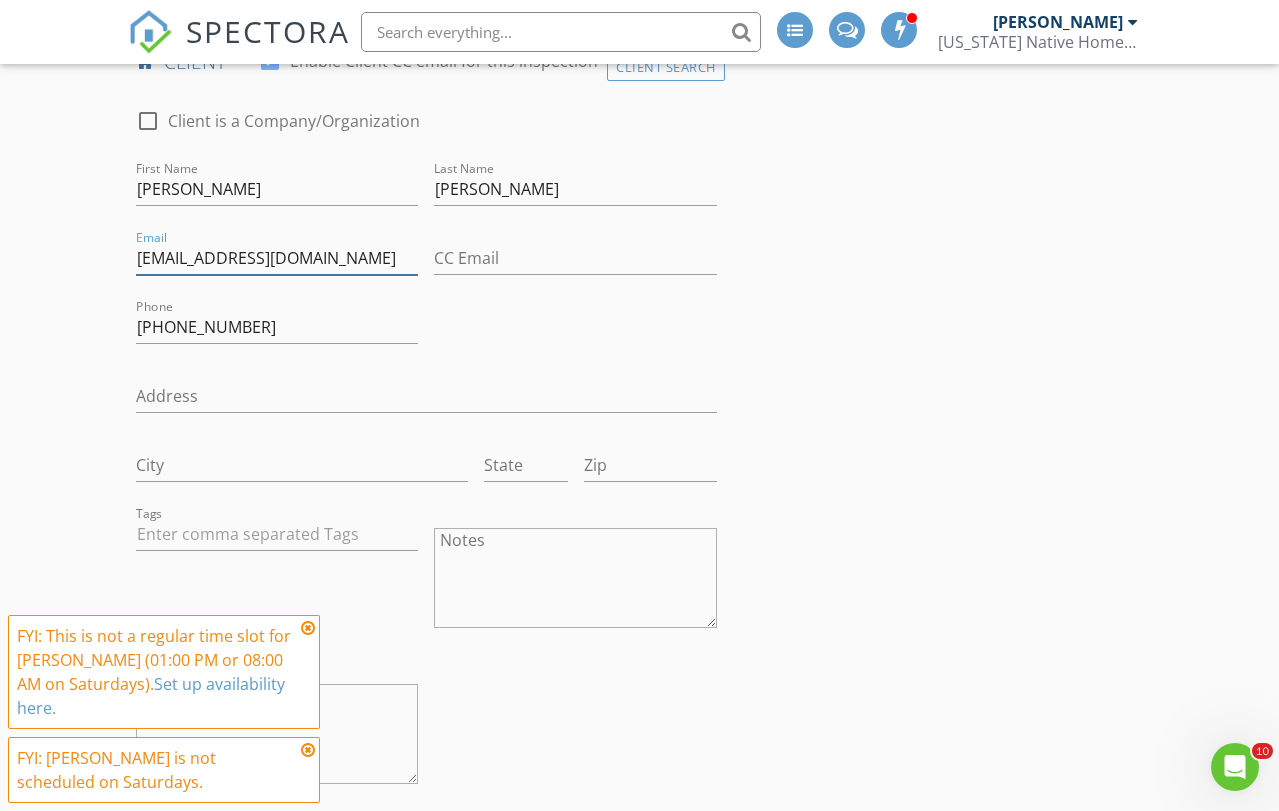 type on "judeman5091@gmail.com" 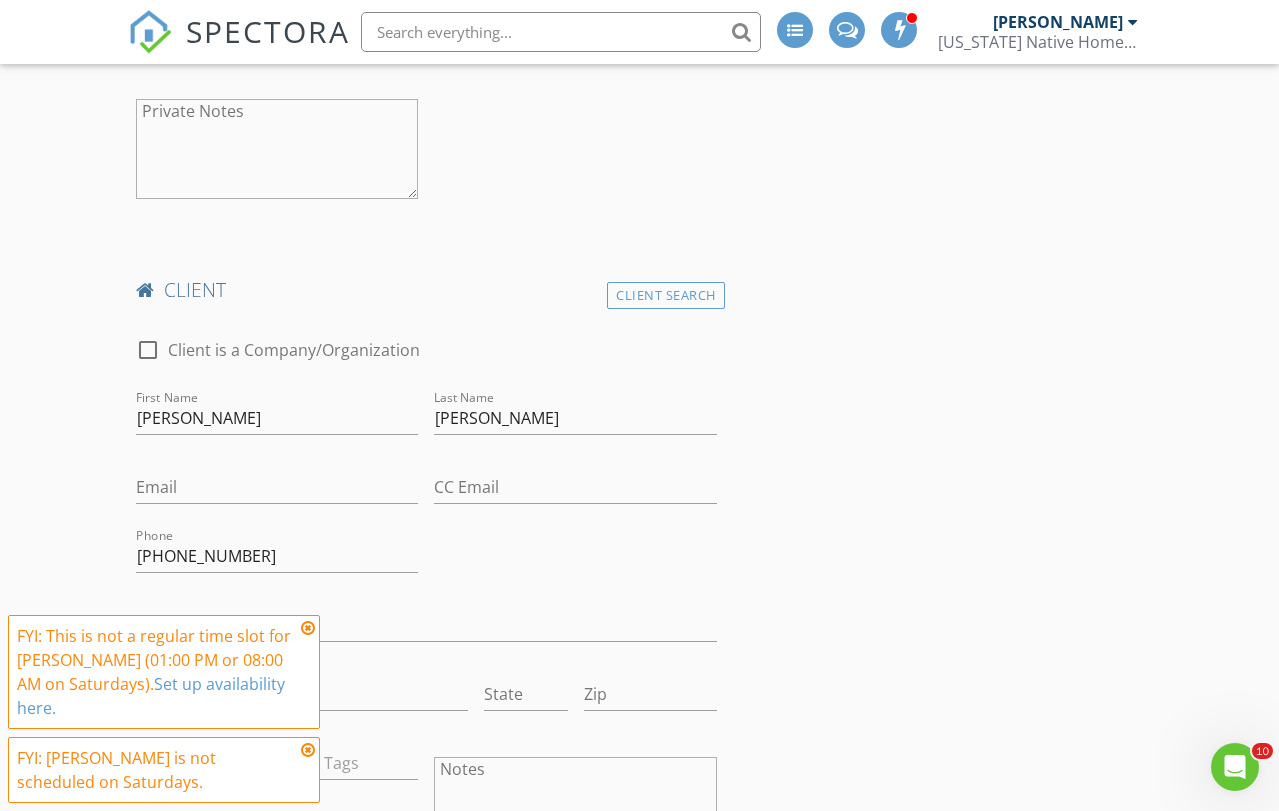 scroll, scrollTop: 1712, scrollLeft: 0, axis: vertical 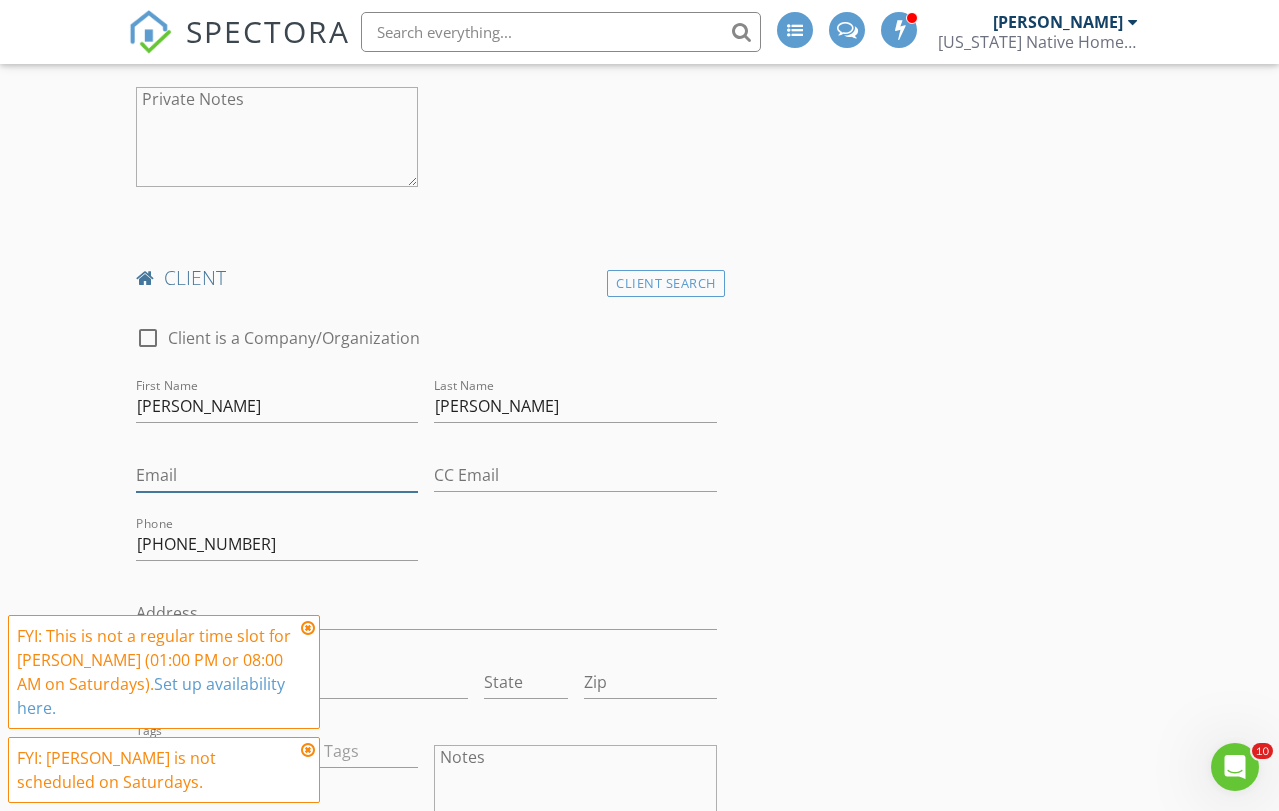 click on "Email" at bounding box center (277, 475) 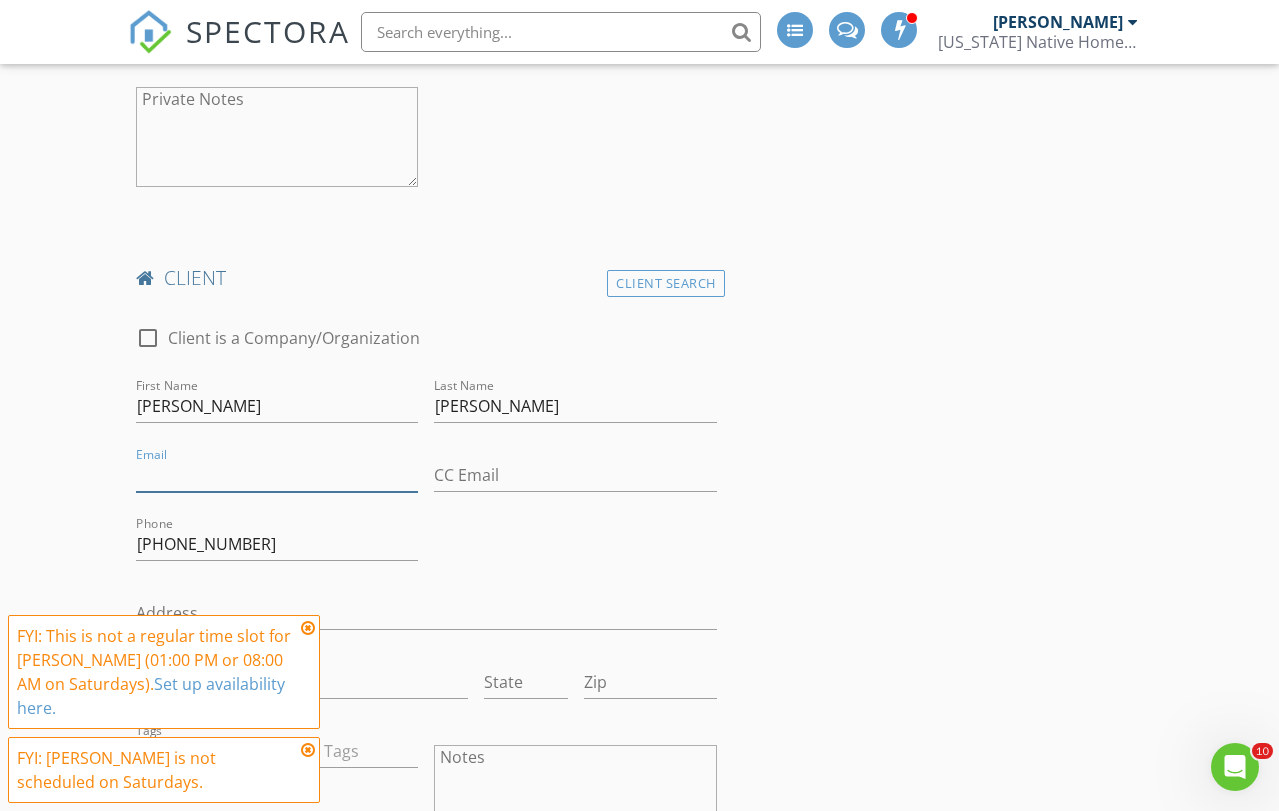 paste on "lynng718@gmail.com" 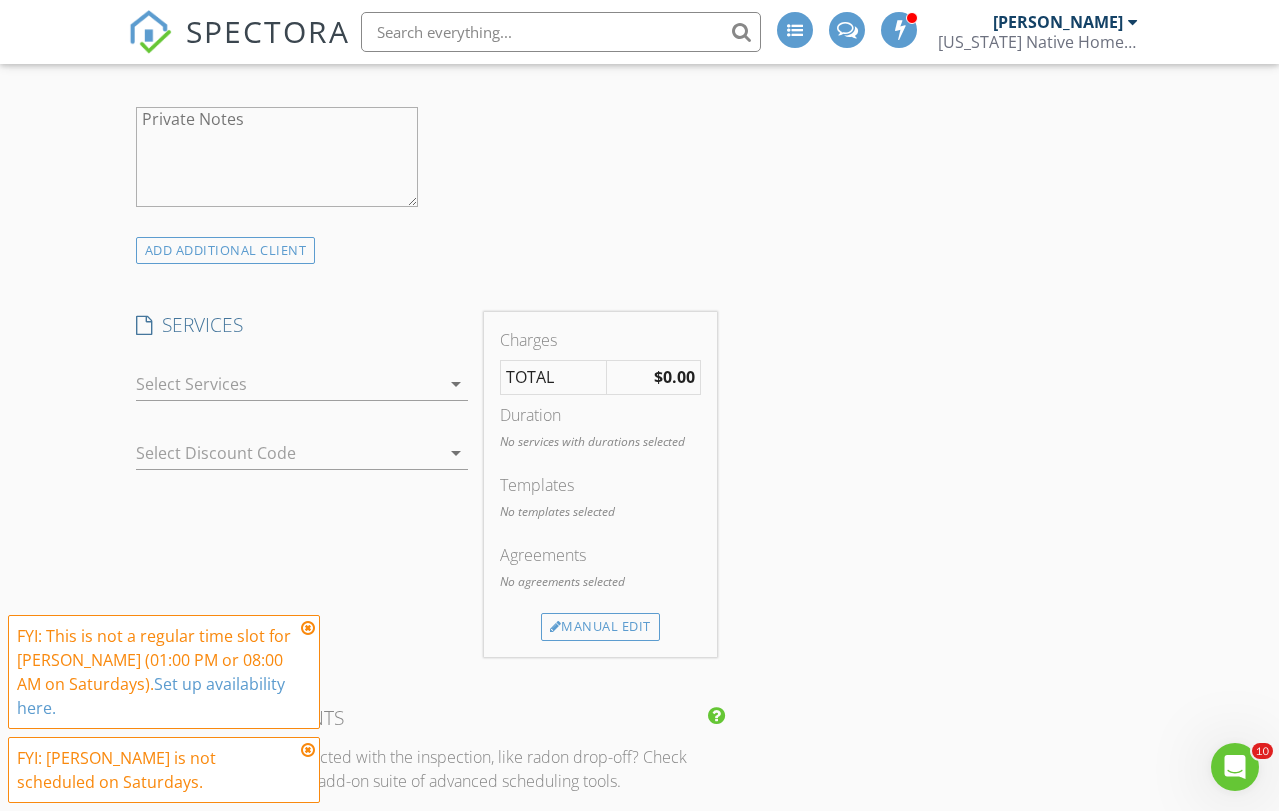 scroll, scrollTop: 2511, scrollLeft: 0, axis: vertical 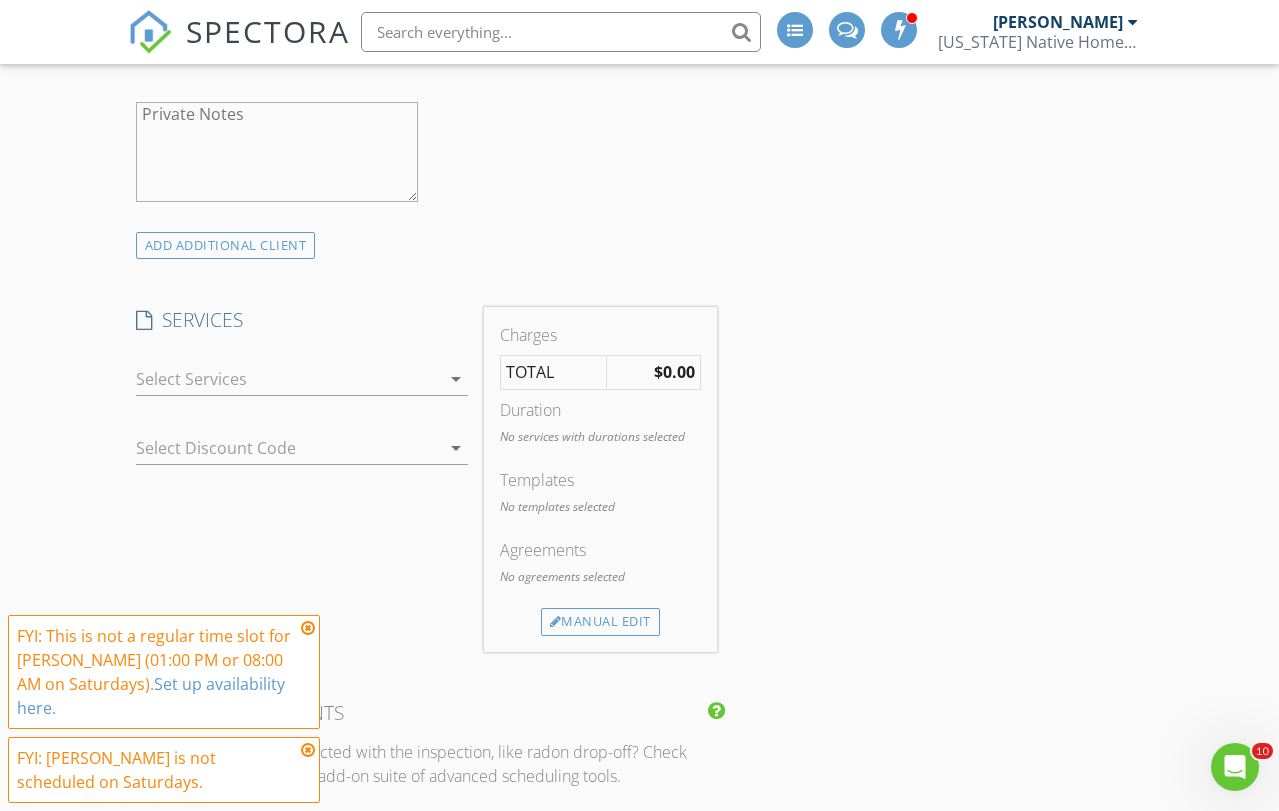 type on "lynng718@gmail.com" 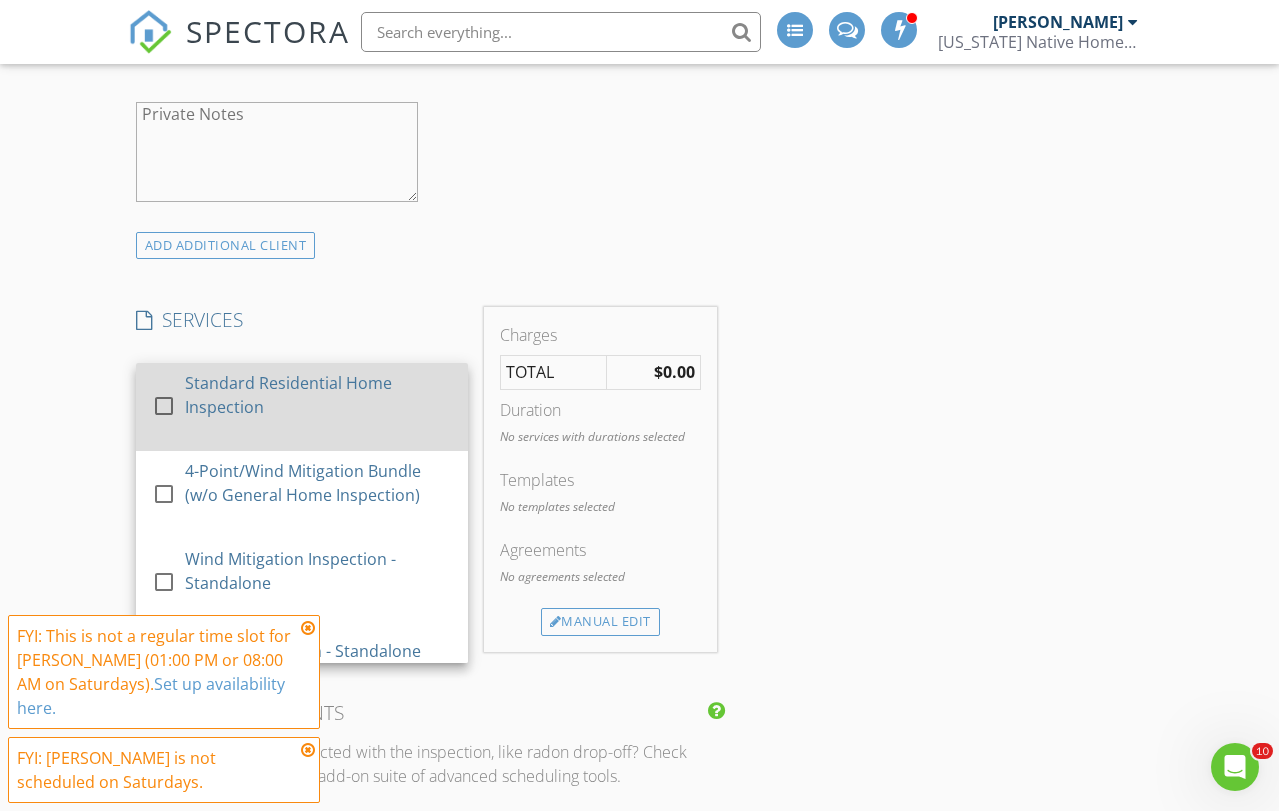 click at bounding box center (164, 405) 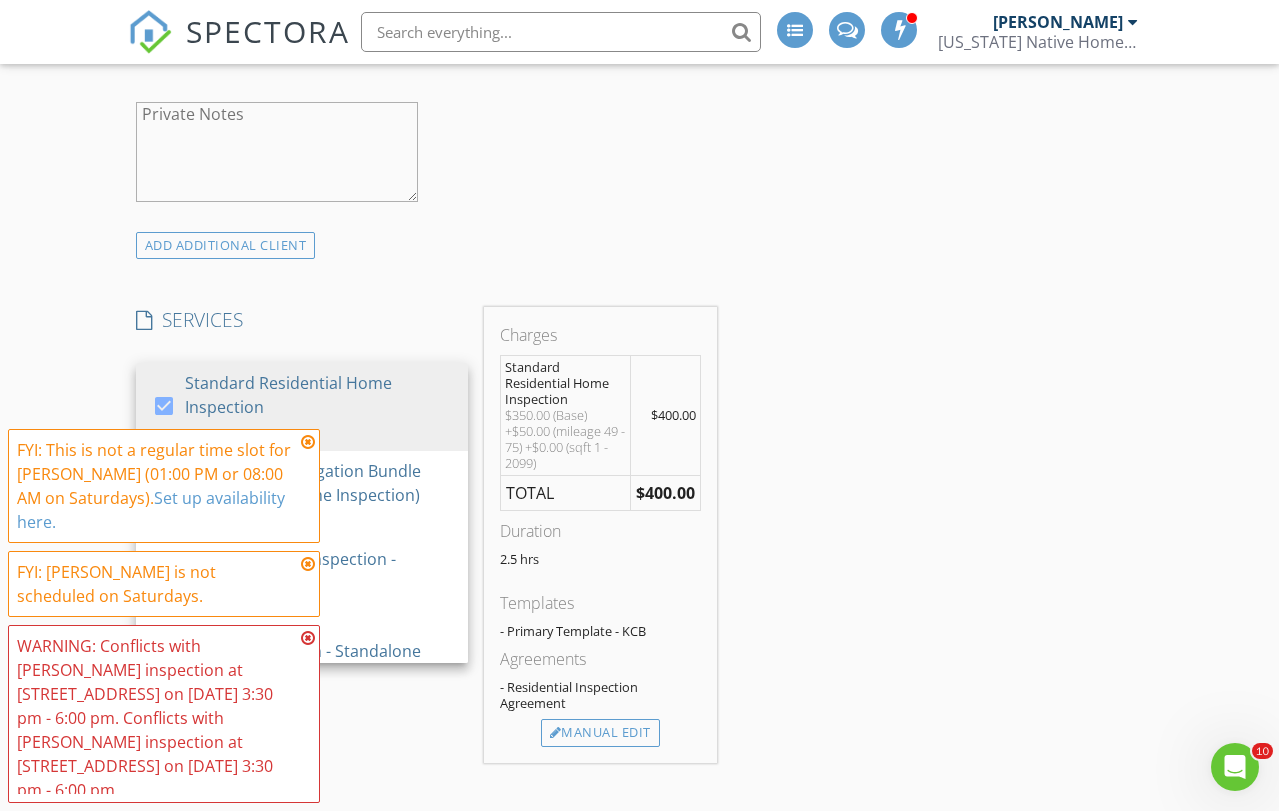click on "FYI: This is not a regular time slot for Erik Edison (01:00 PM or 08:00 AM on Saturdays).  Set up availability here." at bounding box center (164, 486) 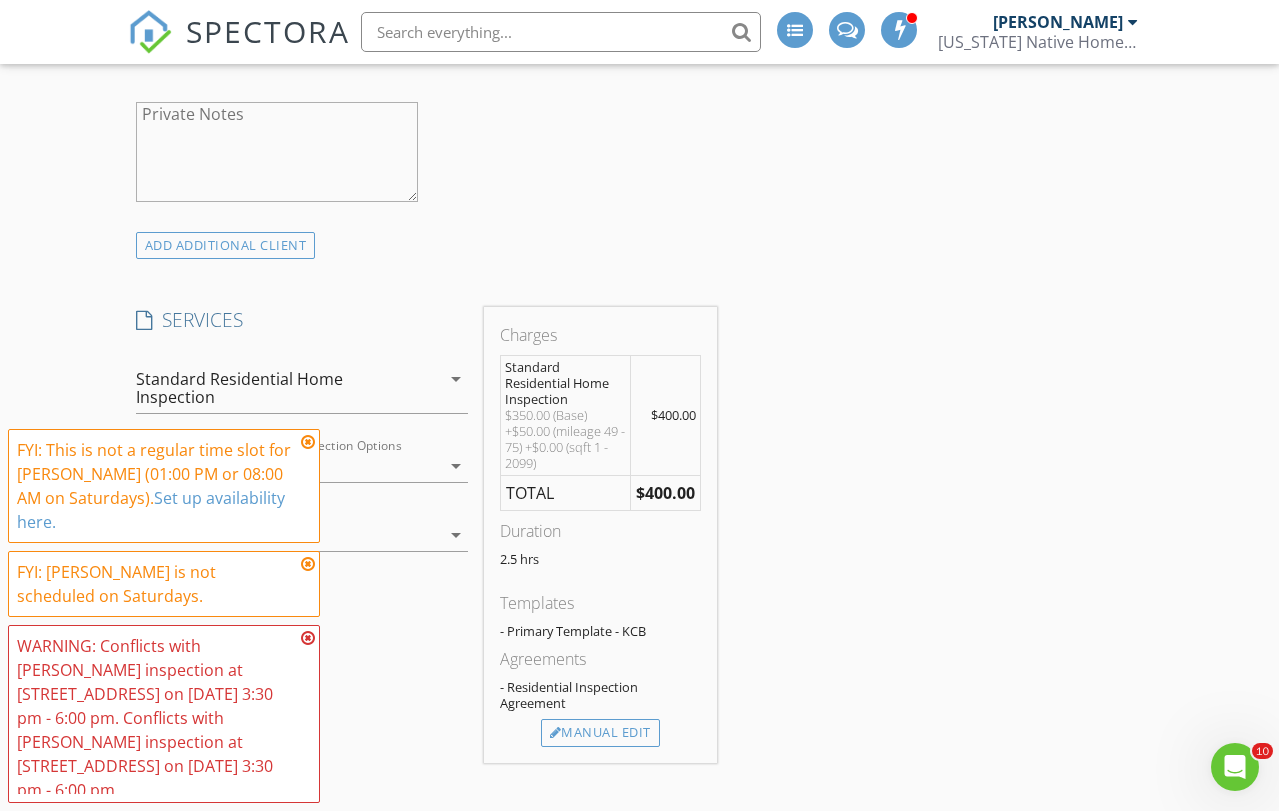 click at bounding box center (288, 466) 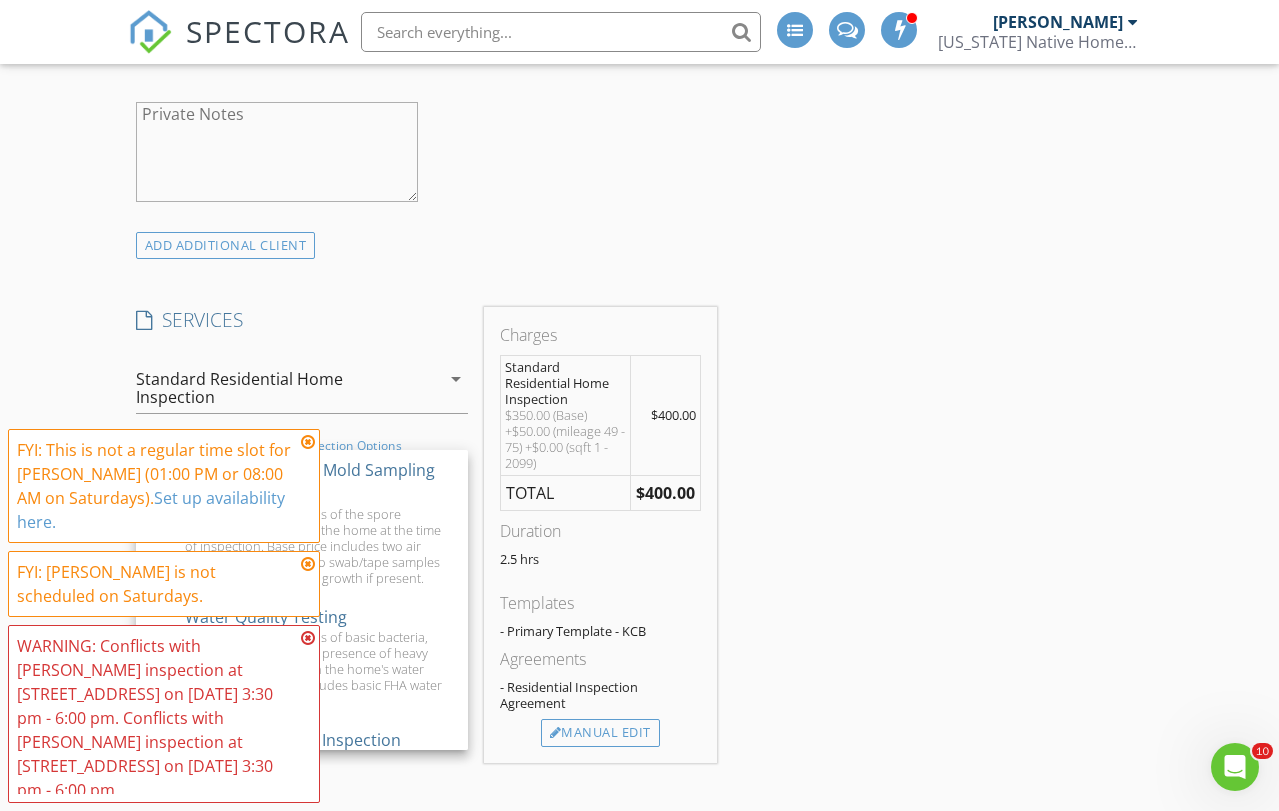 scroll, scrollTop: 561, scrollLeft: 0, axis: vertical 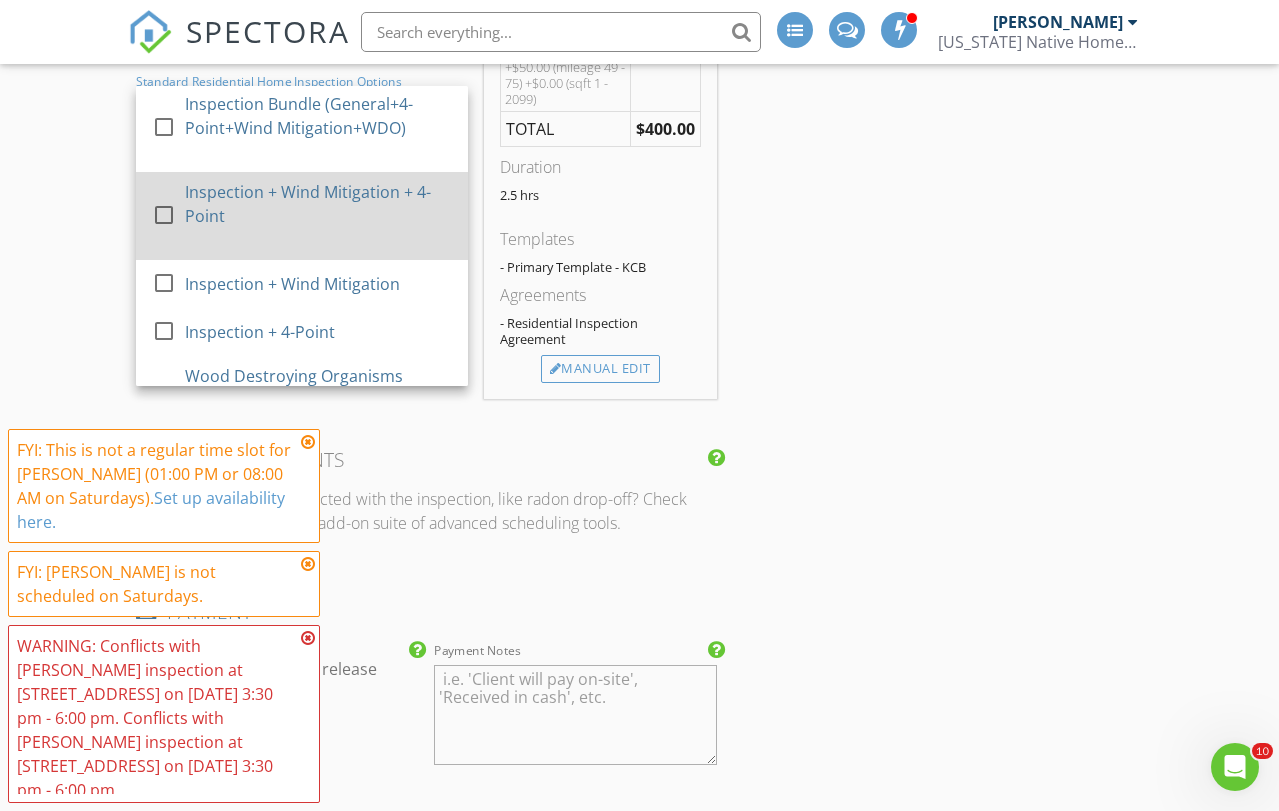 click on "Inspection + Wind Mitigation + 4-Point" at bounding box center (318, 204) 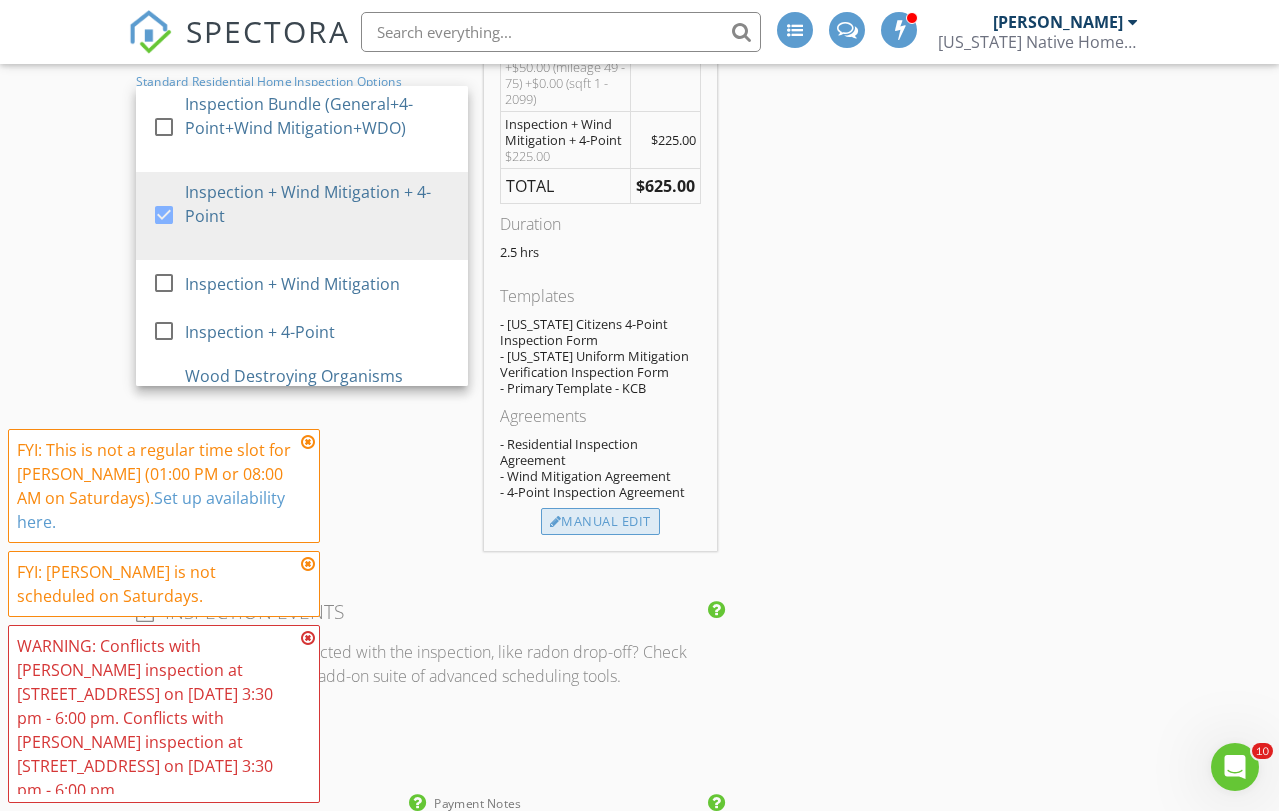 click on "Manual Edit" at bounding box center [600, 522] 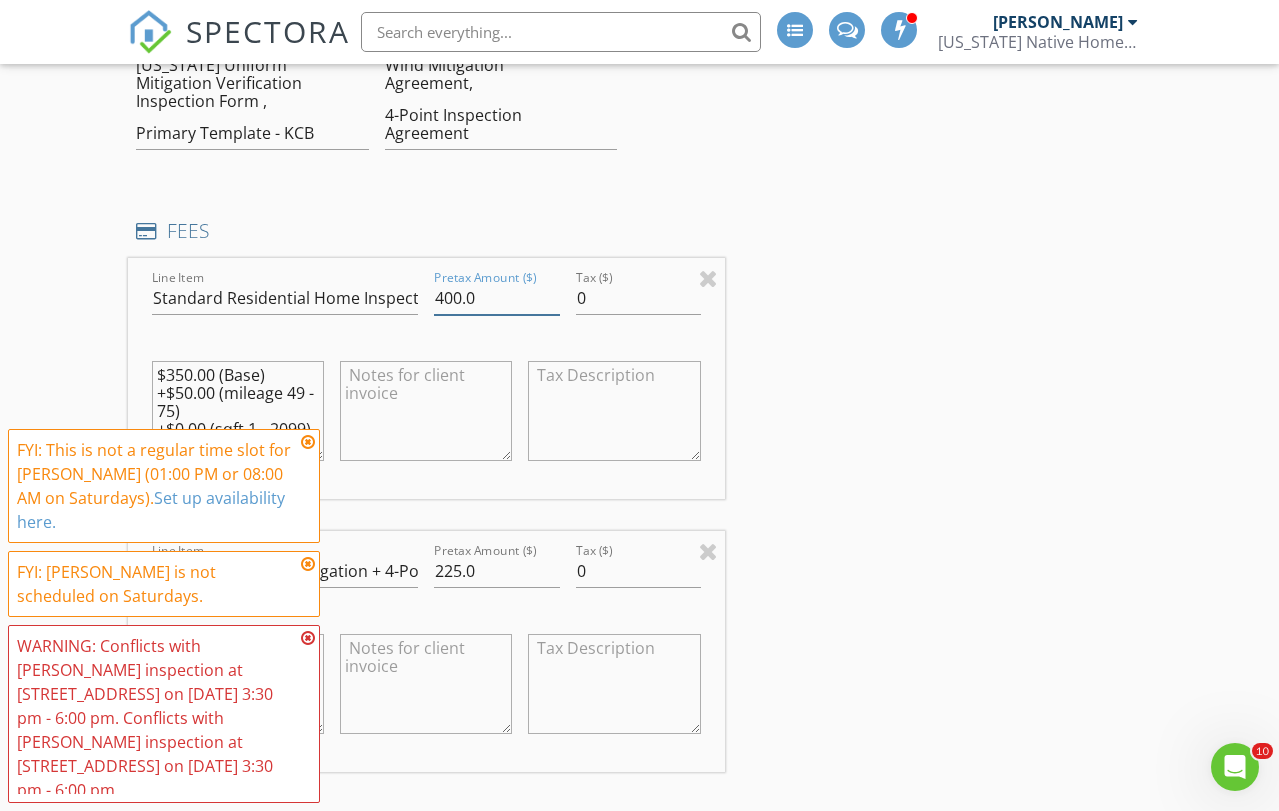 drag, startPoint x: 458, startPoint y: 300, endPoint x: 210, endPoint y: 248, distance: 253.39297 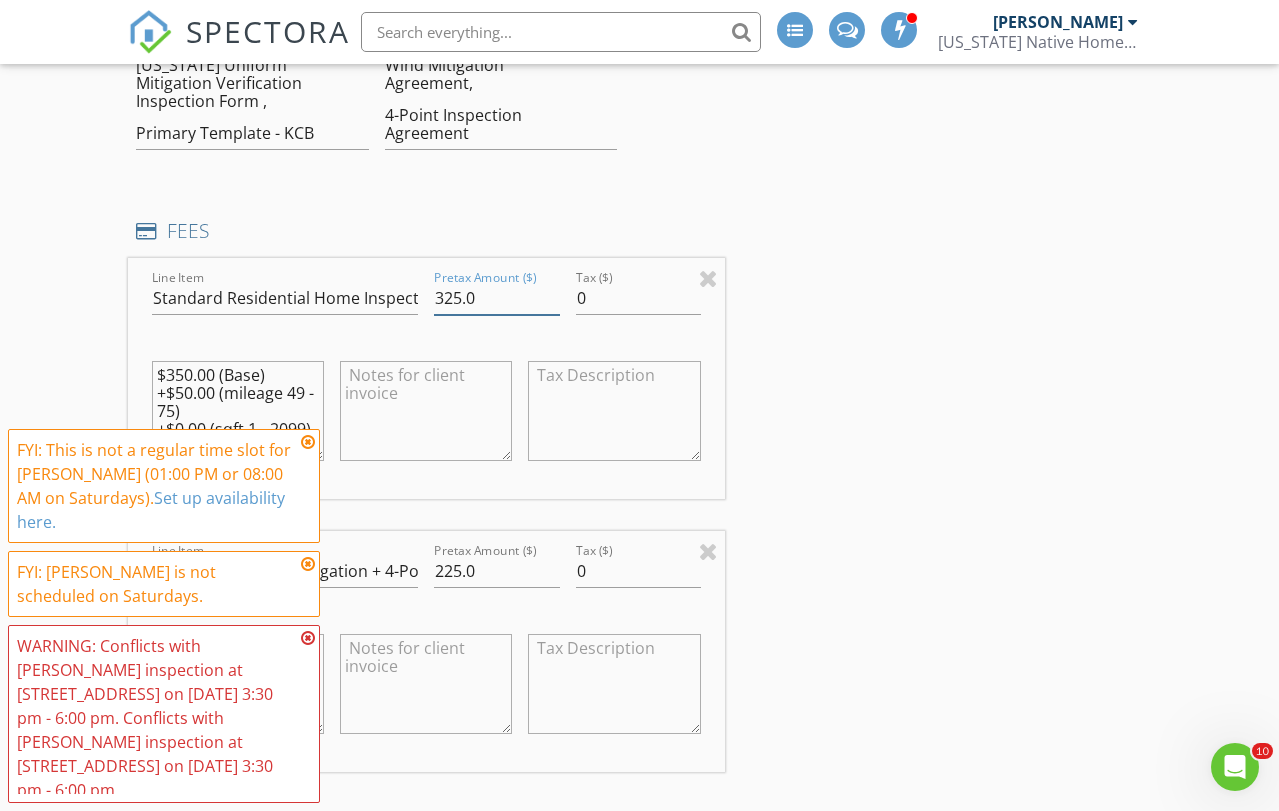 type on "325.0" 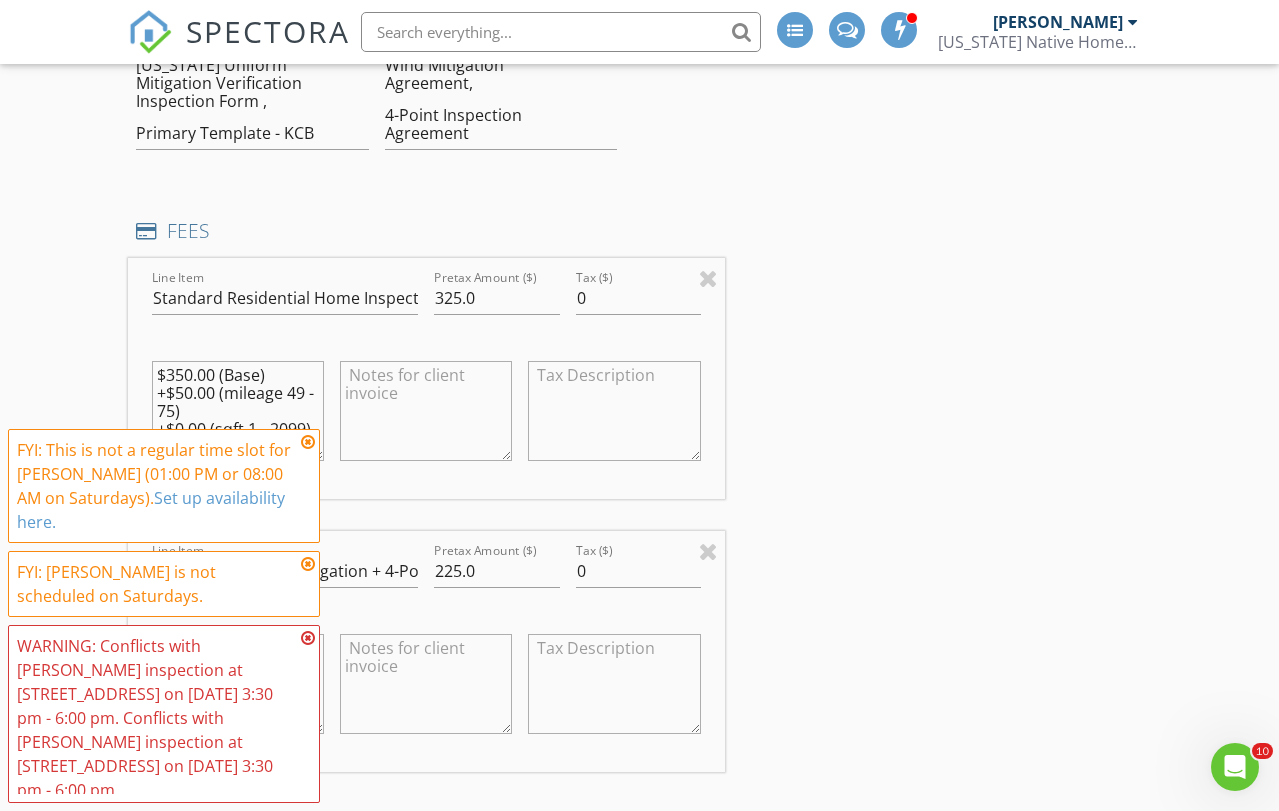 click on "$350.00 (Base)
+$50.00 (mileage 49 - 75)
+$0.00 (sqft 1 - 2099)" at bounding box center (238, 411) 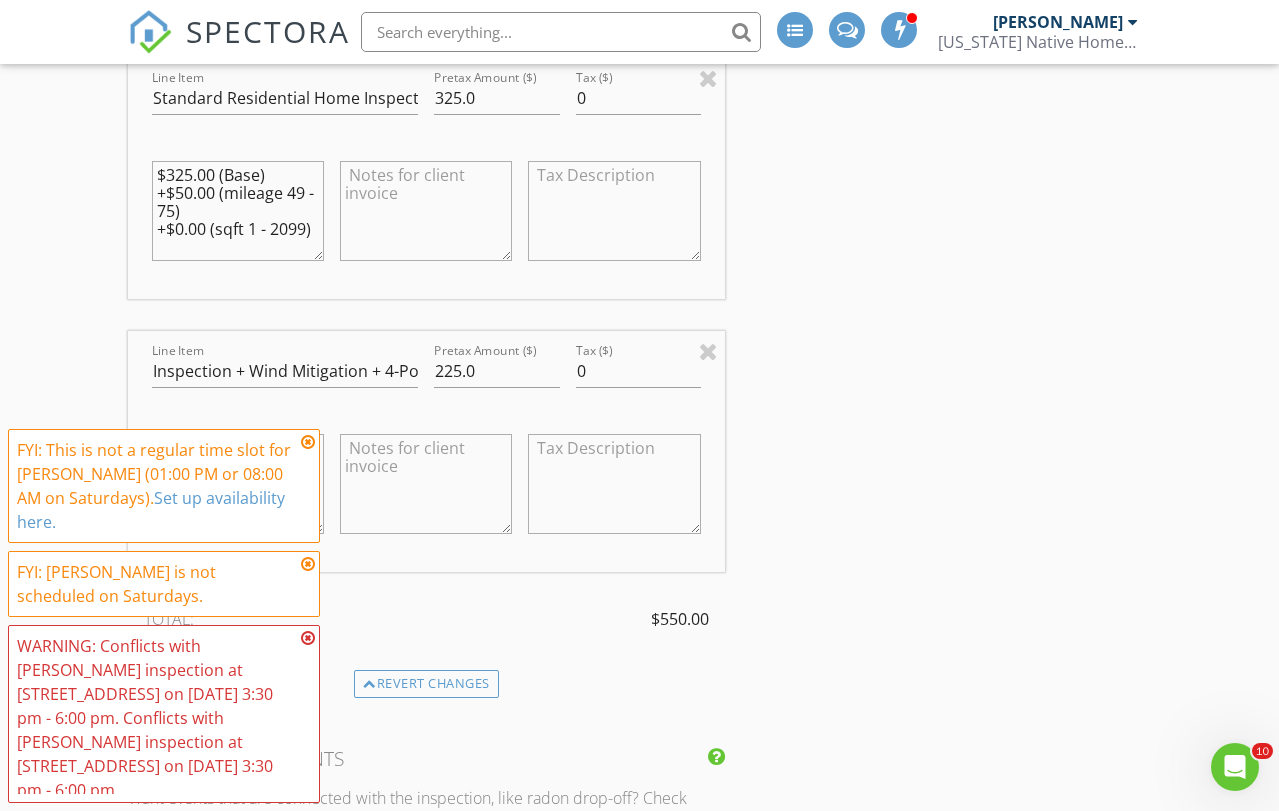 scroll, scrollTop: 3095, scrollLeft: 0, axis: vertical 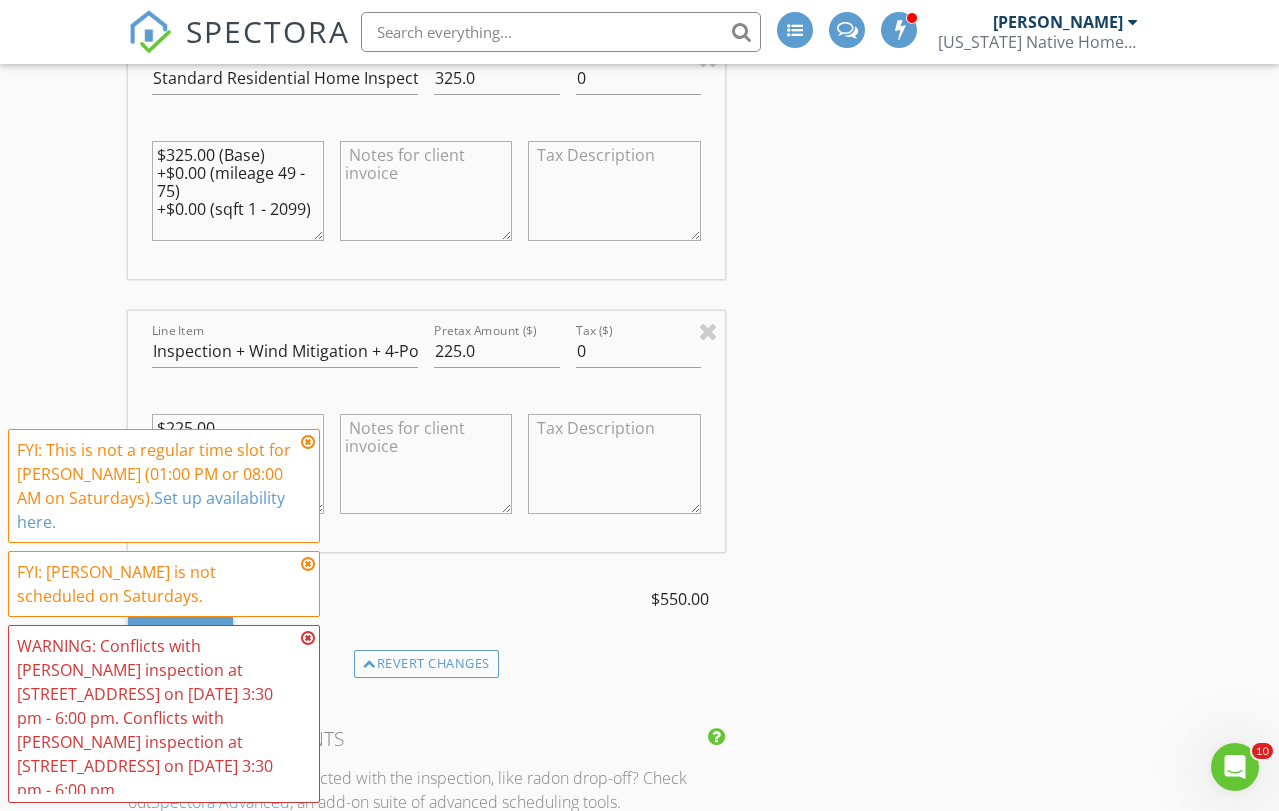 type on "$325.00 (Base)
+$0.00 (mileage 49 - 75)
+$0.00 (sqft 1 - 2099)" 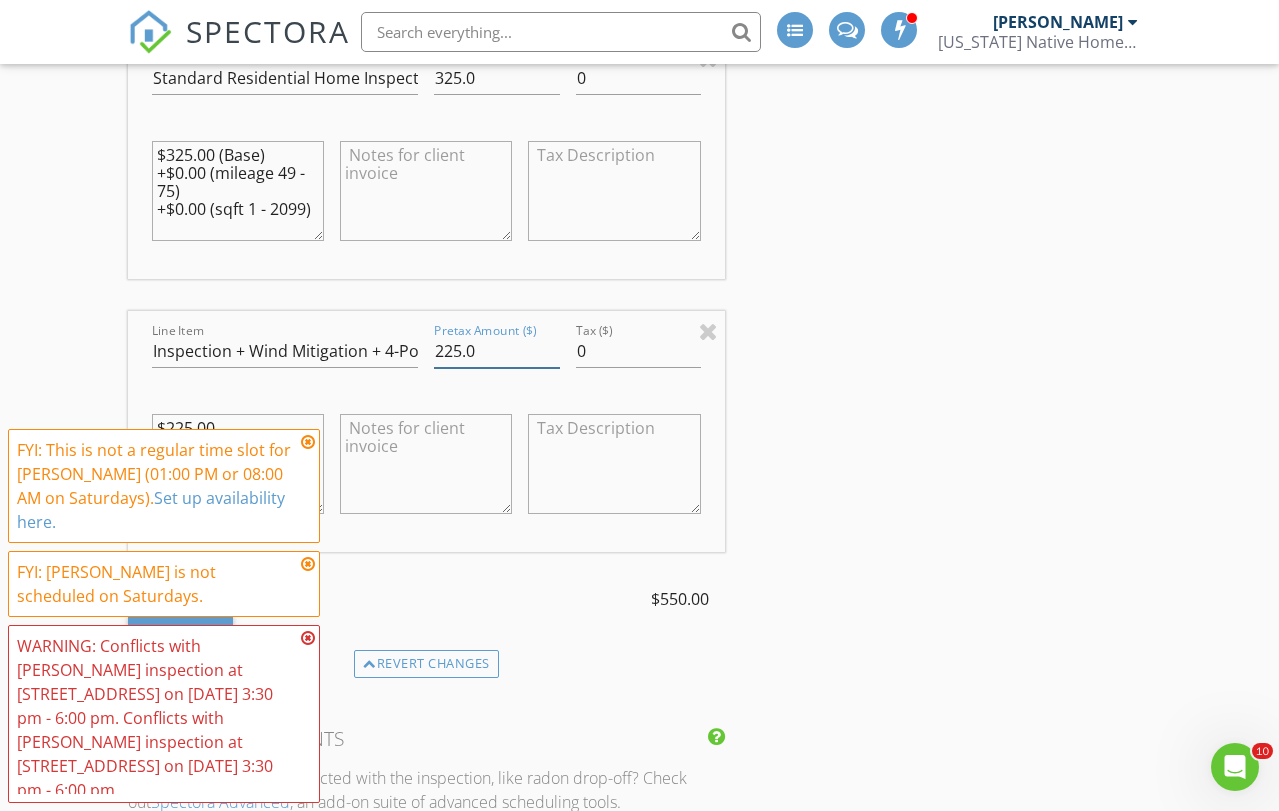 click on "225.0" at bounding box center (496, 351) 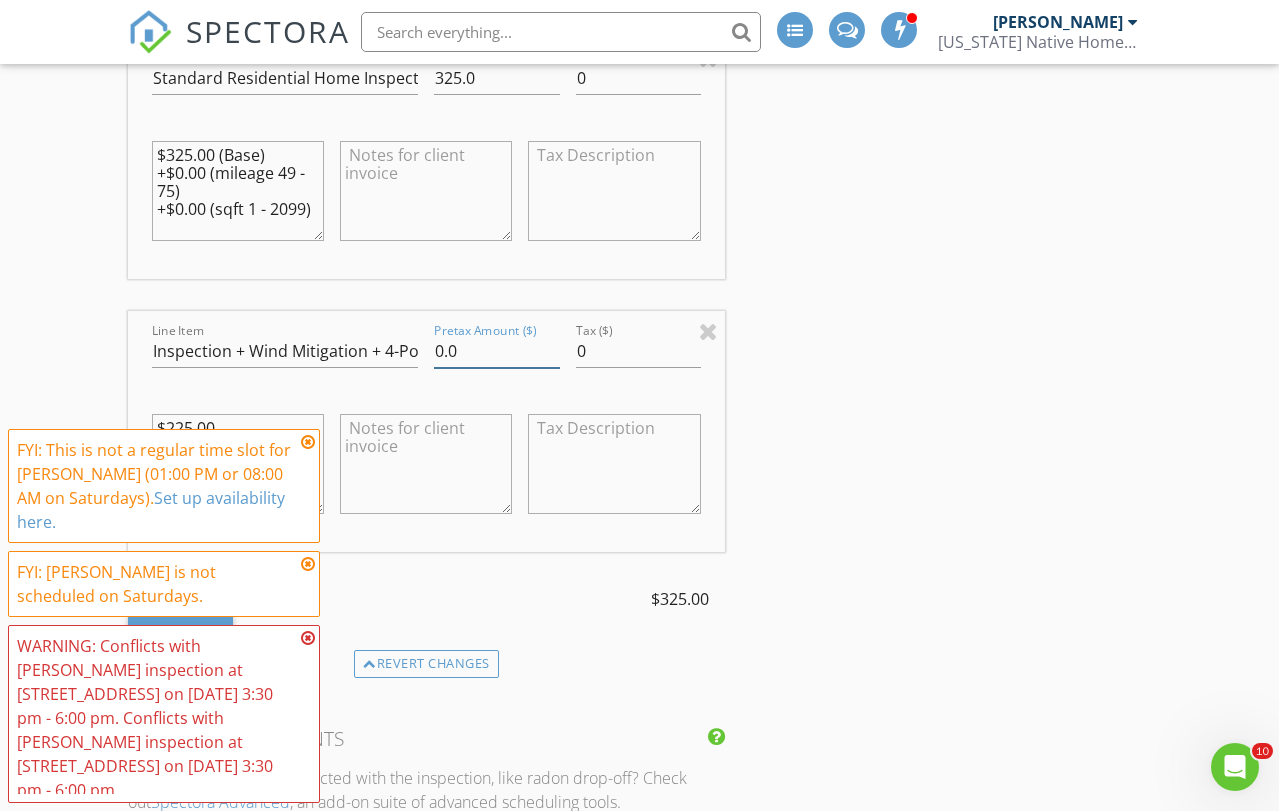 type on "0.0" 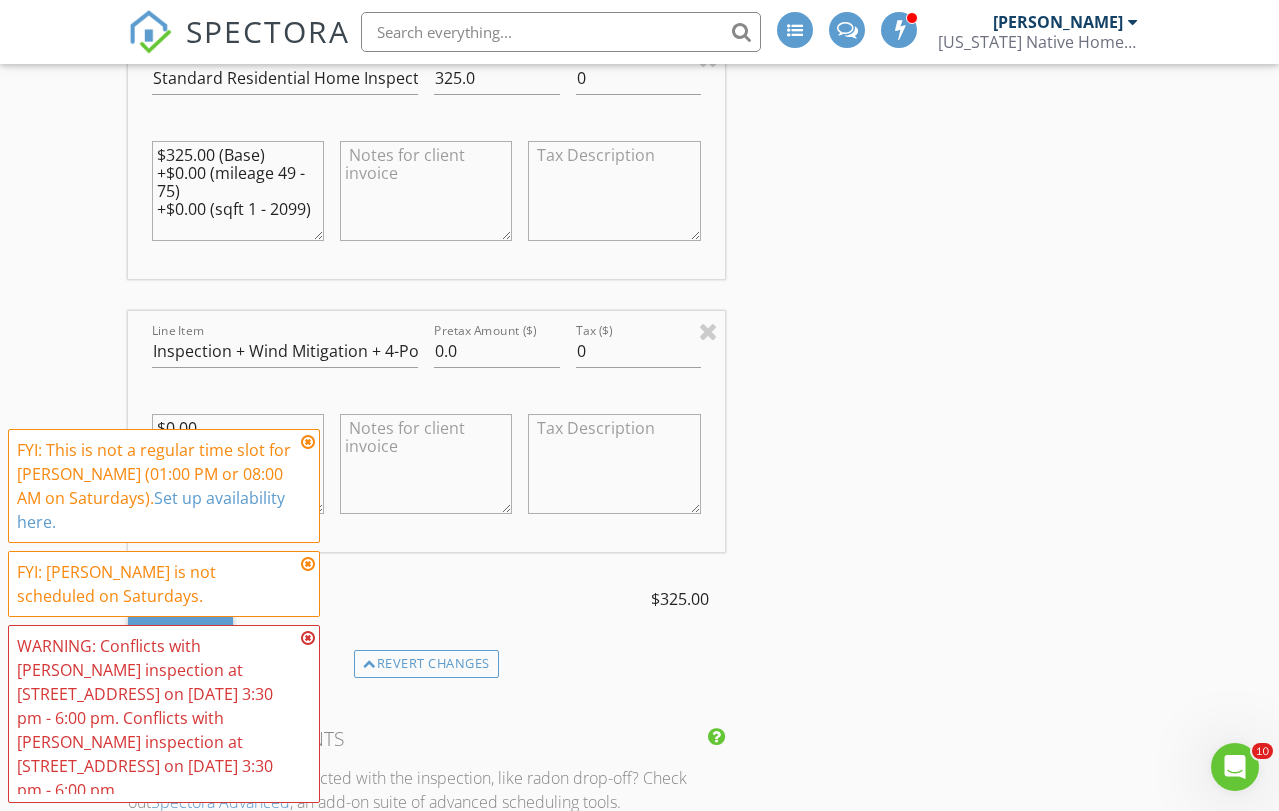 type on "$0.00" 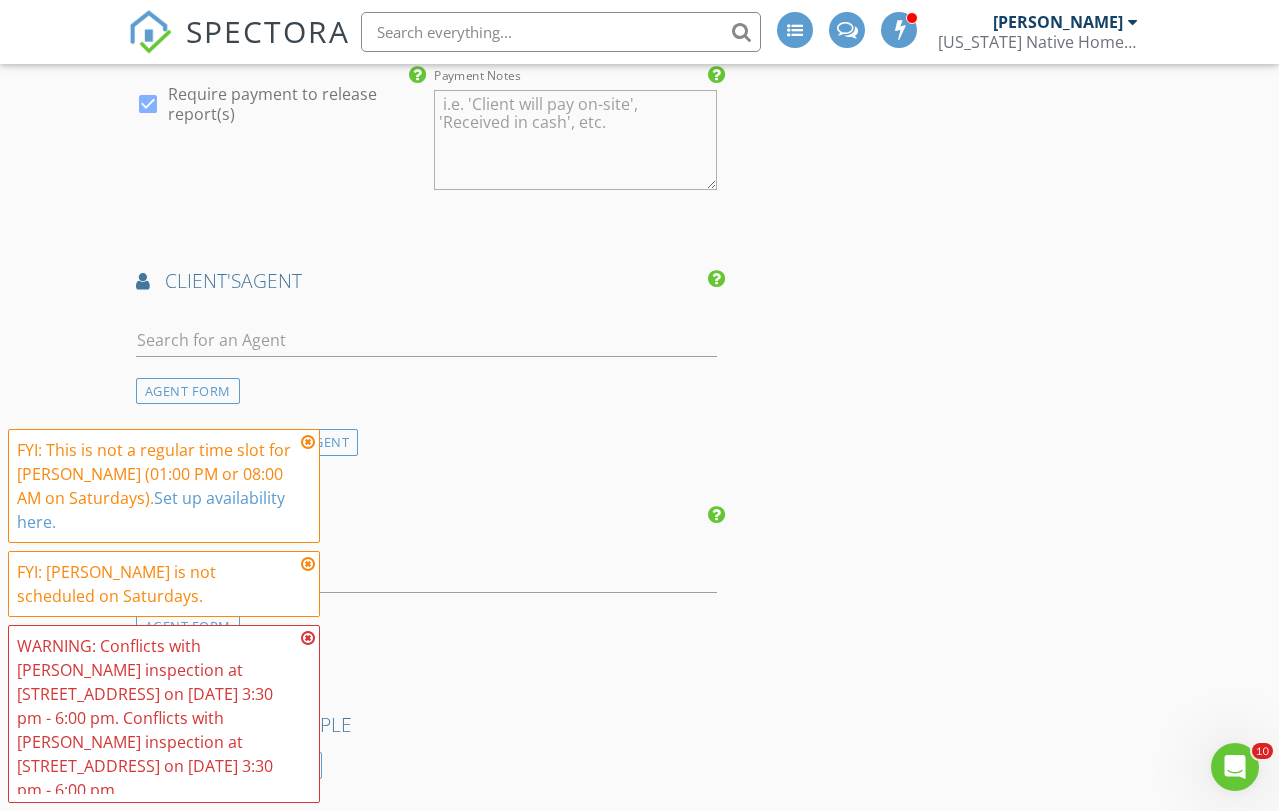 scroll, scrollTop: 3950, scrollLeft: 0, axis: vertical 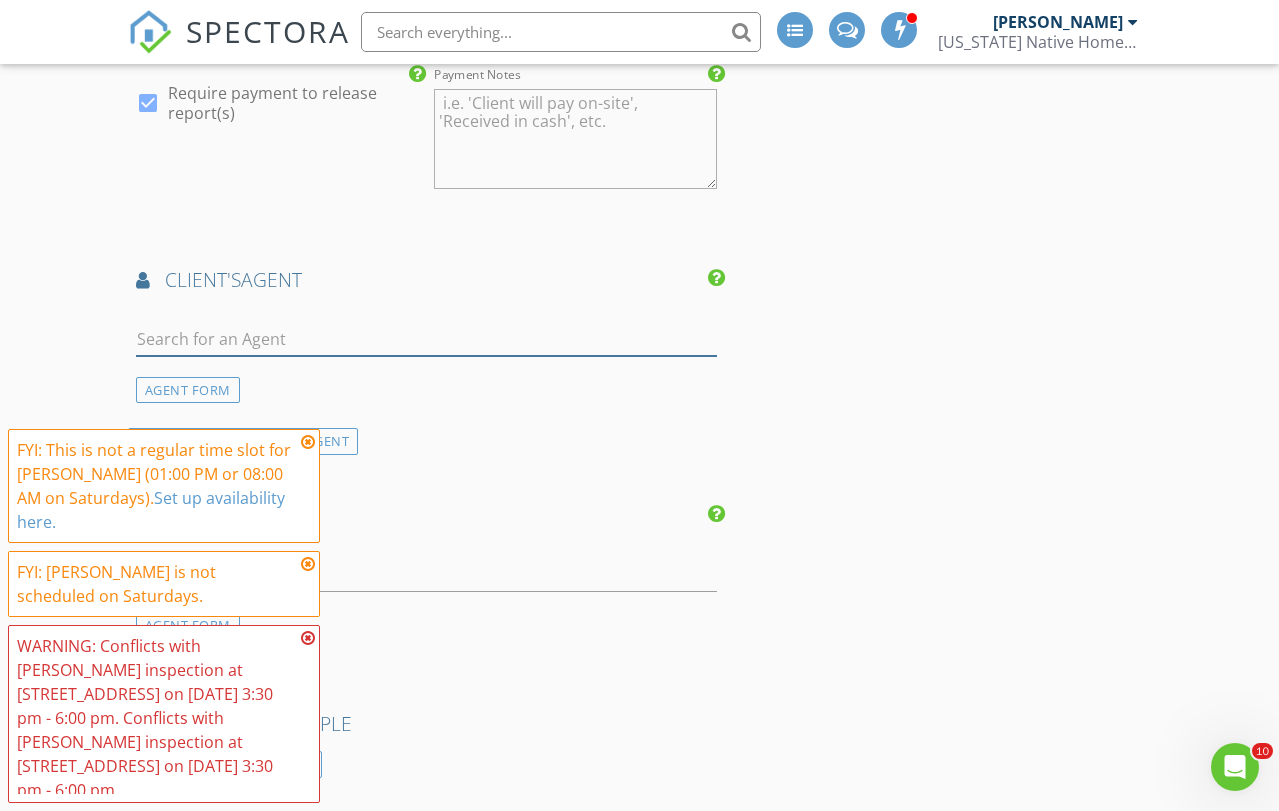 click at bounding box center [426, 339] 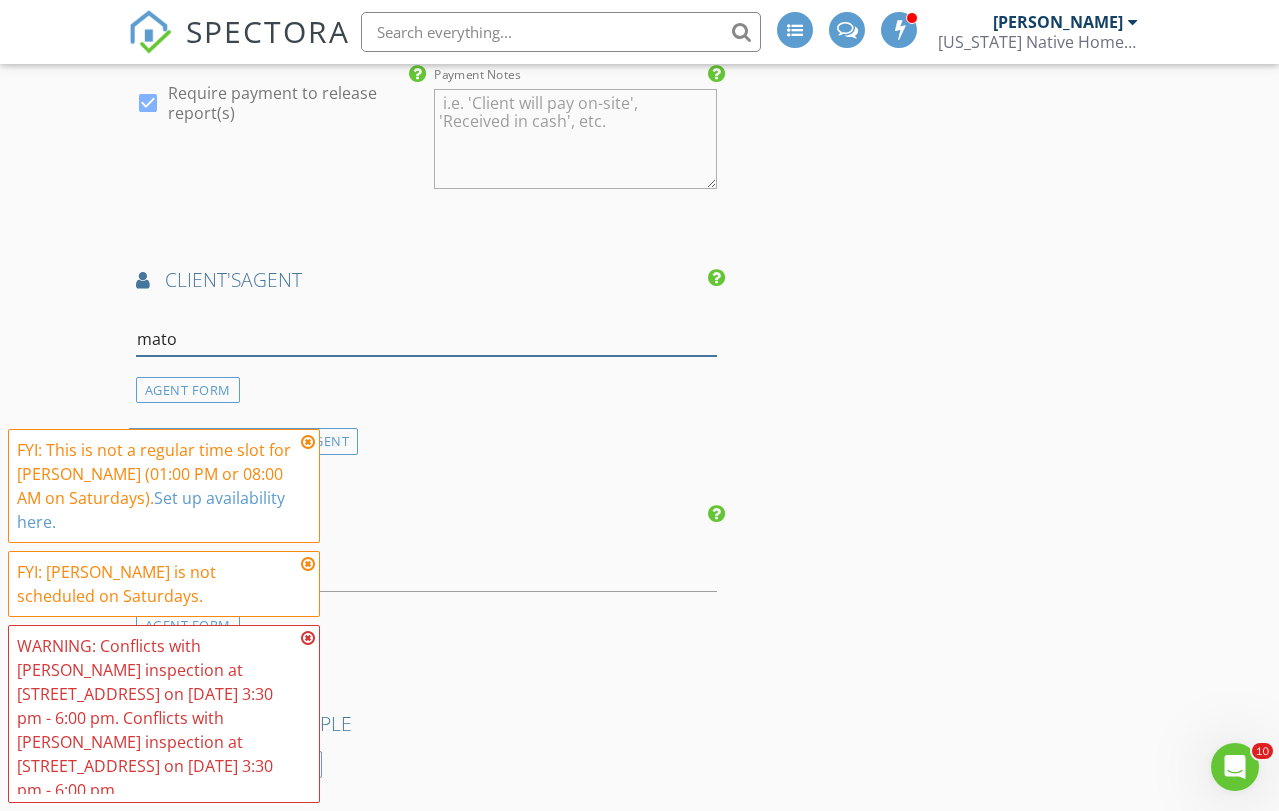 type on "matos" 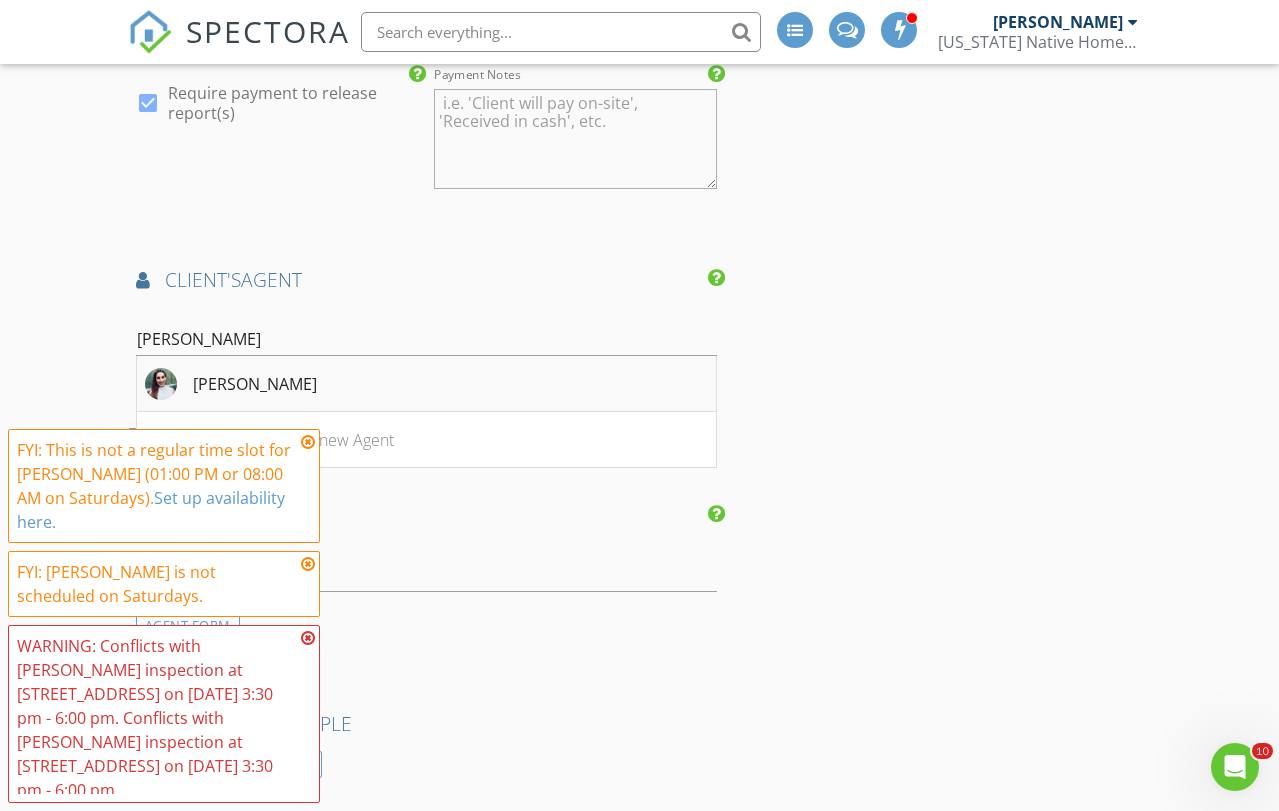 click on "Asheley Matos" at bounding box center (426, 384) 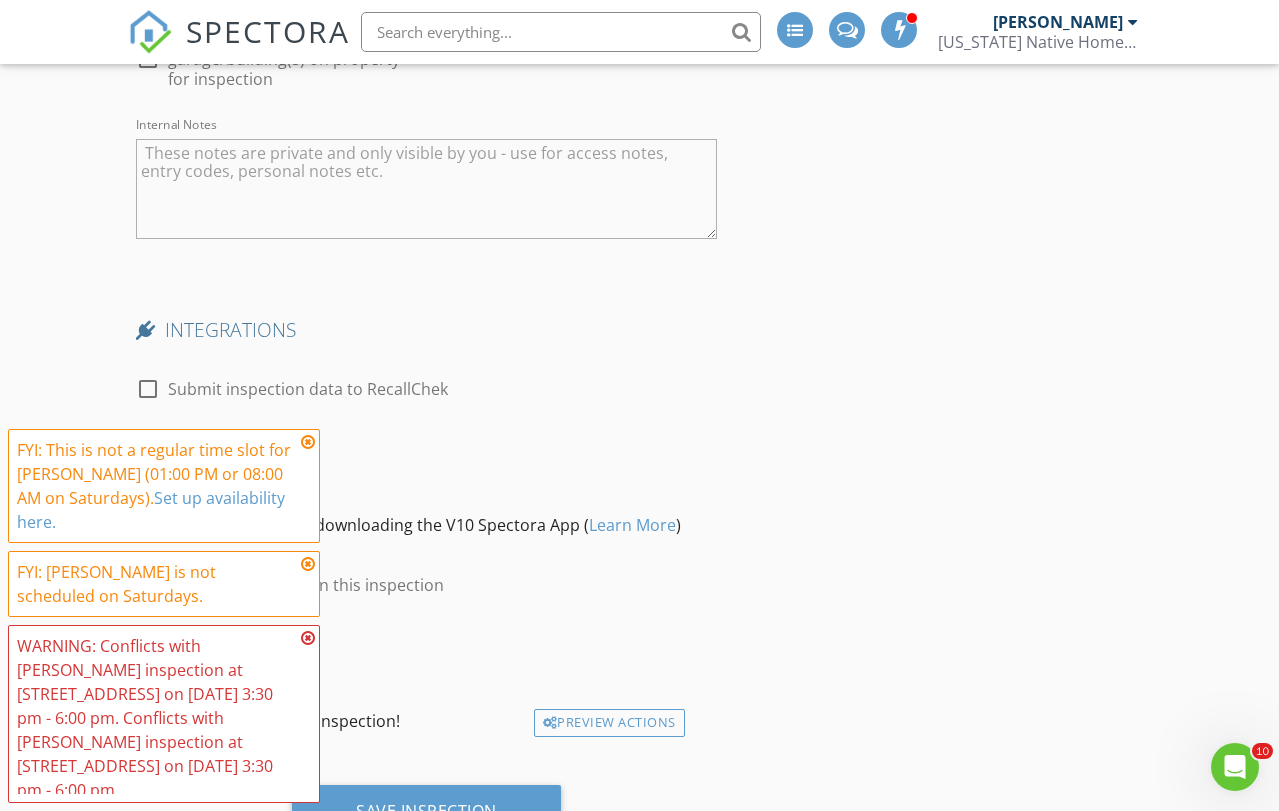scroll, scrollTop: 5742, scrollLeft: 0, axis: vertical 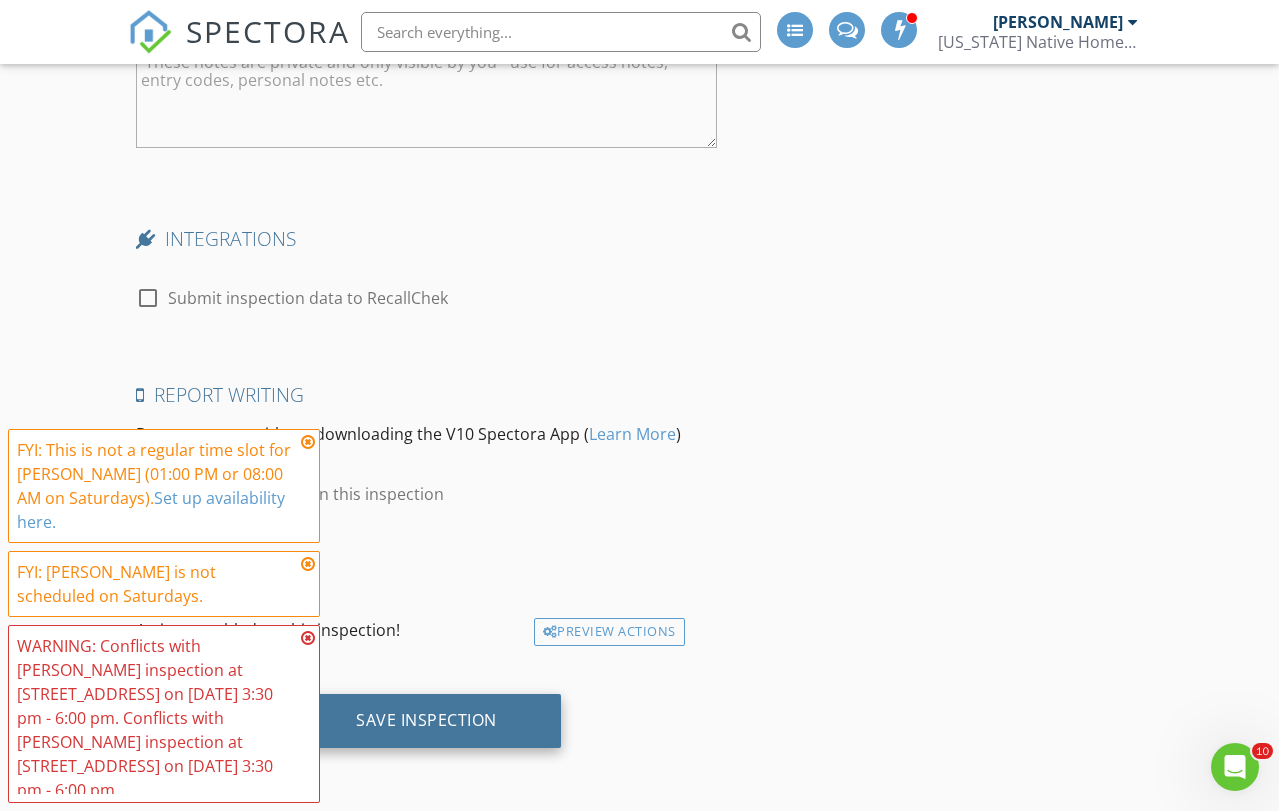 click on "Save Inspection" at bounding box center (426, 720) 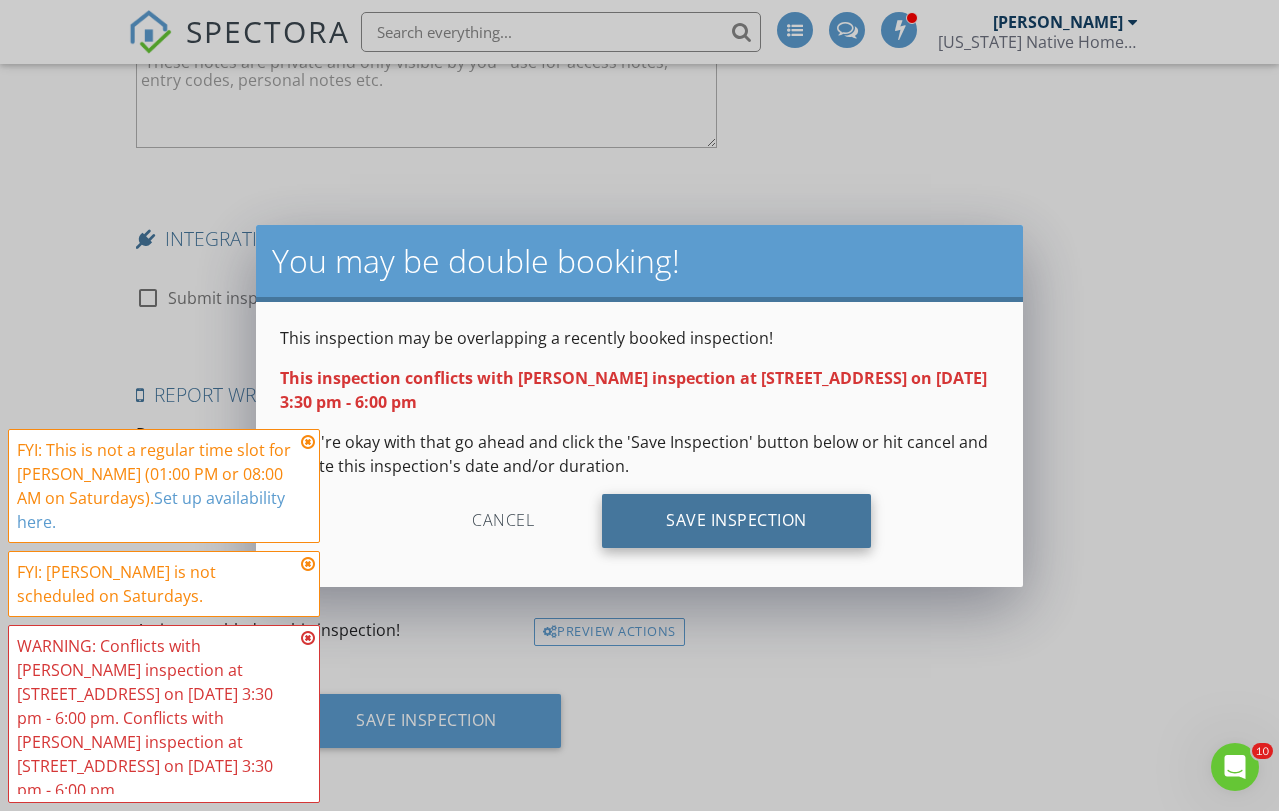 click on "Save Inspection" at bounding box center [736, 521] 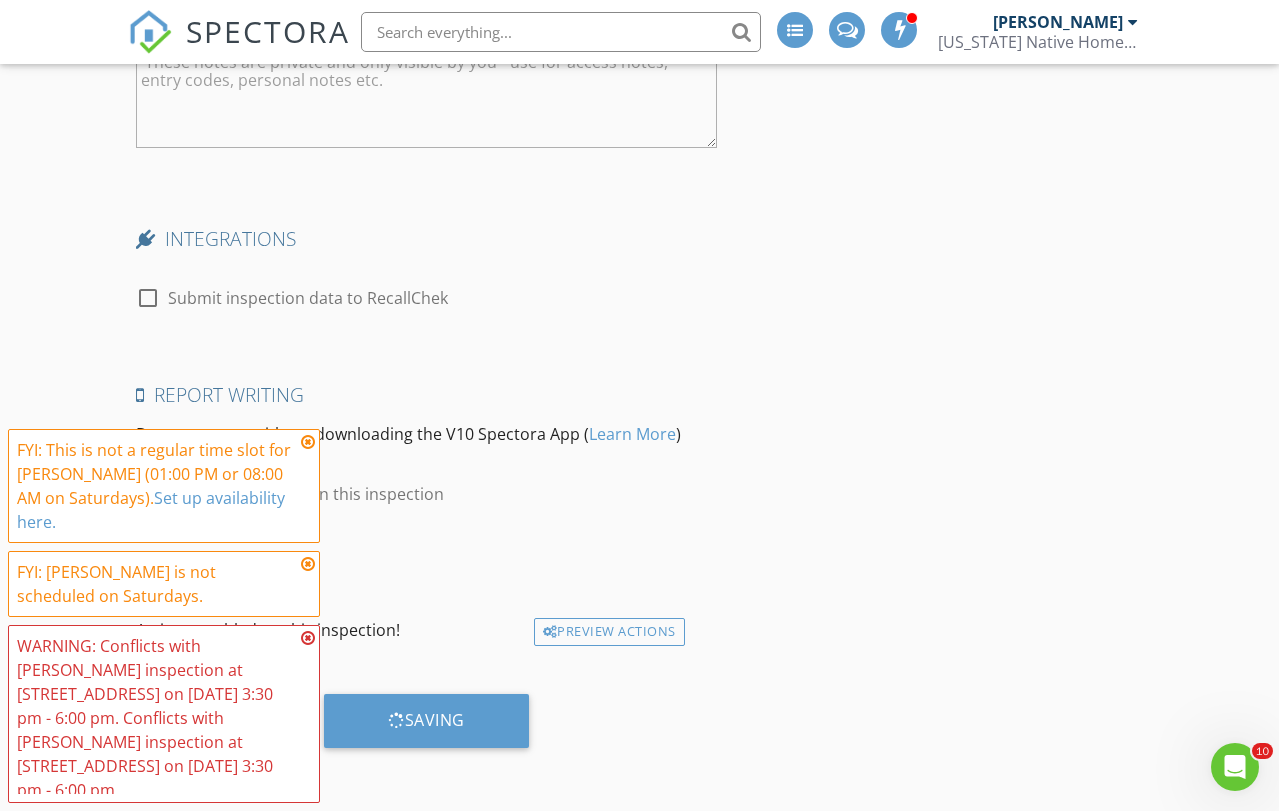 click at bounding box center [308, 638] 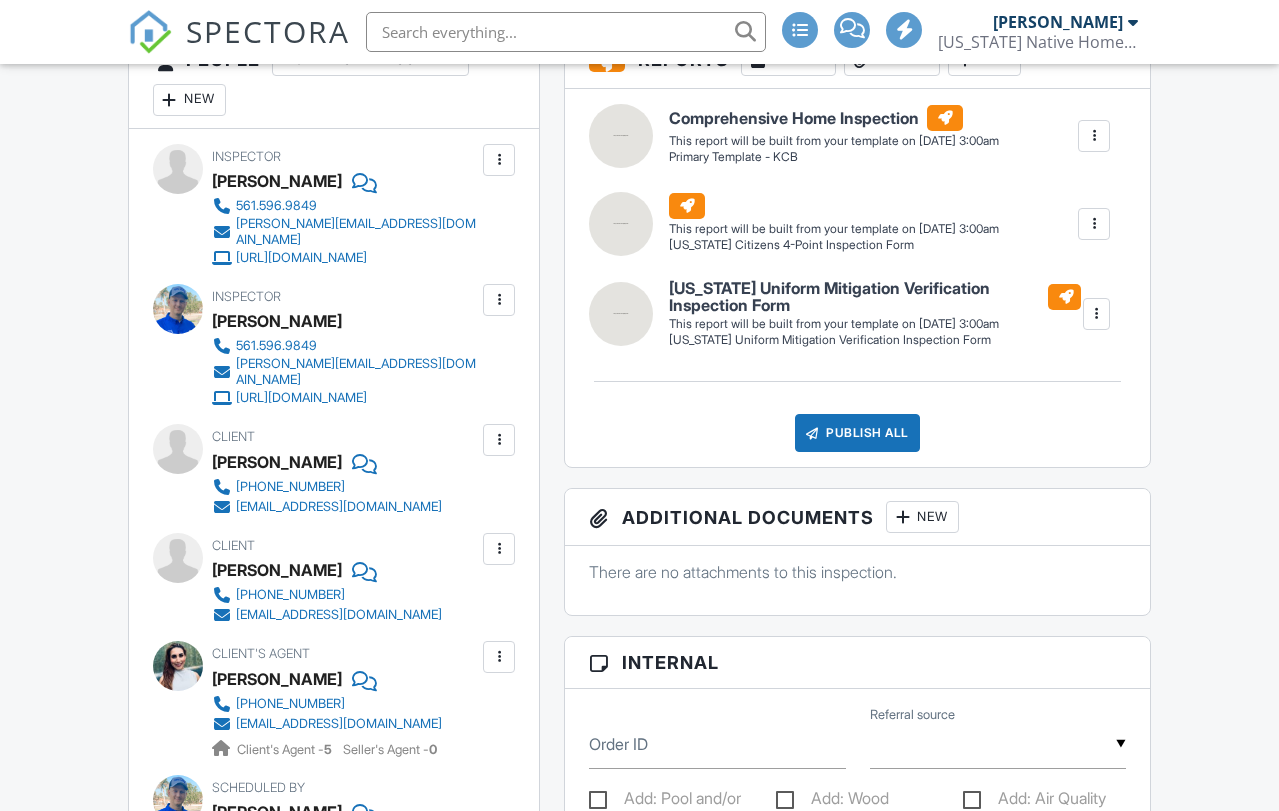 scroll, scrollTop: 602, scrollLeft: 0, axis: vertical 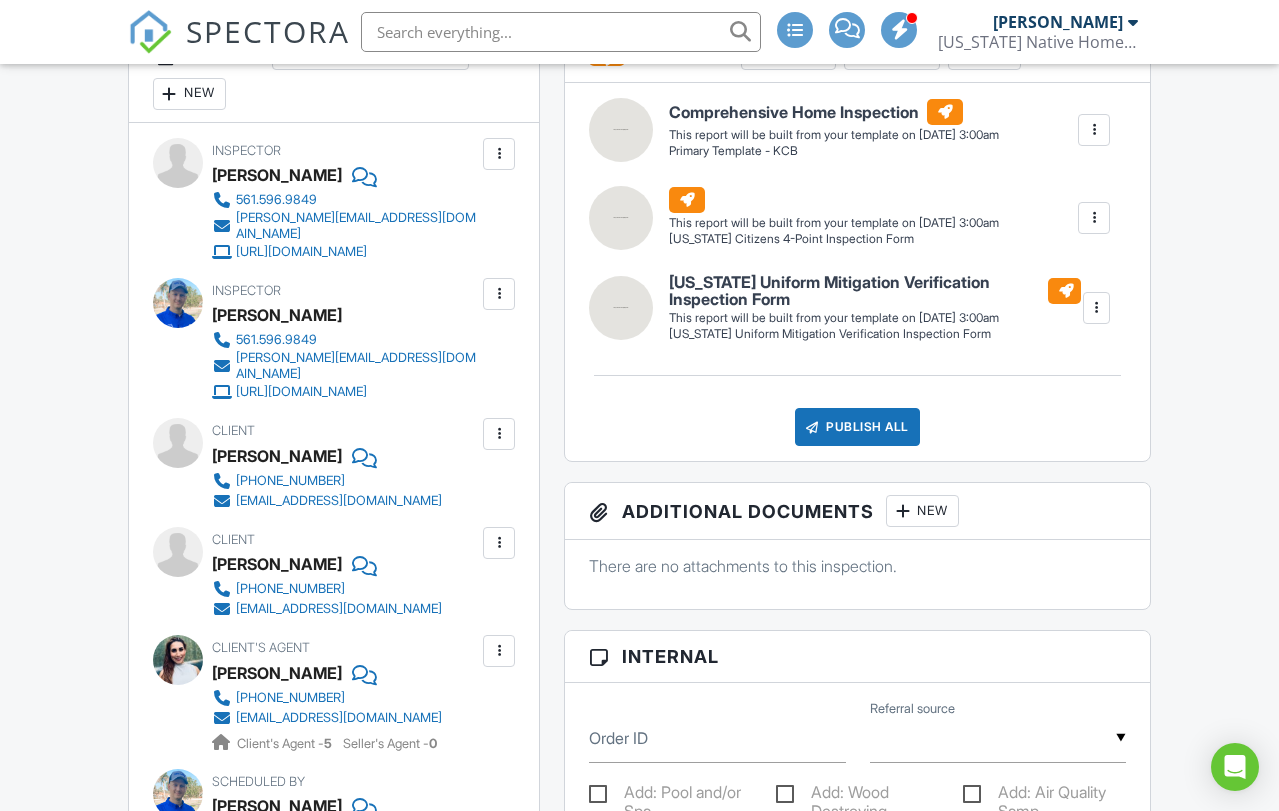 click at bounding box center (499, 294) 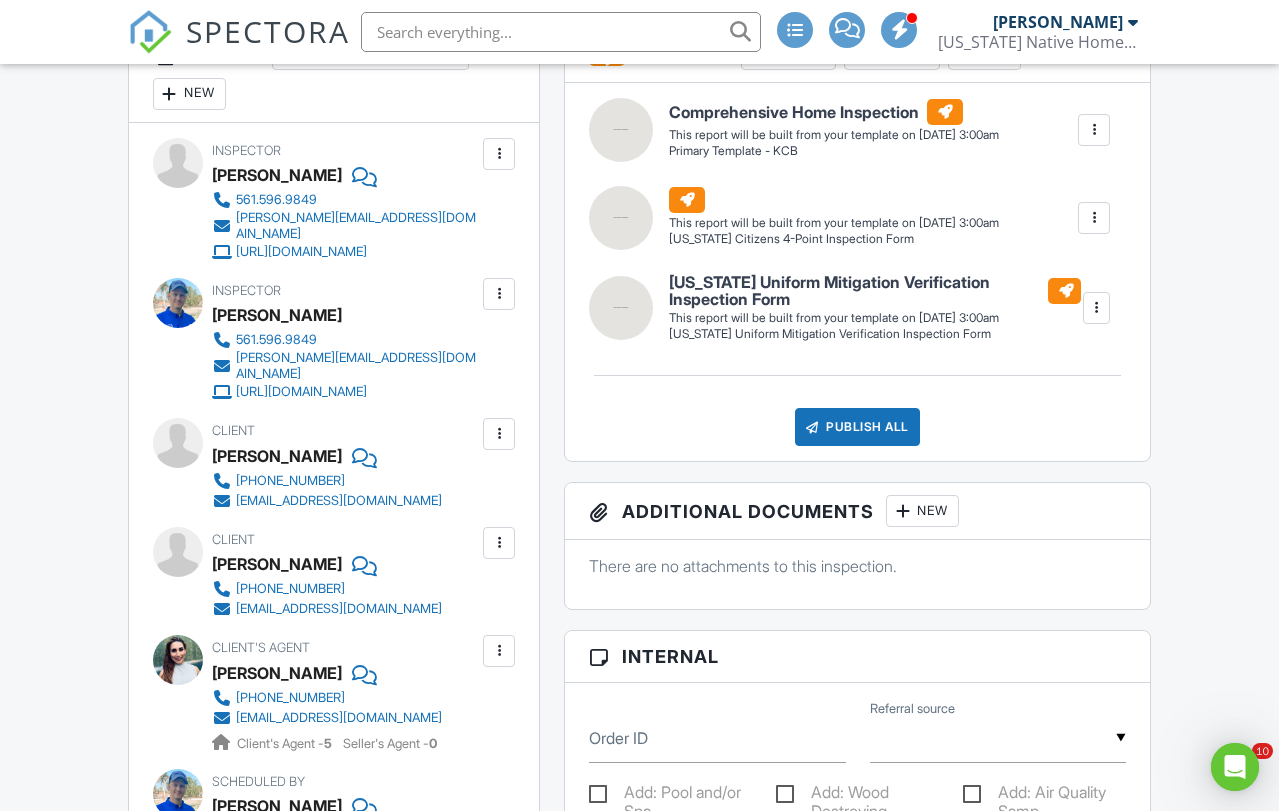scroll, scrollTop: 0, scrollLeft: 0, axis: both 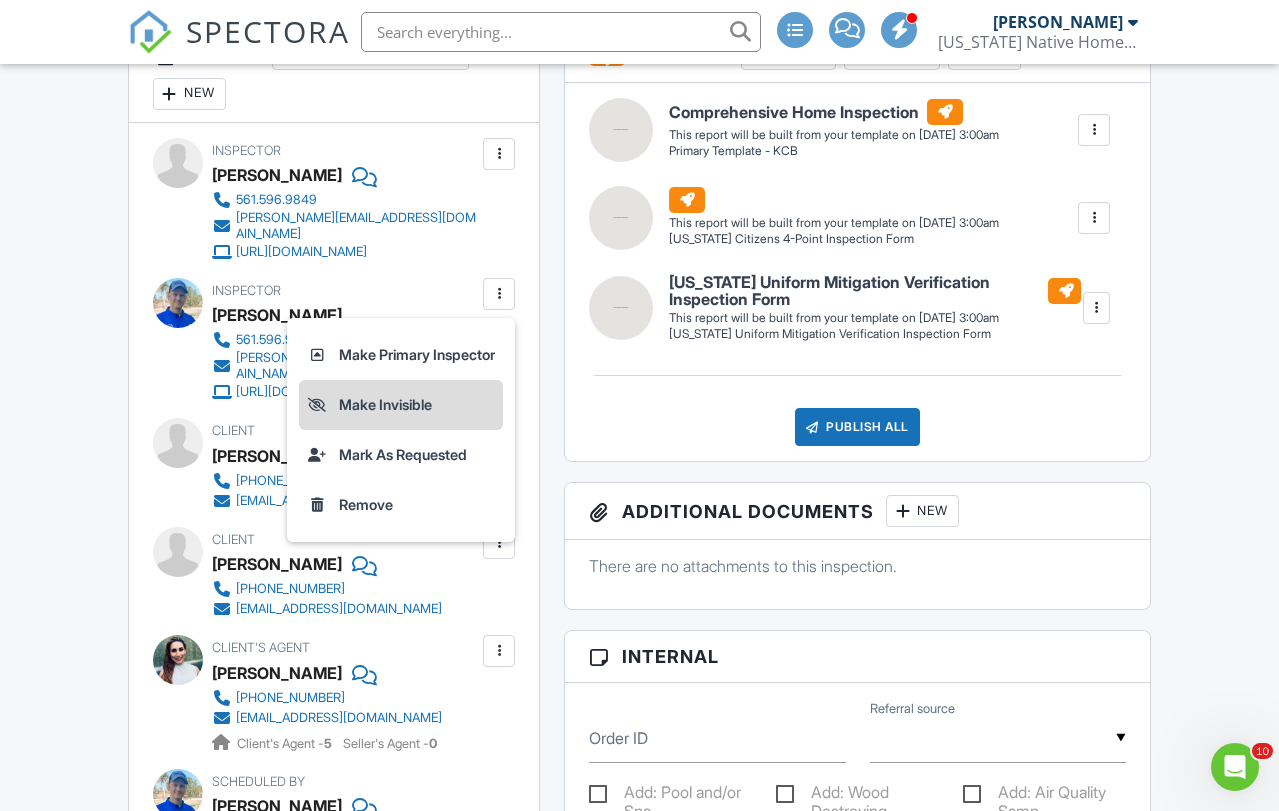 click on "Make Invisible" at bounding box center [401, 405] 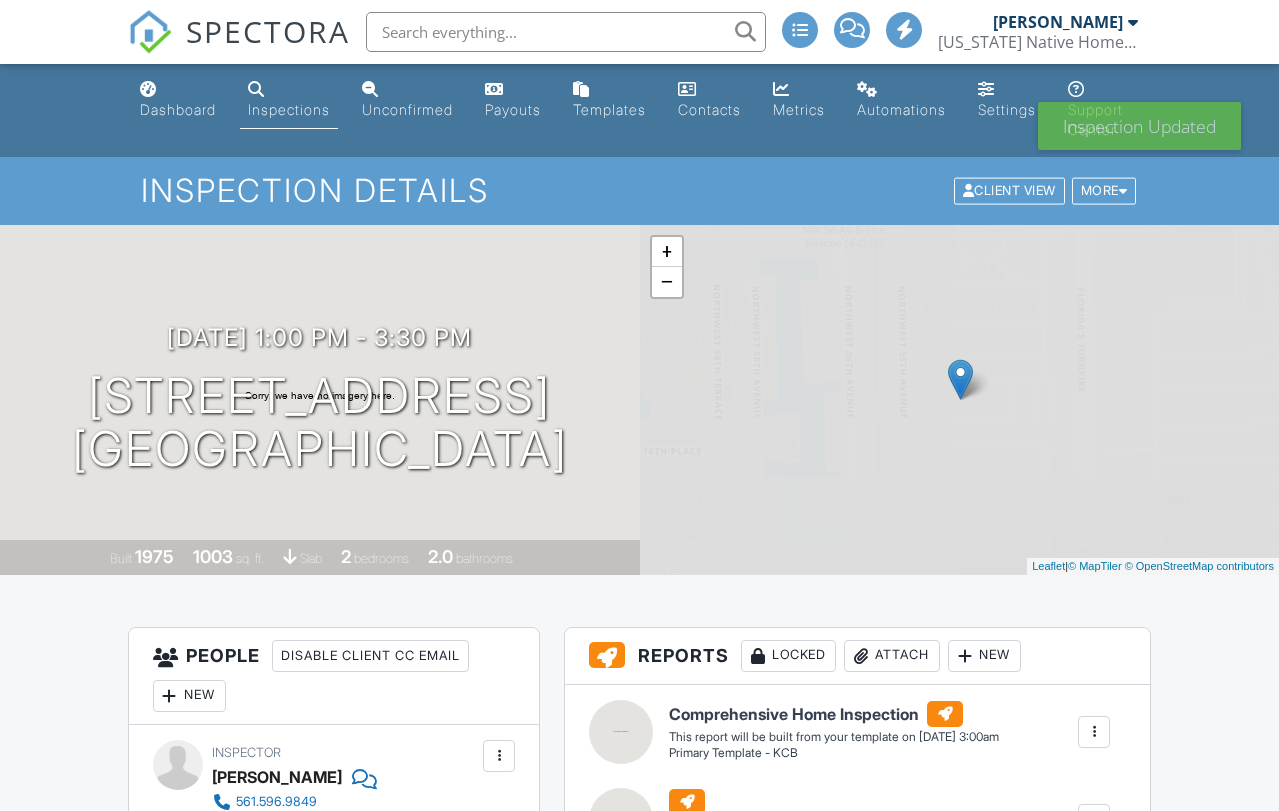 scroll, scrollTop: 0, scrollLeft: 0, axis: both 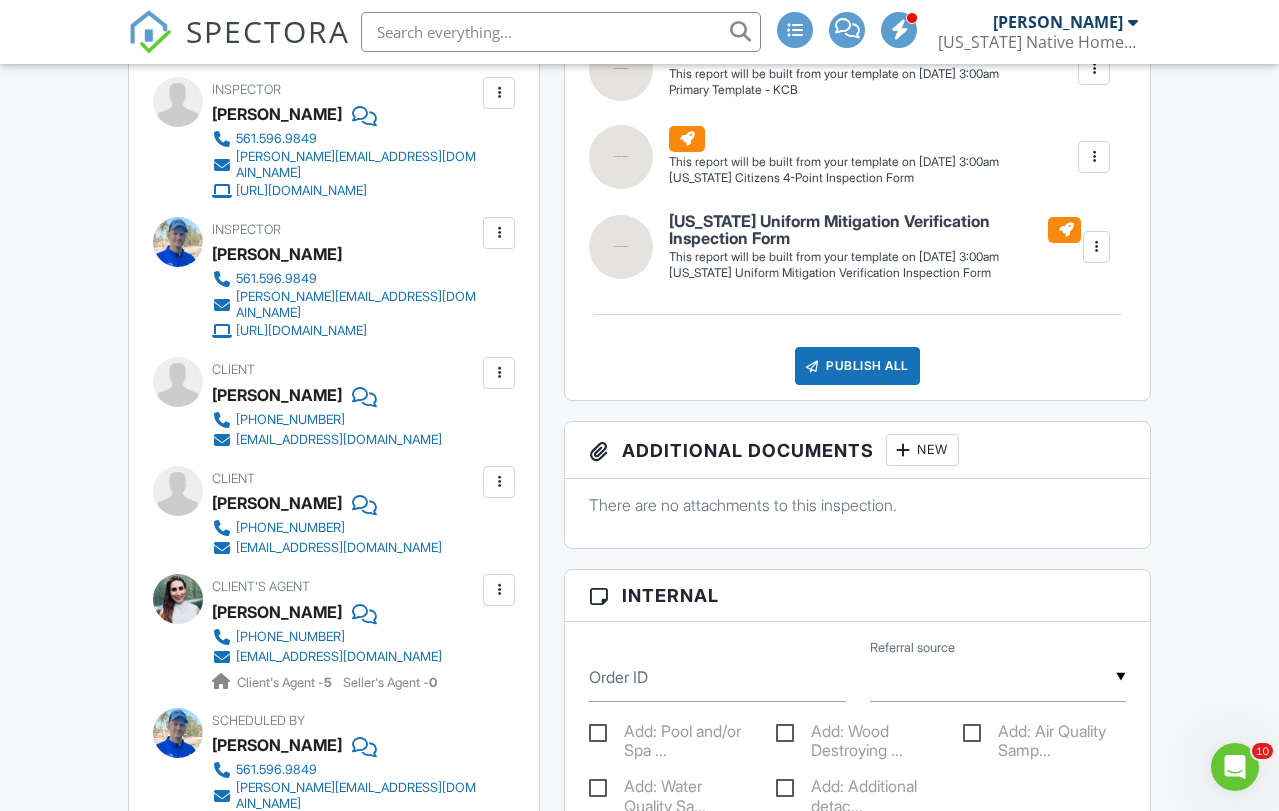 click at bounding box center (178, 102) 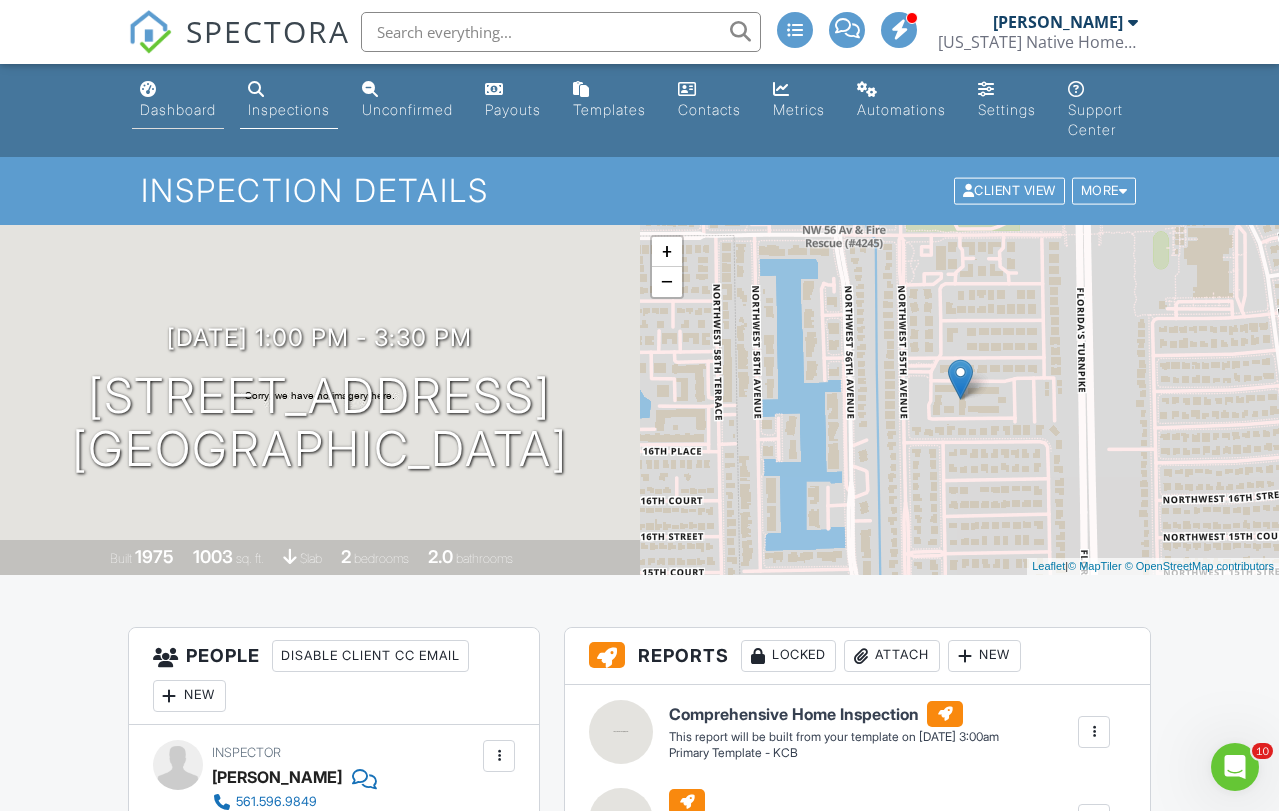 click on "Dashboard" at bounding box center [178, 109] 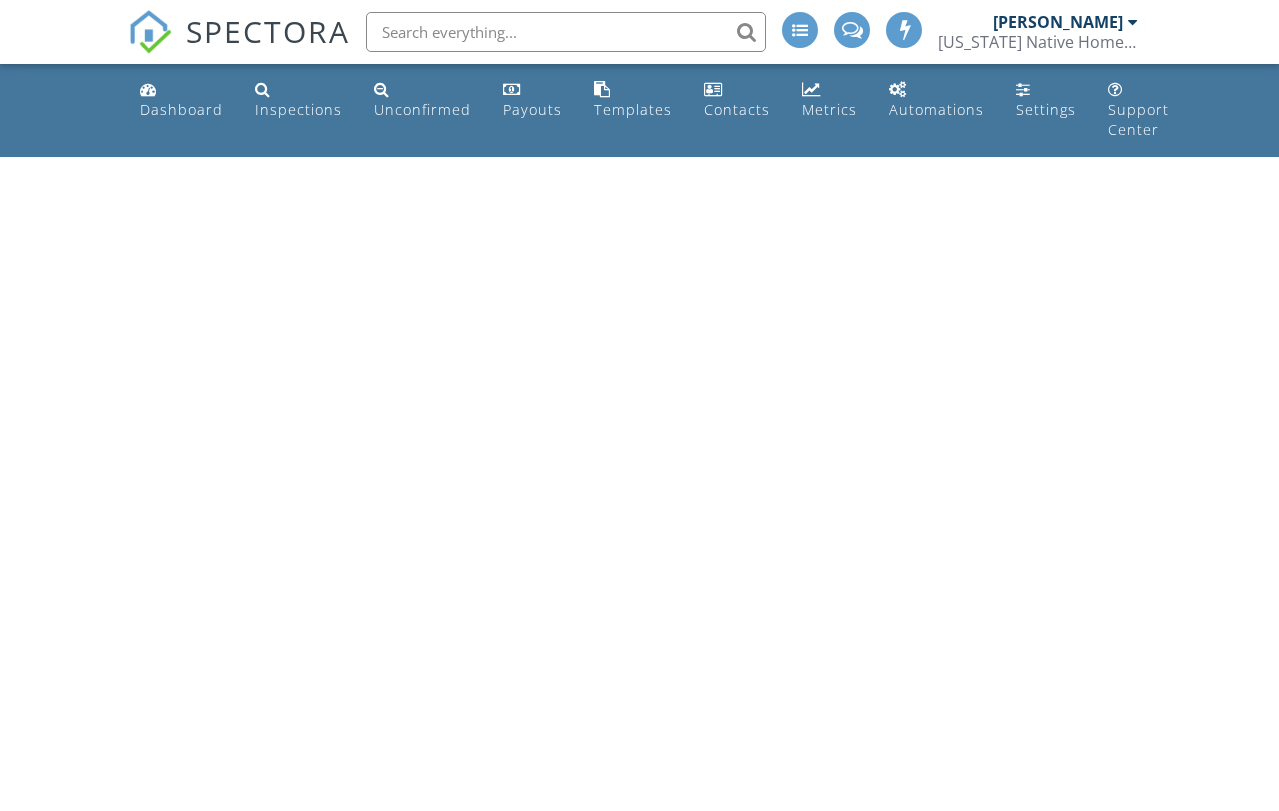 scroll, scrollTop: 0, scrollLeft: 0, axis: both 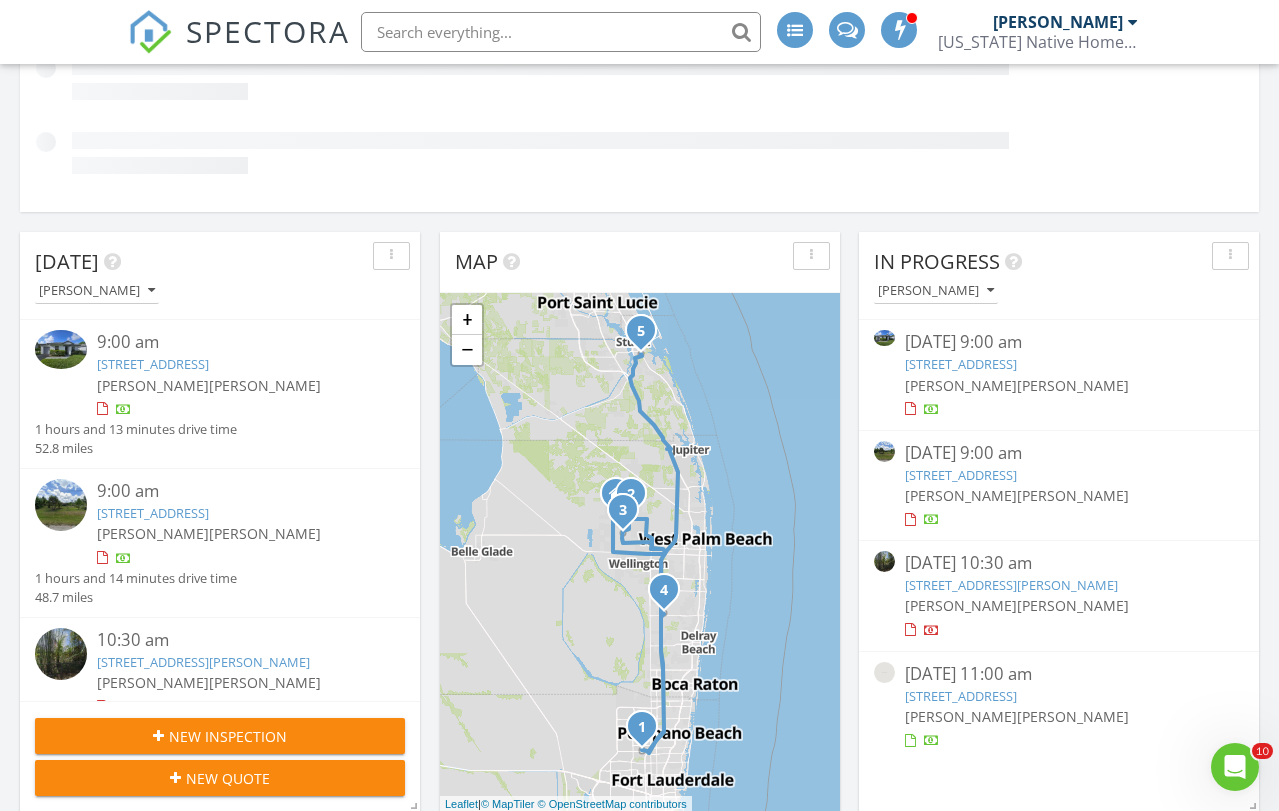 click on "New Inspection" at bounding box center (228, 736) 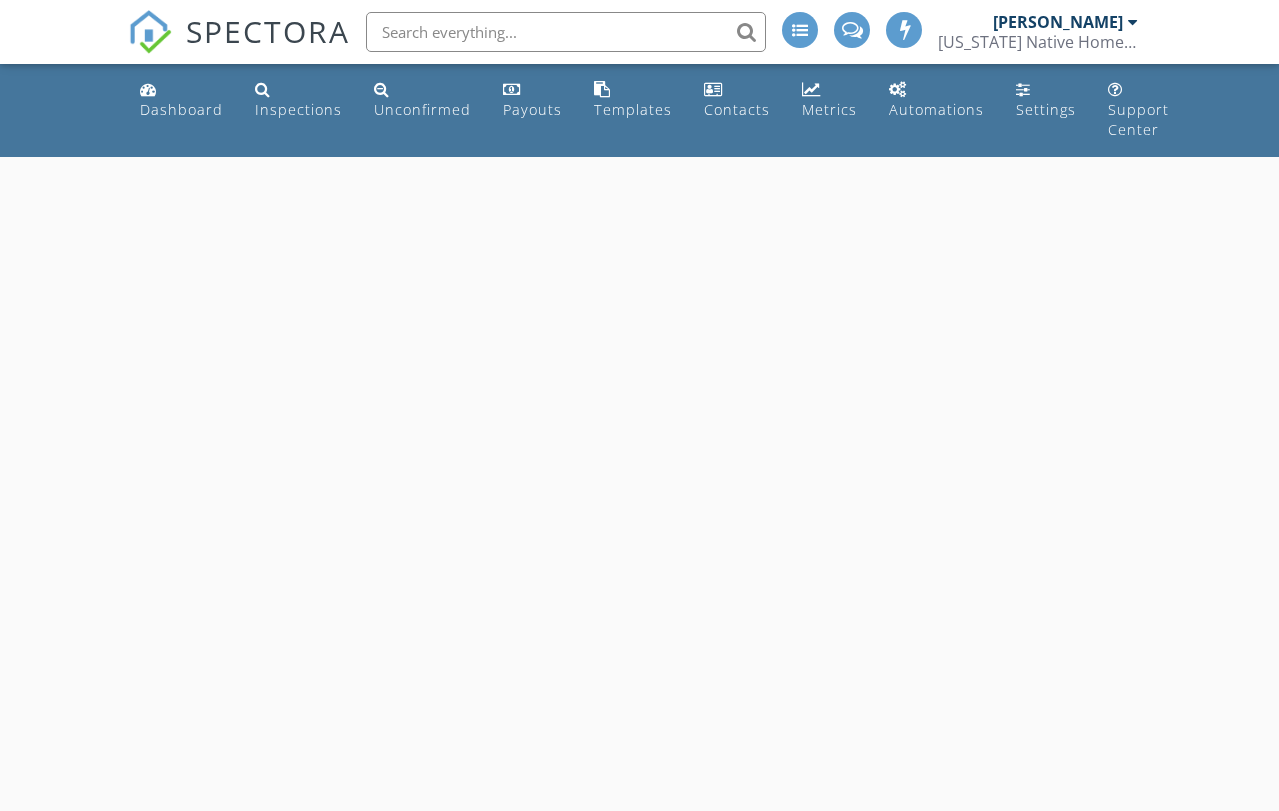 scroll, scrollTop: 0, scrollLeft: 0, axis: both 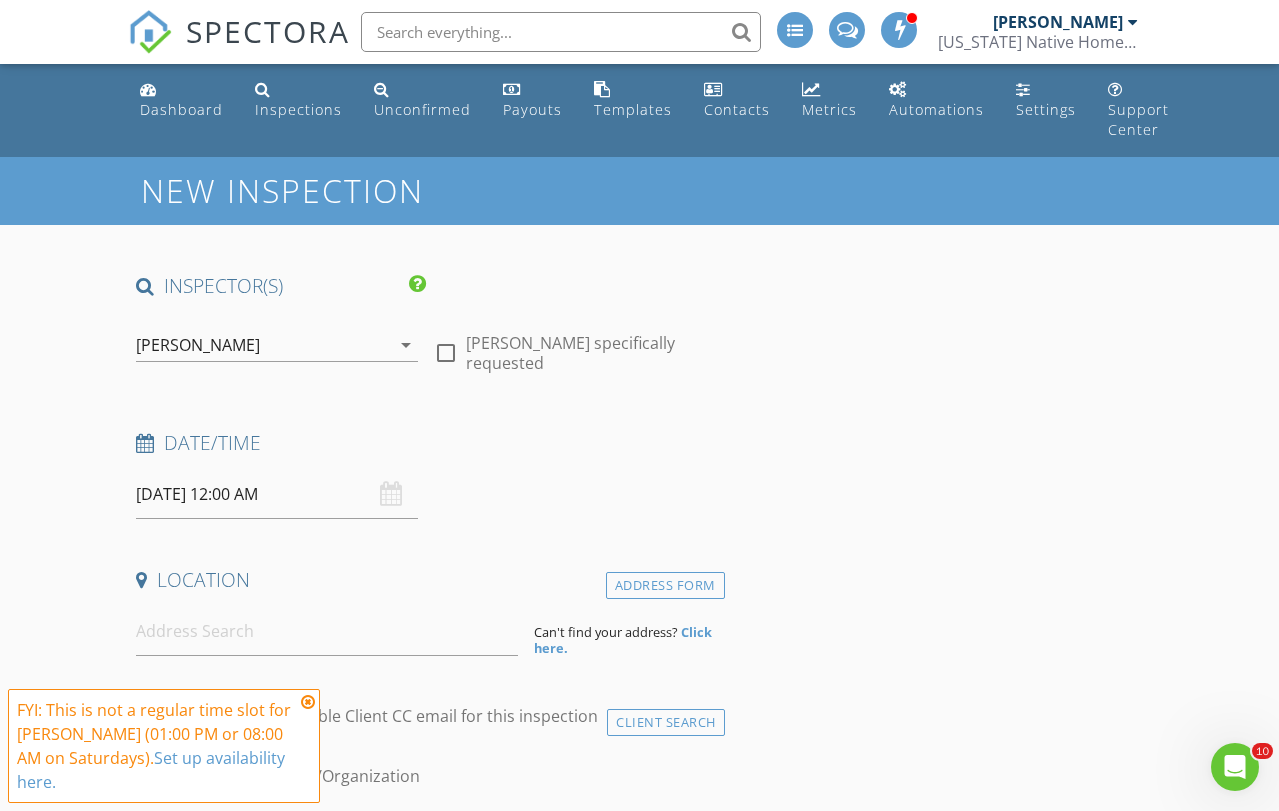 click on "[PERSON_NAME]" at bounding box center [263, 345] 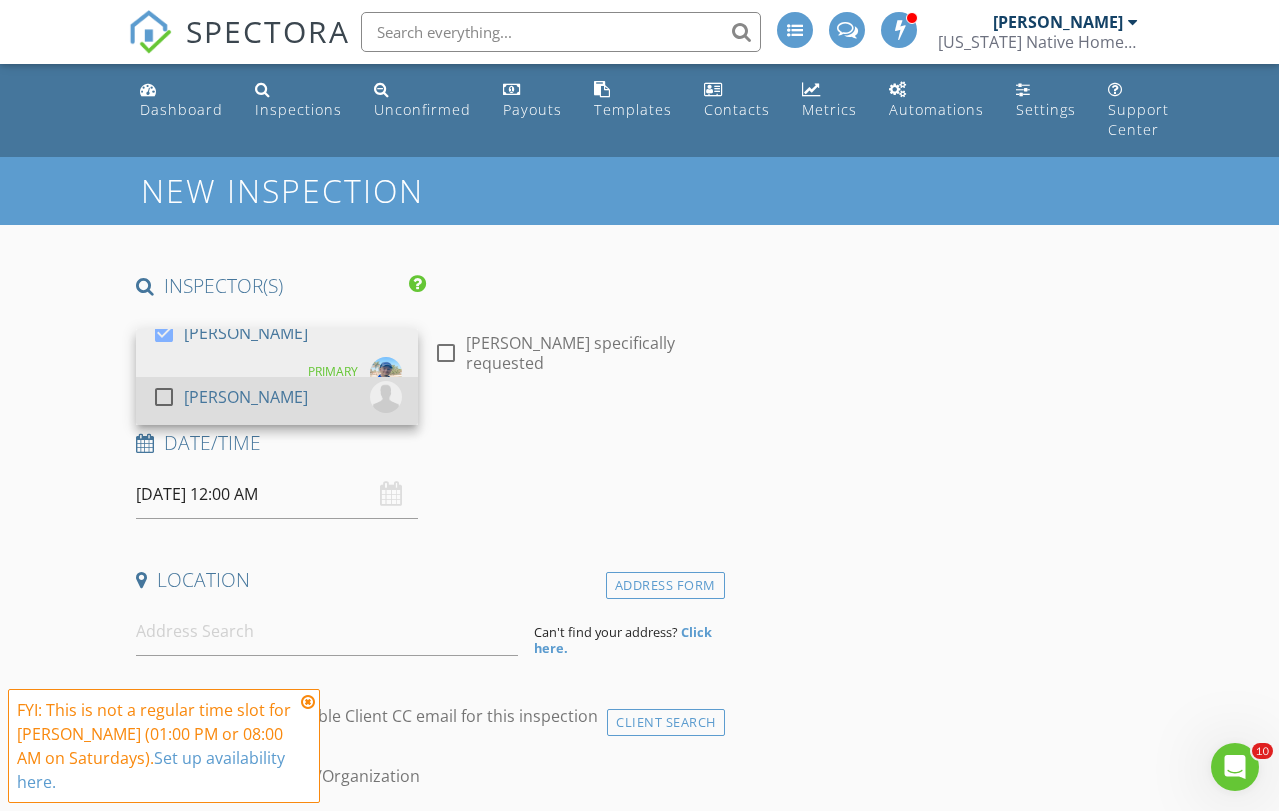 click on "[PERSON_NAME]" at bounding box center [246, 397] 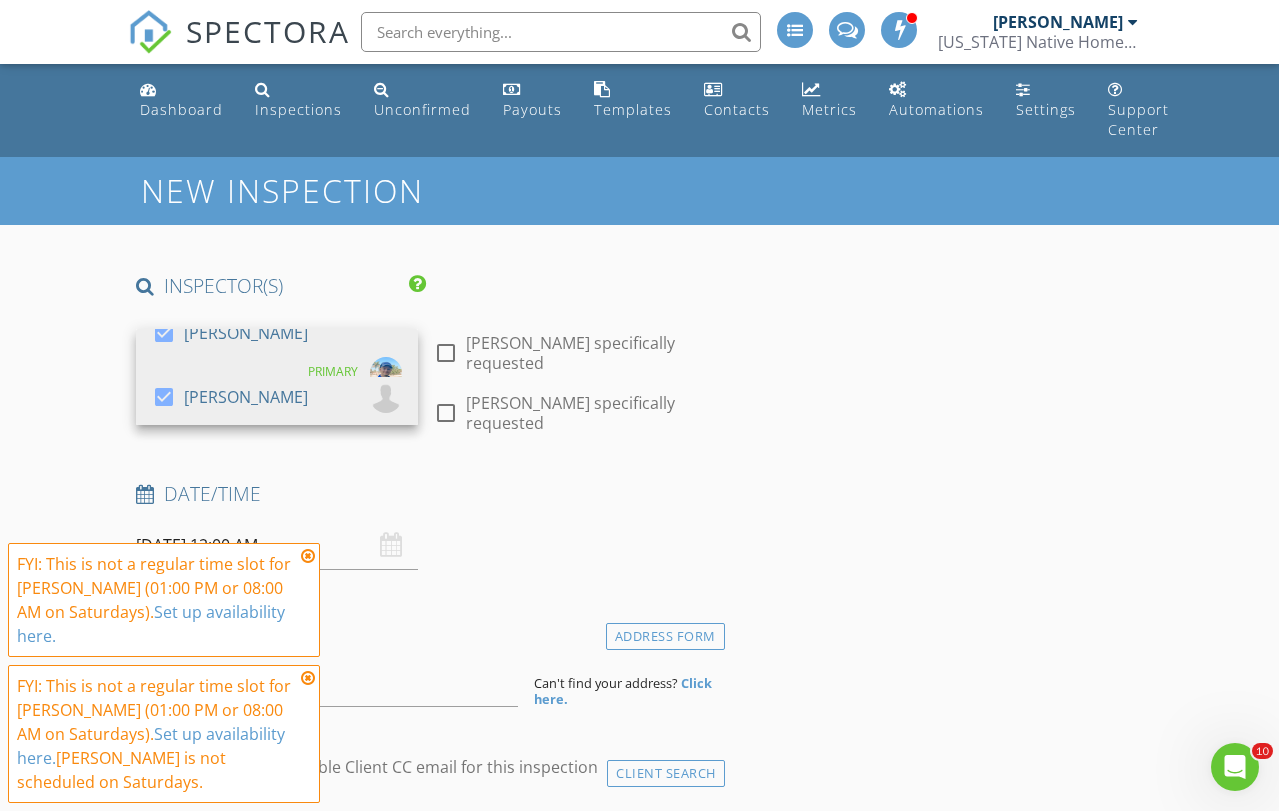 click on "07/12/2025 12:00 AM" at bounding box center [277, 545] 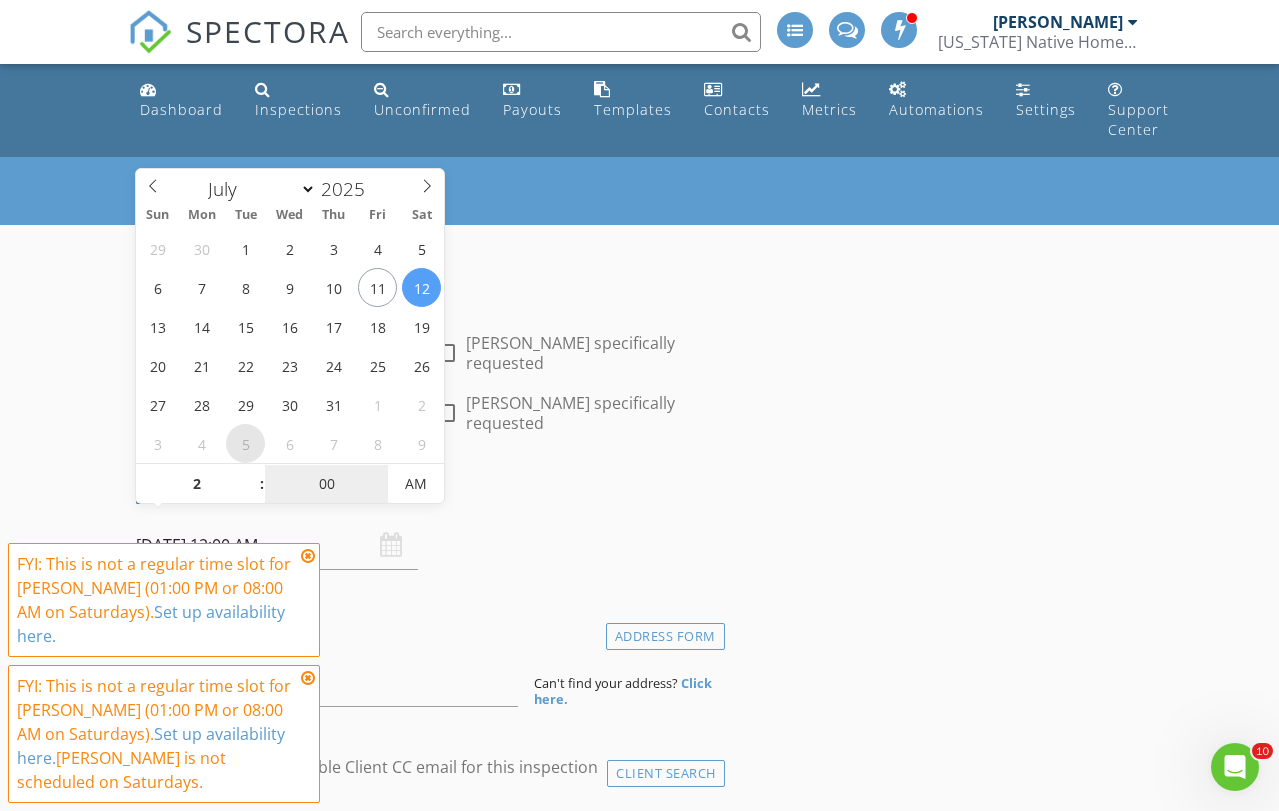 type on "02" 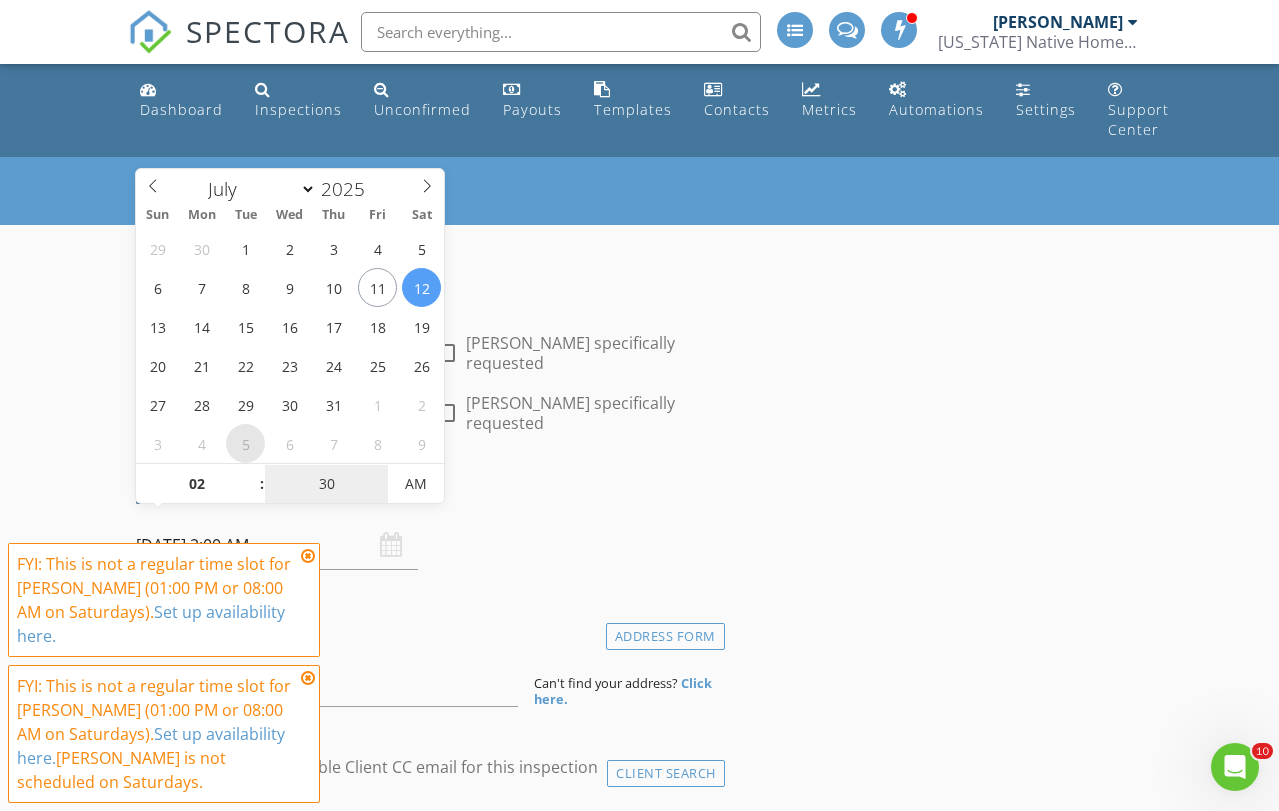 type on "30" 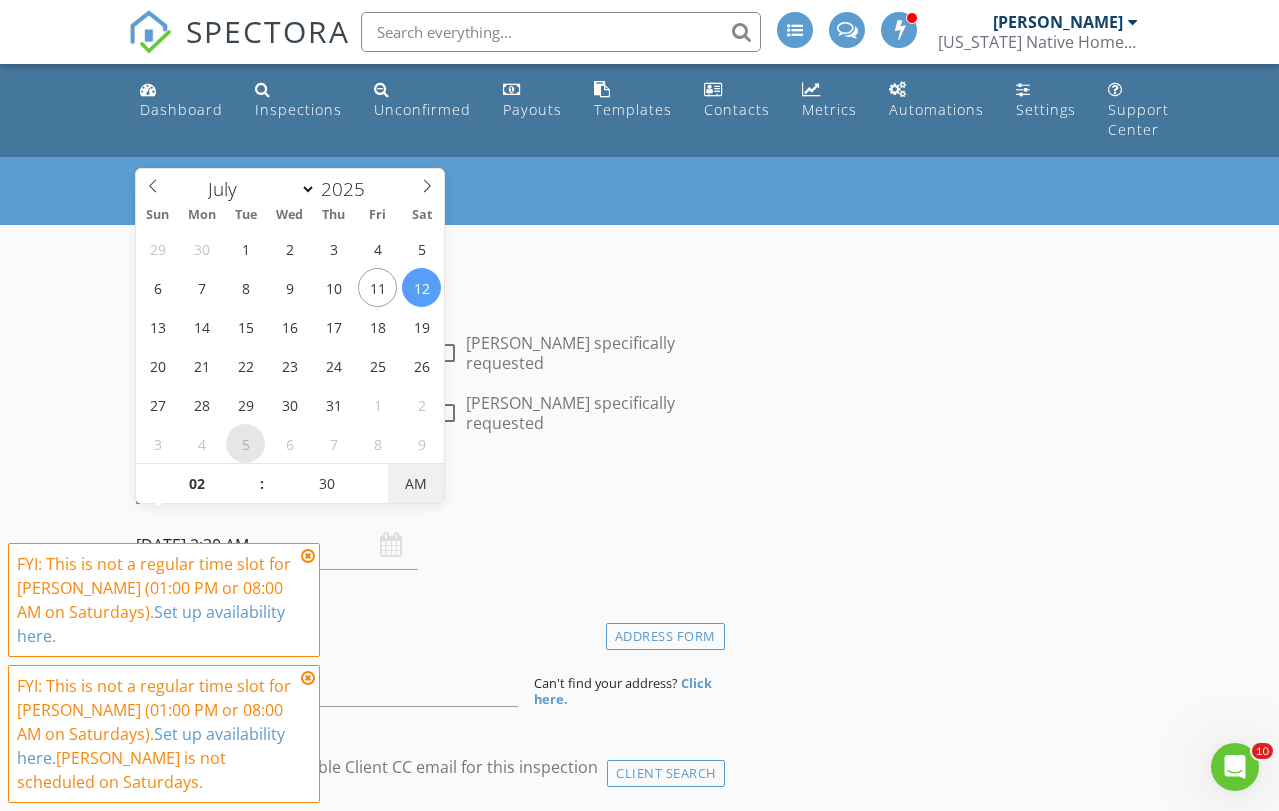 type on "[DATE] 2:30 PM" 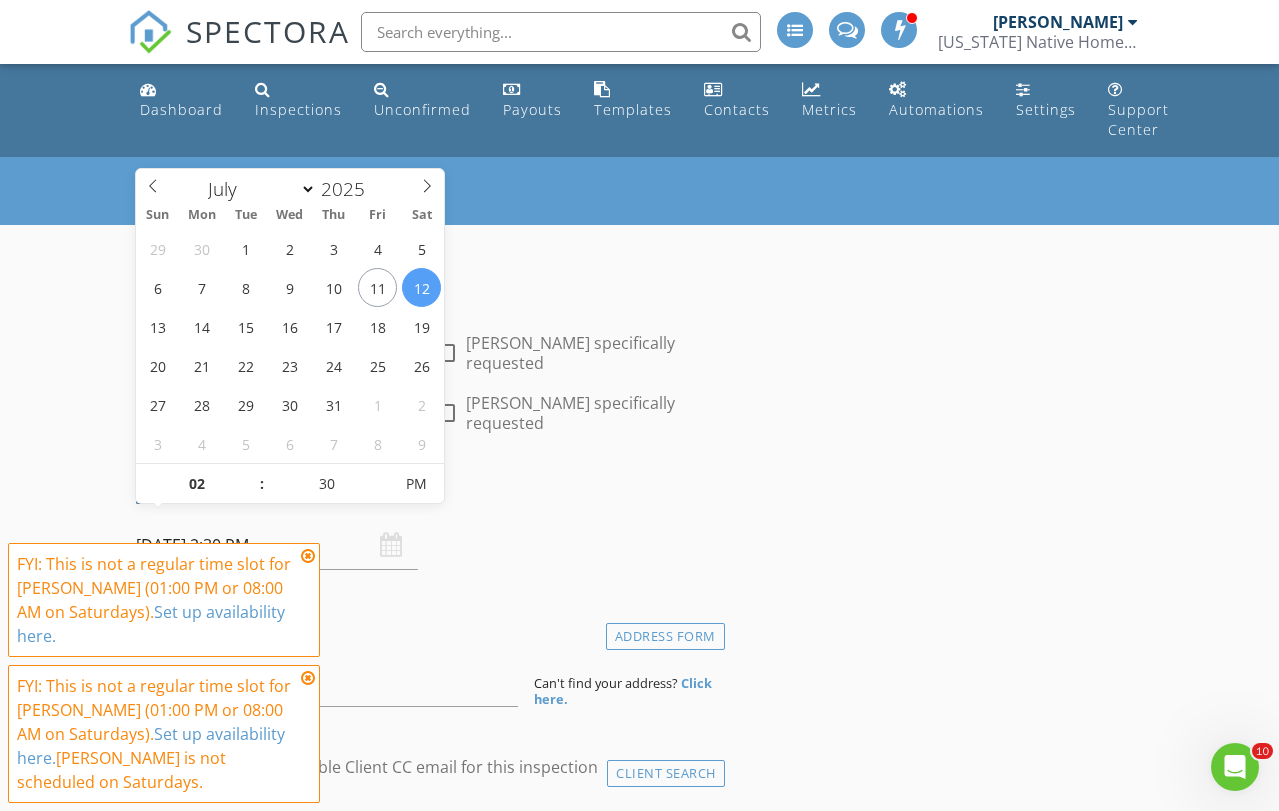 click on "INSPECTOR(S)
check_box   Erik Edison   PRIMARY   check_box   Omar Rodriguez     Erik Edison,  Omar Rodriguez arrow_drop_down   check_box_outline_blank Erik Edison specifically requested check_box_outline_blank Omar Rodriguez specifically requested
Date/Time
07/12/2025 2:30 PM
Location
Address Form       Can't find your address?   Click here.
client
check_box Enable Client CC email for this inspection   Client Search     check_box_outline_blank Client is a Company/Organization     First Name   Last Name   Email   CC Email   Phone   Address   City   State   Zip     Tags         Notes   Private Notes
ADD ADDITIONAL client
SERVICES
check_box_outline_blank   Standard Residential Home Inspection   check_box_outline_blank   4-Point/Wind Mitigation Bundle (w/o General Home Inspection)" at bounding box center [426, 2155] 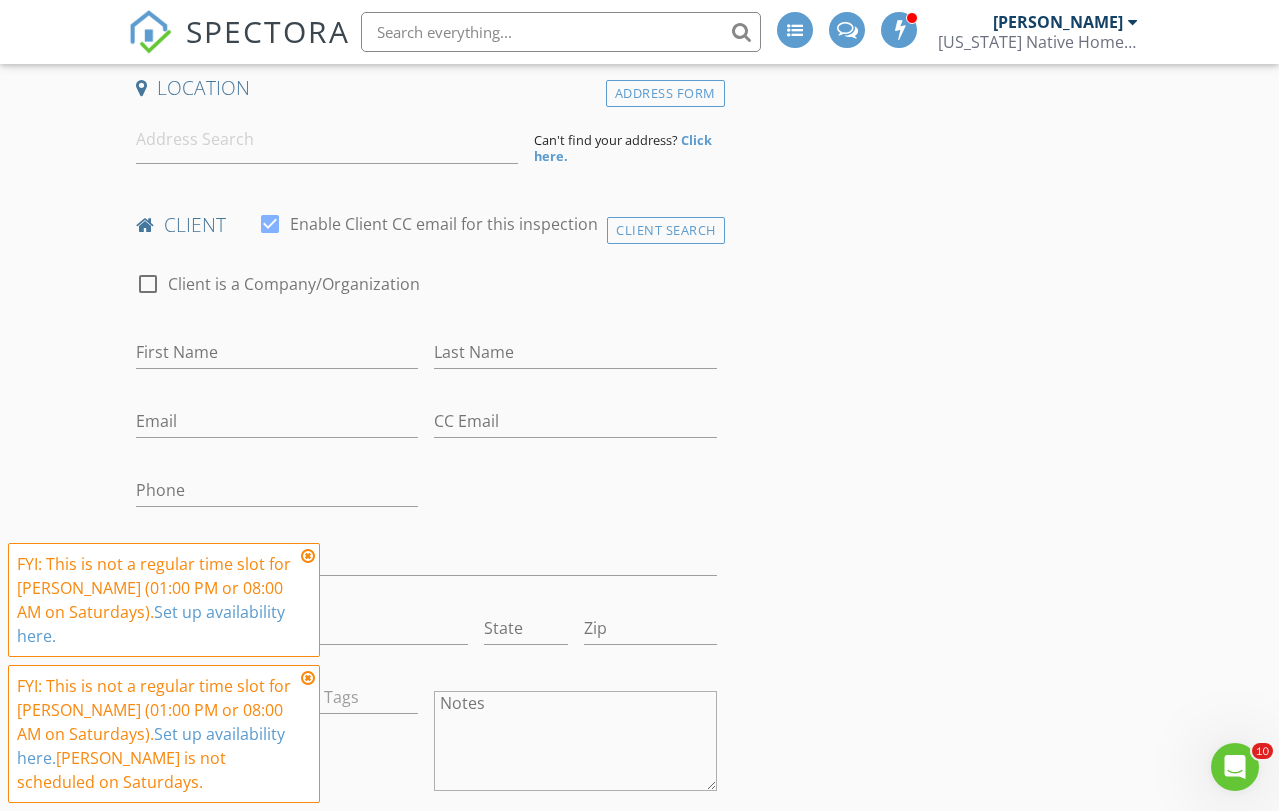 scroll, scrollTop: 549, scrollLeft: 0, axis: vertical 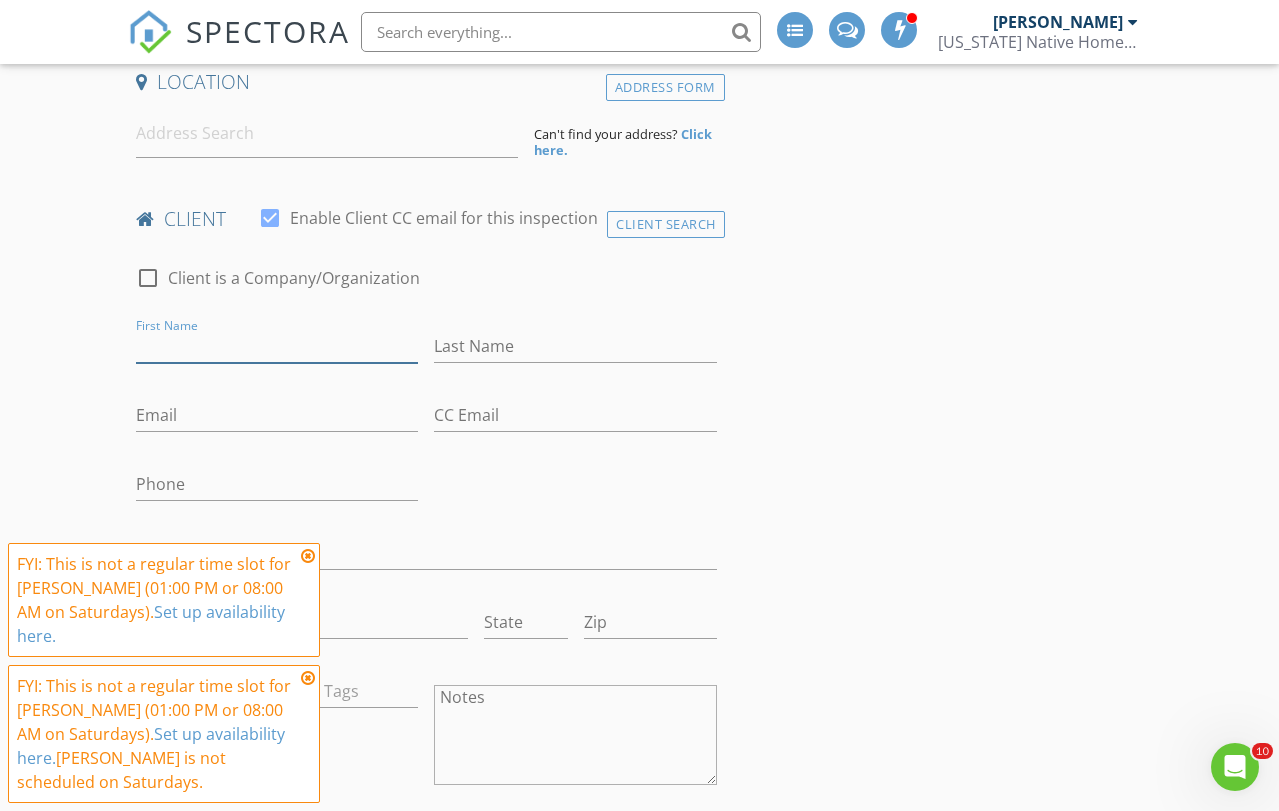 click on "First Name" at bounding box center (277, 346) 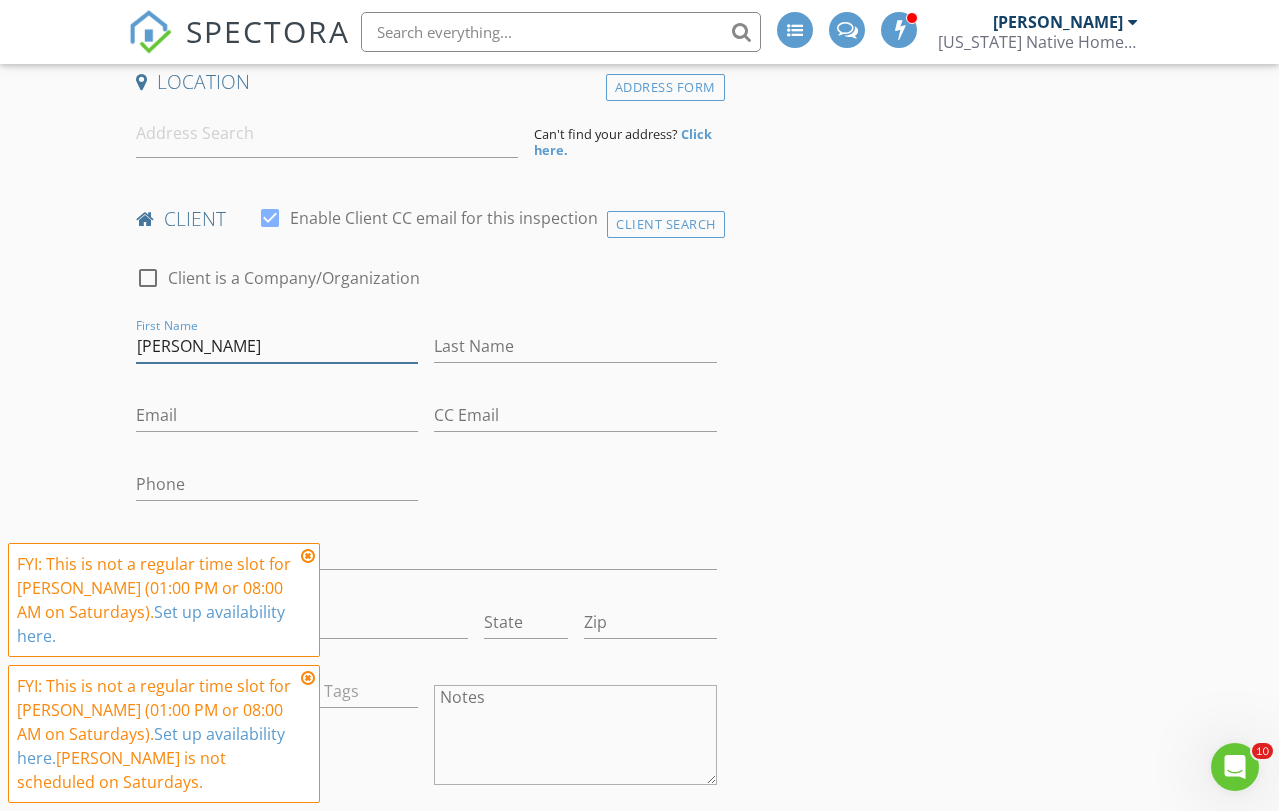type on "[PERSON_NAME]" 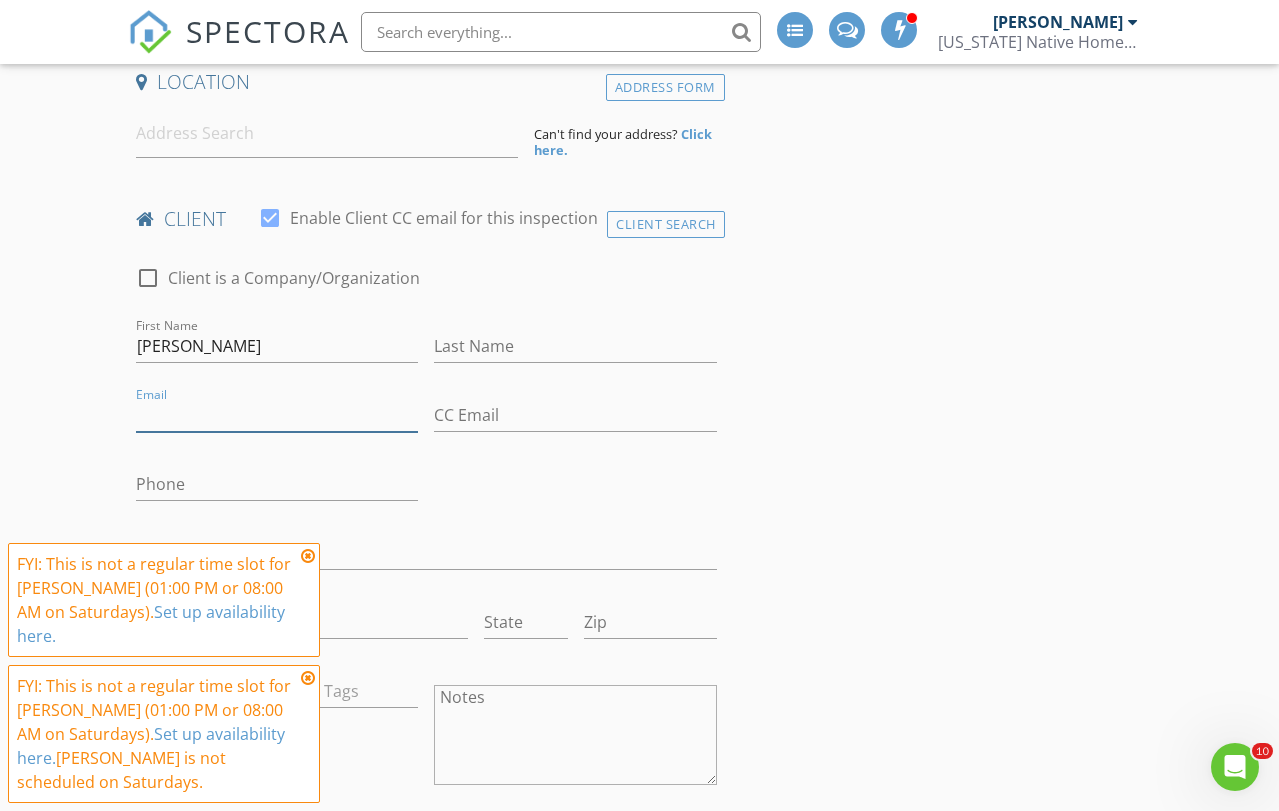 click on "Email" at bounding box center (277, 415) 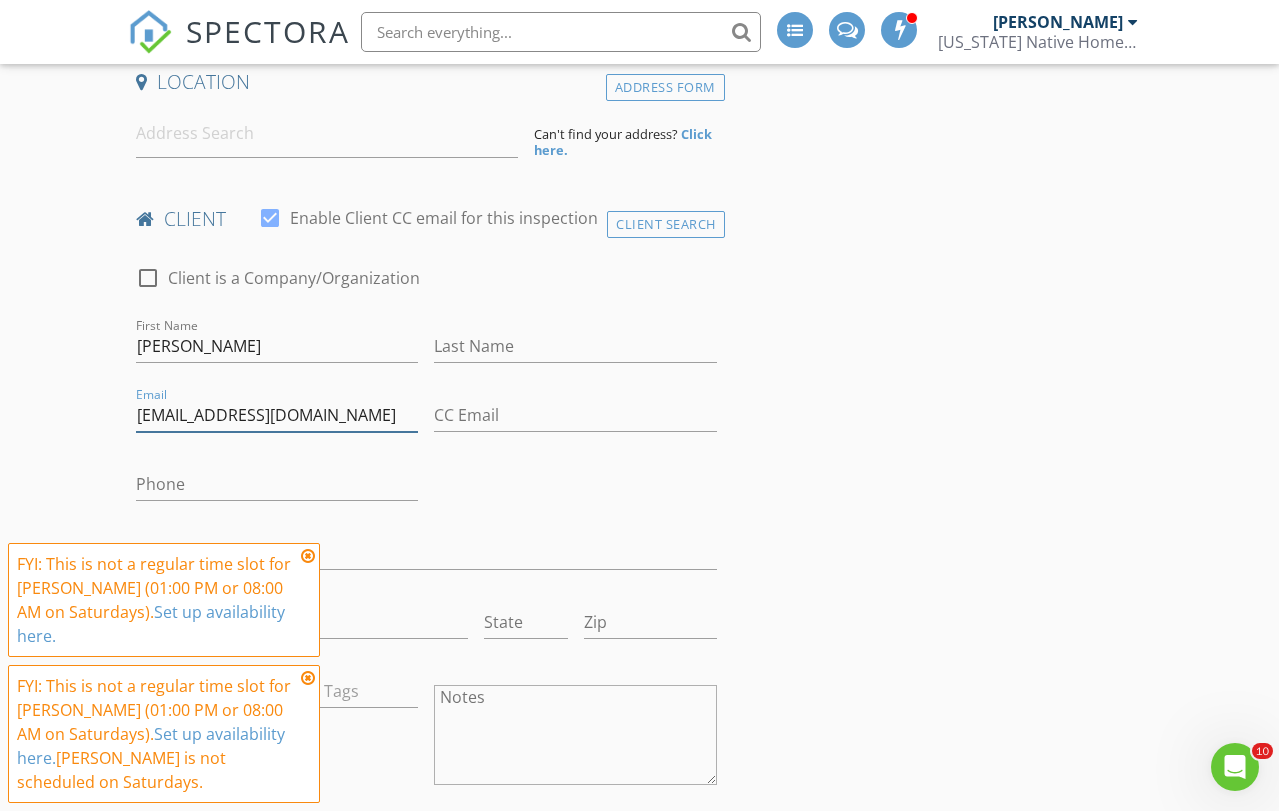 type on "[EMAIL_ADDRESS][DOMAIN_NAME]" 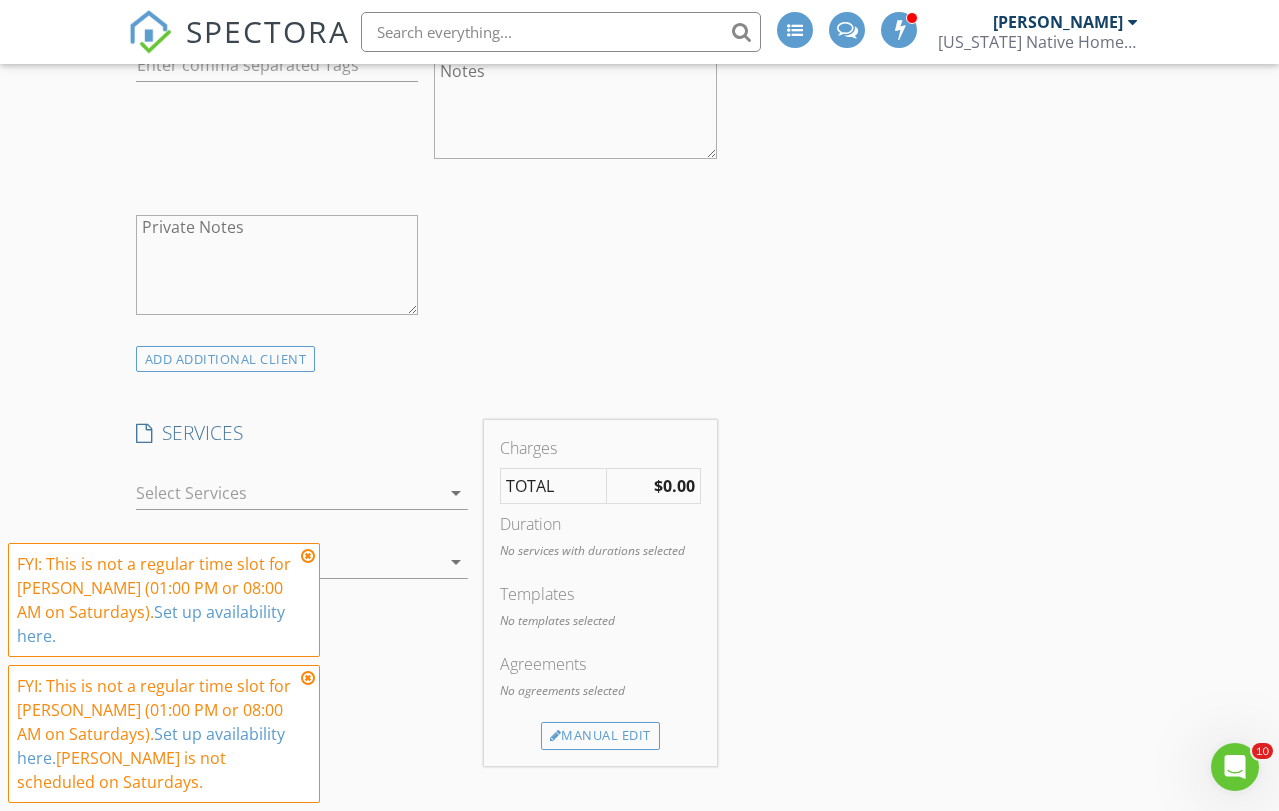 scroll, scrollTop: 1181, scrollLeft: 0, axis: vertical 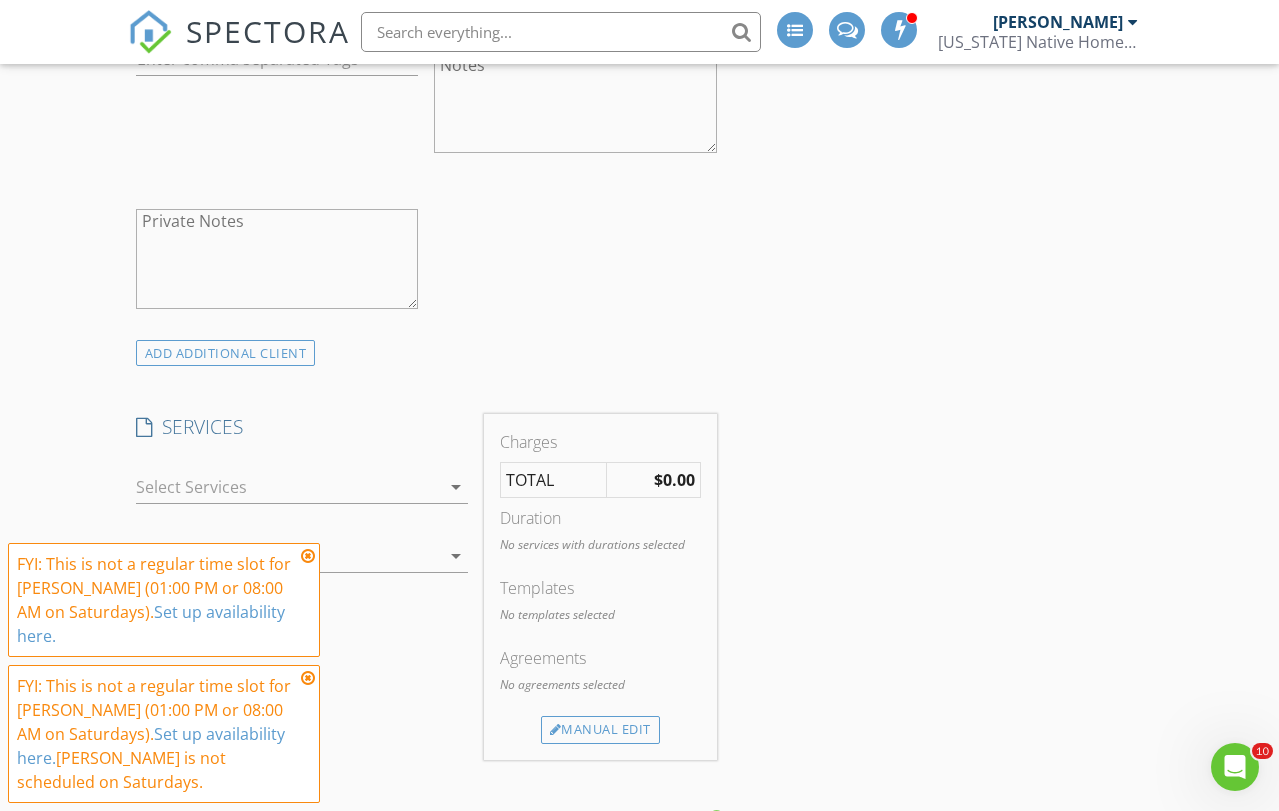 type on "[PHONE_NUMBER]" 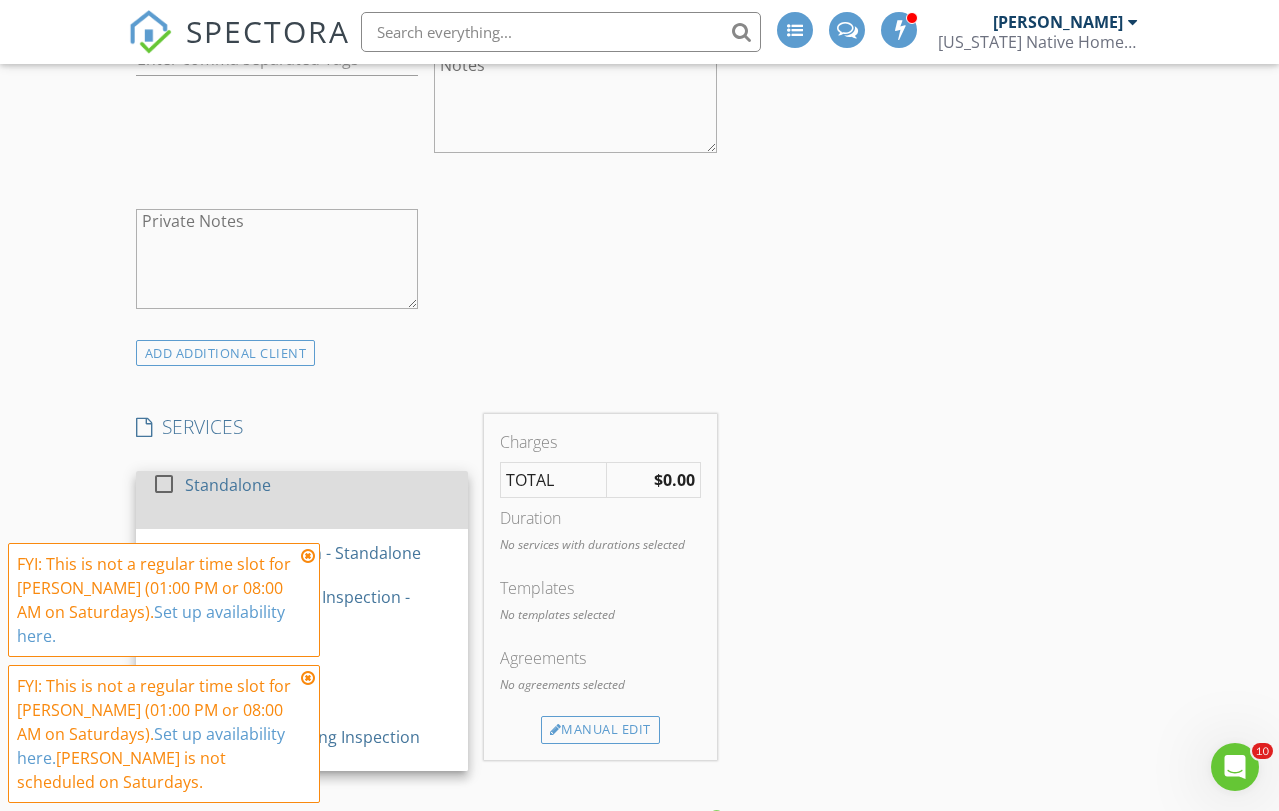 scroll, scrollTop: 207, scrollLeft: 0, axis: vertical 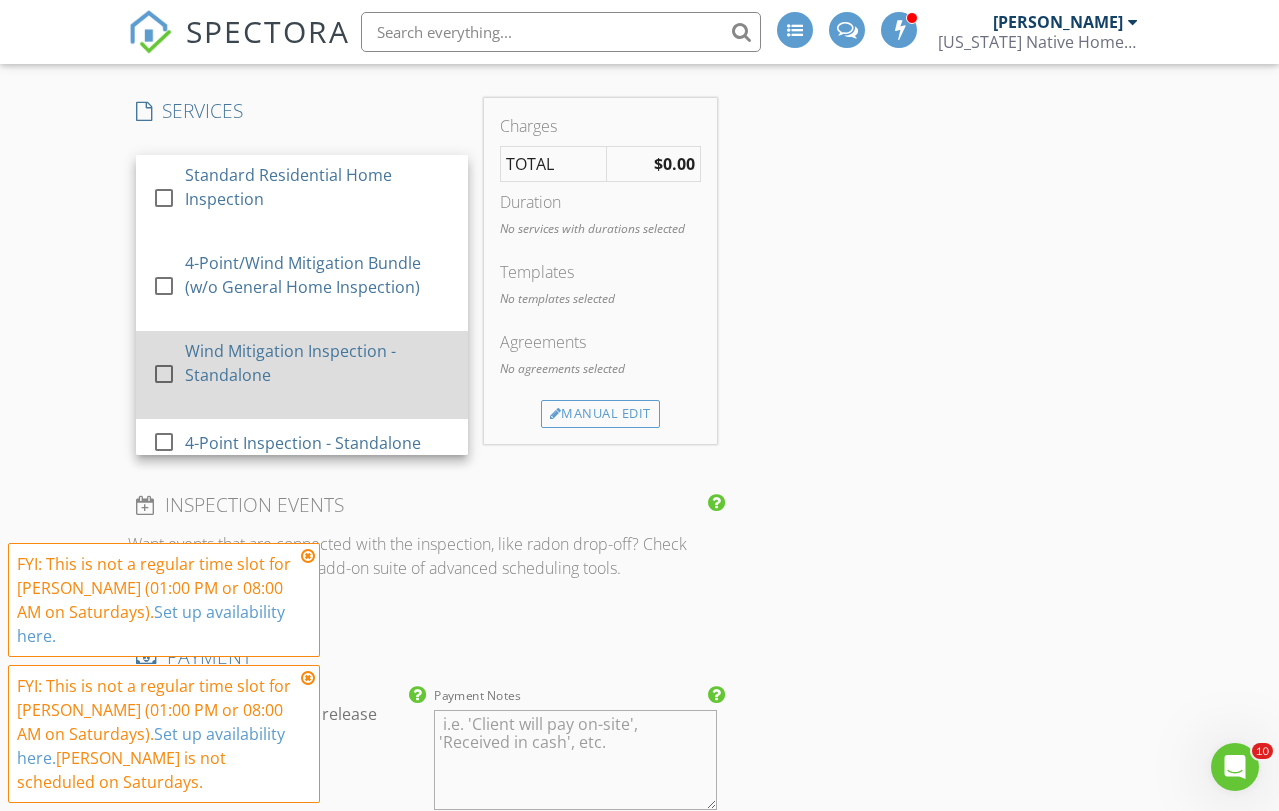 click at bounding box center (164, 373) 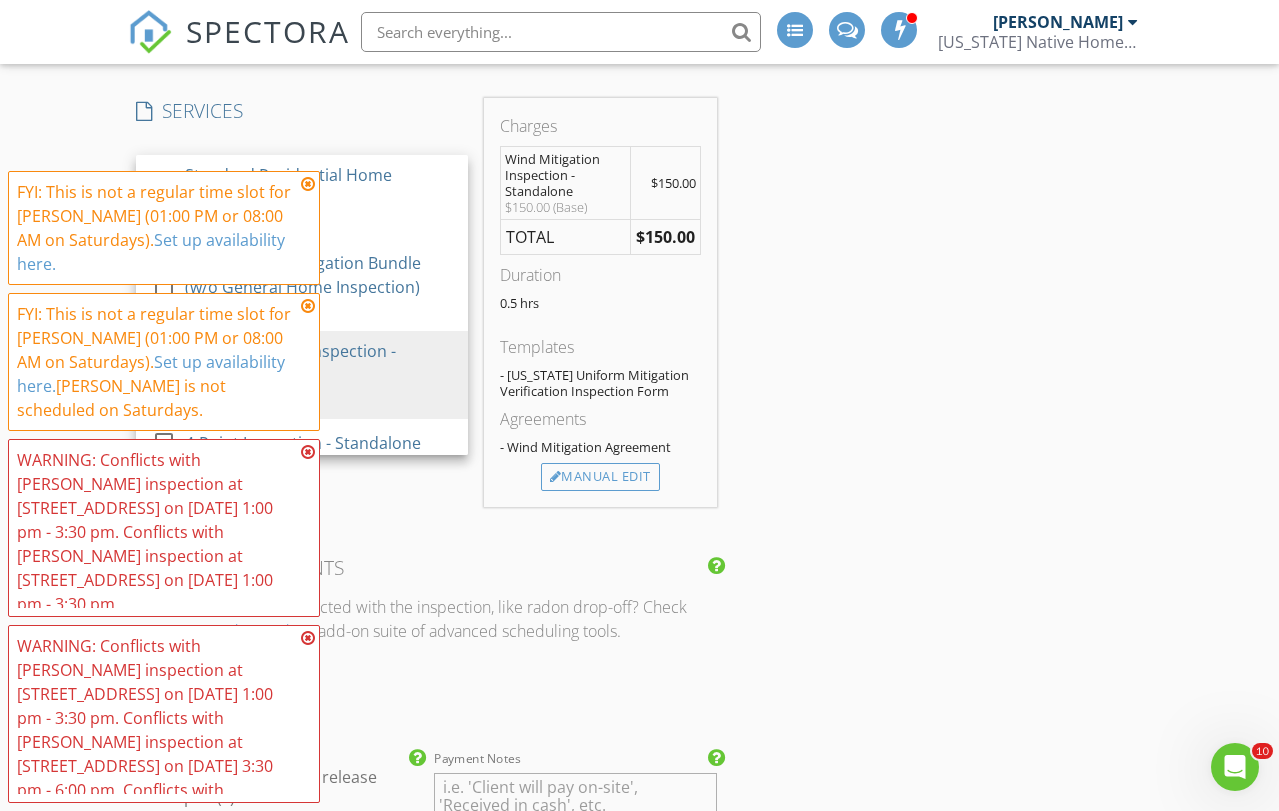click on "INSPECTOR(S)
check_box   Erik Edison   PRIMARY   check_box   Omar Rodriguez     Erik Edison,  Omar Rodriguez arrow_drop_down   check_box_outline_blank Erik Edison specifically requested check_box_outline_blank Omar Rodriguez specifically requested
Date/Time
07/12/2025 2:30 PM
Location
Address Form       Can't find your address?   Click here.
client
check_box Enable Client CC email for this inspection   Client Search     check_box_outline_blank Client is a Company/Organization     First Name Dawn   Last Name   Email dalawyer4950@aol.com   CC Email   Phone 561-315-2705   Address   City   State   Zip     Tags         Notes   Private Notes
ADD ADDITIONAL client
SERVICES
check_box_outline_blank   Standard Residential Home Inspection   check_box_outline_blank     check_box" at bounding box center [639, 748] 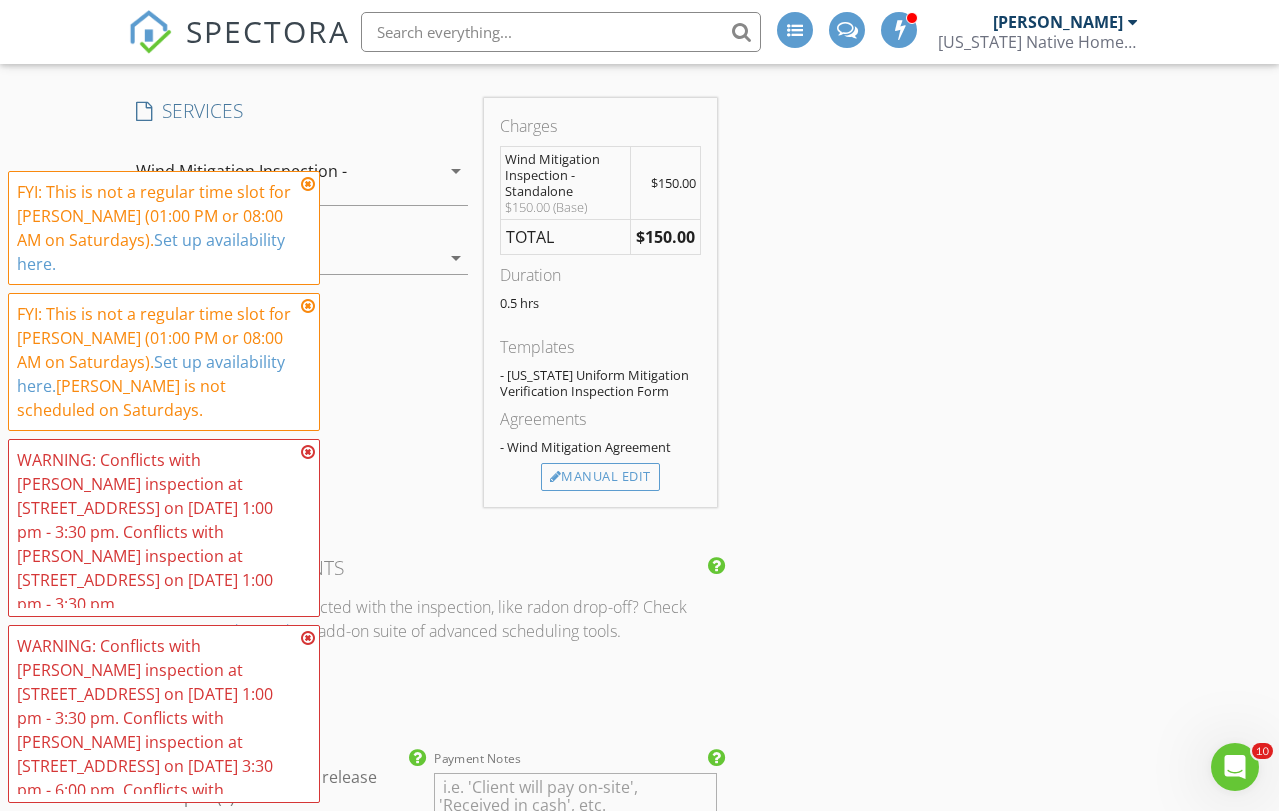 click at bounding box center [308, 184] 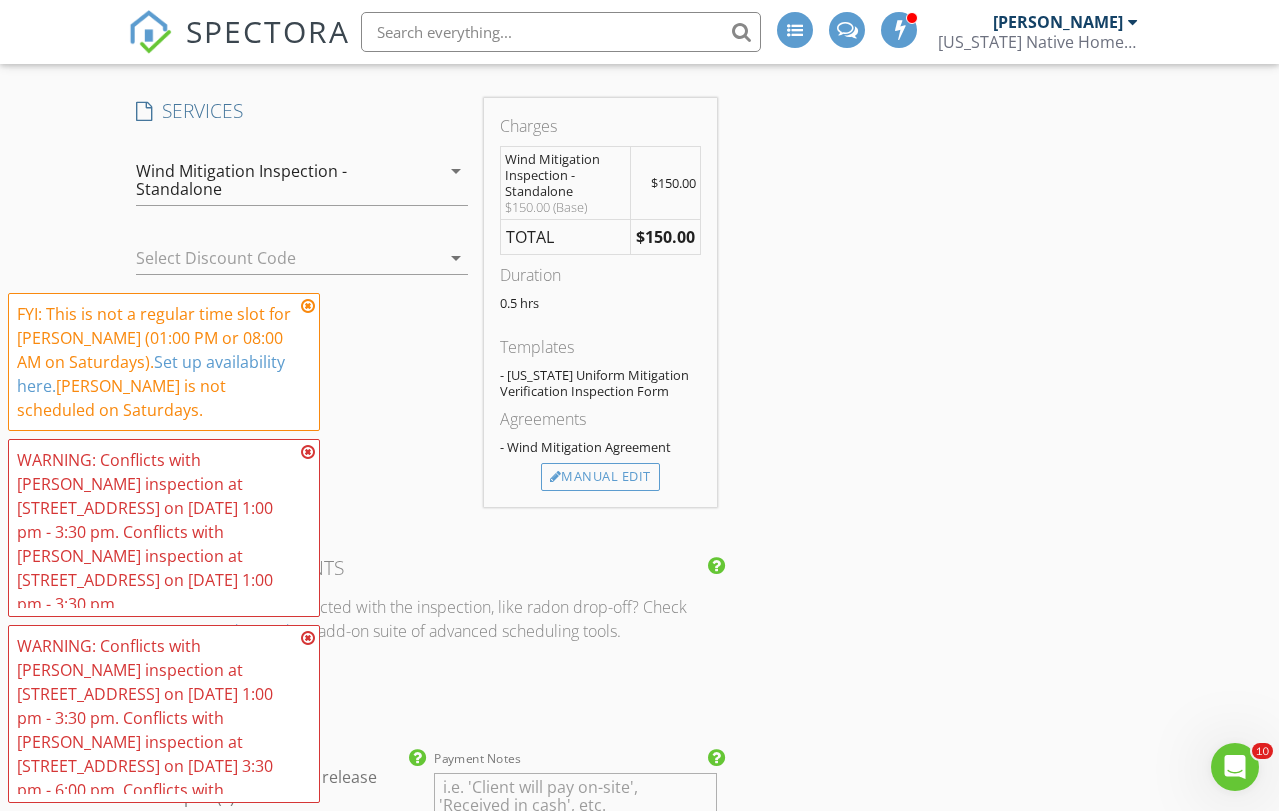 click at bounding box center (308, 306) 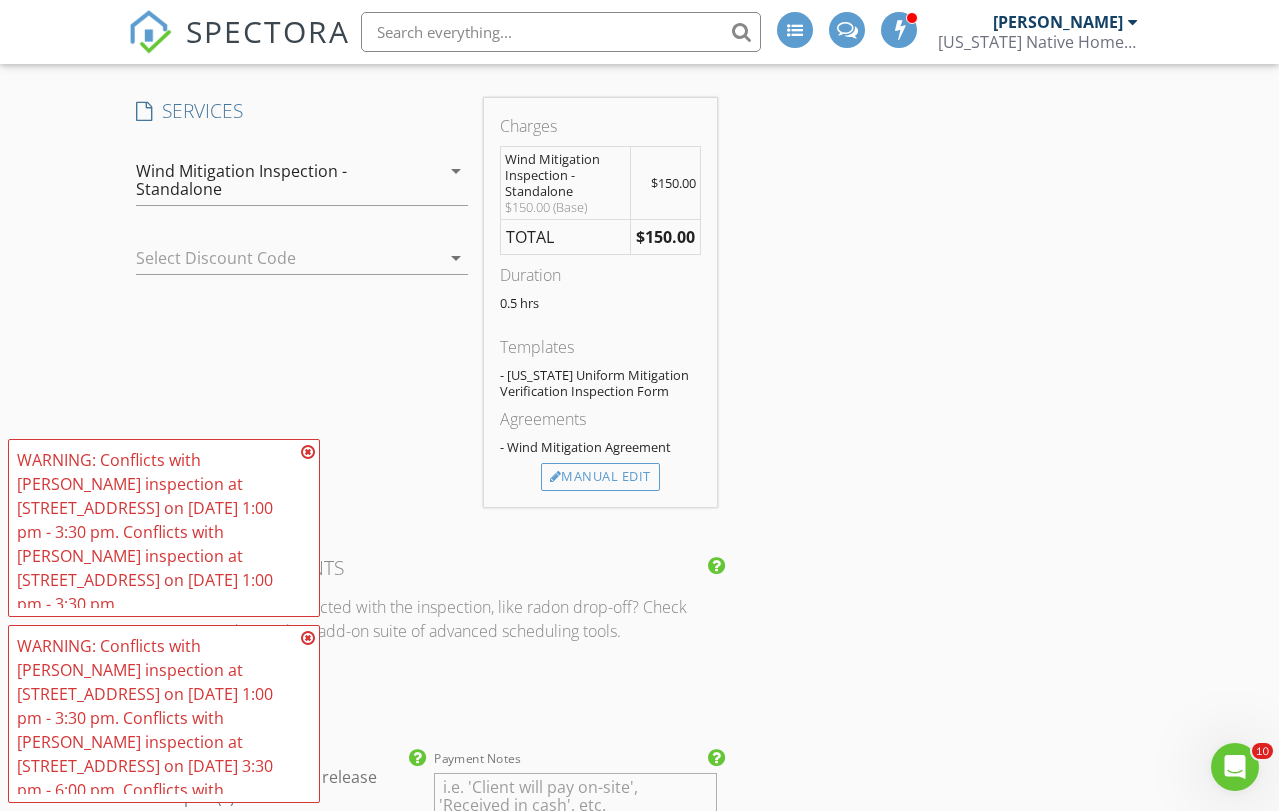 click at bounding box center [308, 452] 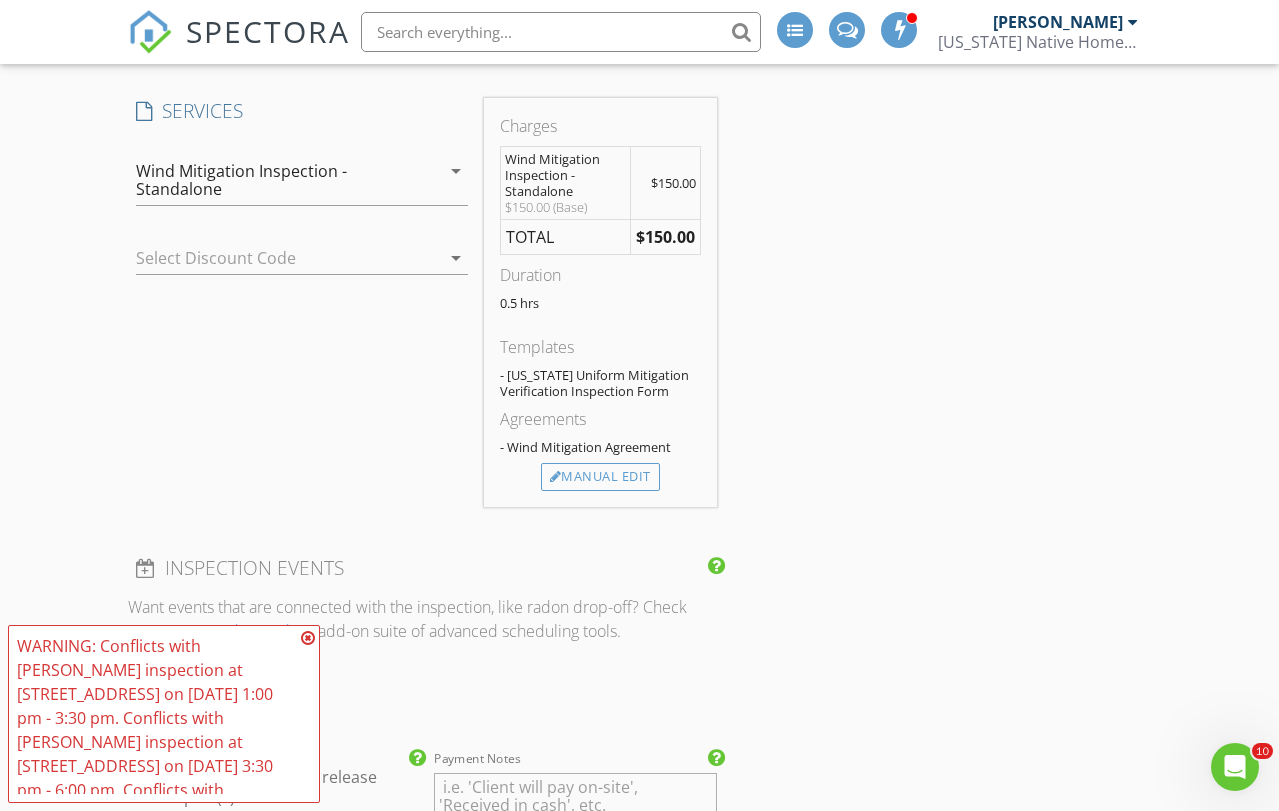 click at bounding box center (308, 638) 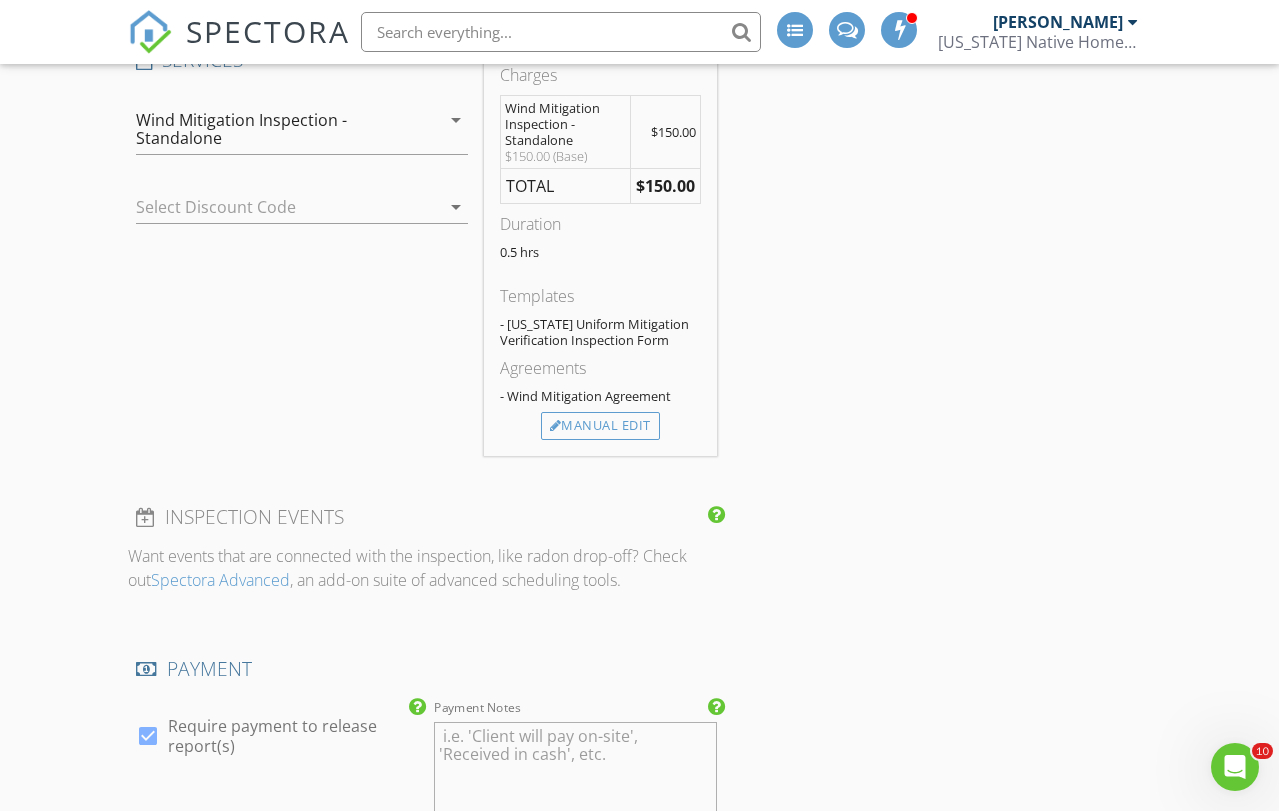 scroll, scrollTop: 1550, scrollLeft: 0, axis: vertical 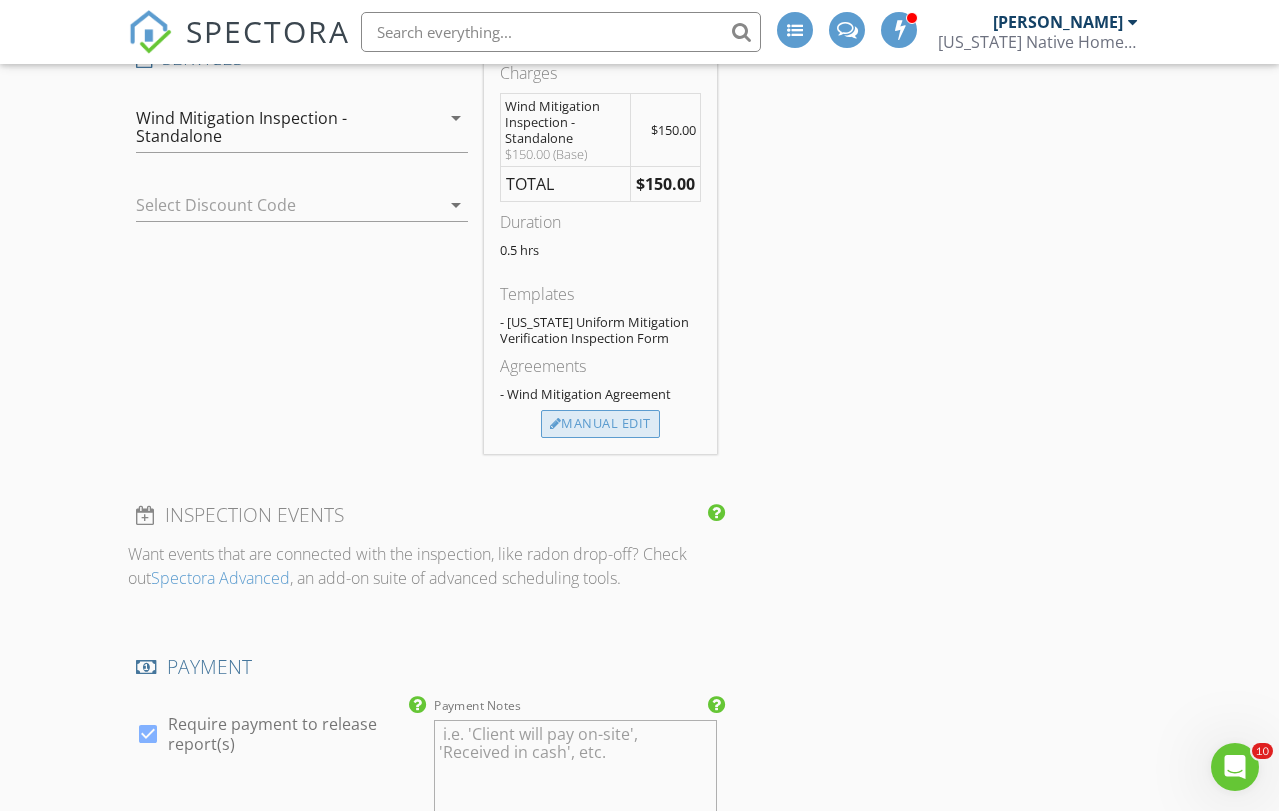 click on "Manual Edit" at bounding box center [600, 424] 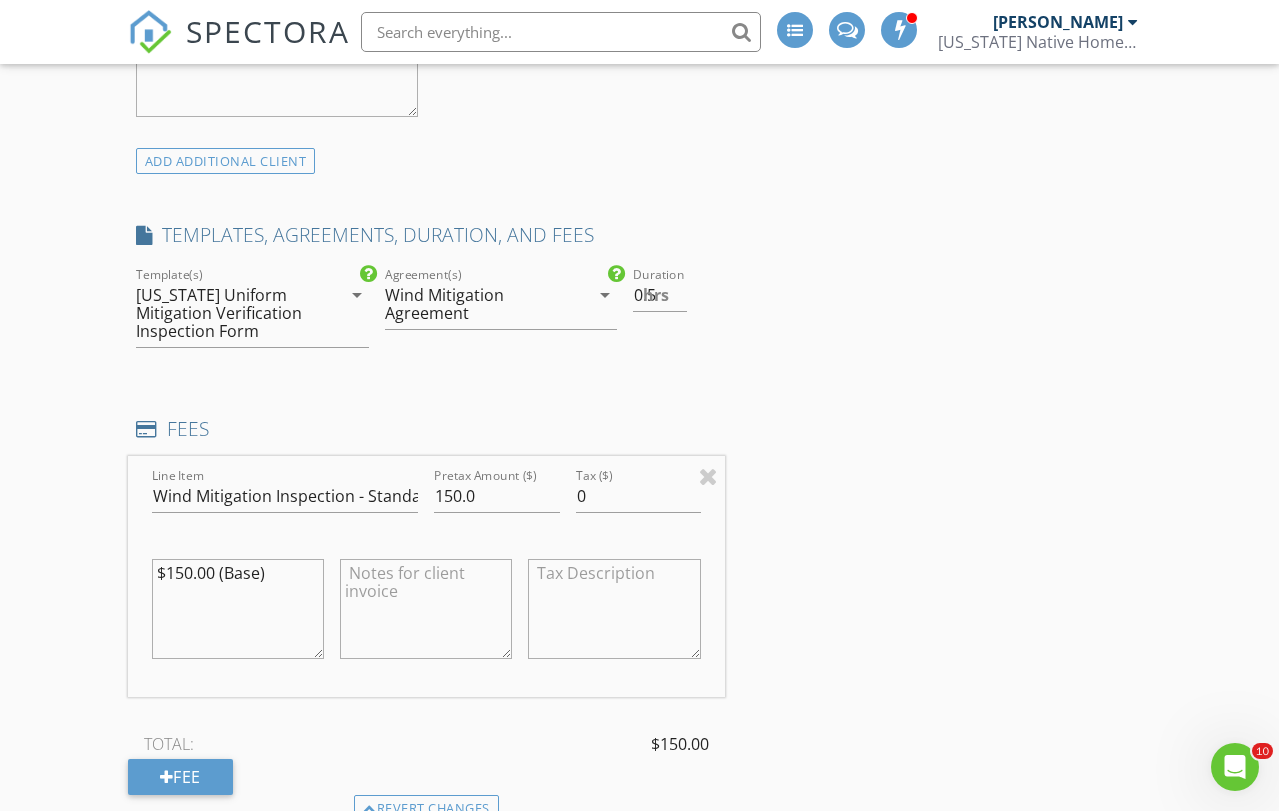 scroll, scrollTop: 1291, scrollLeft: 0, axis: vertical 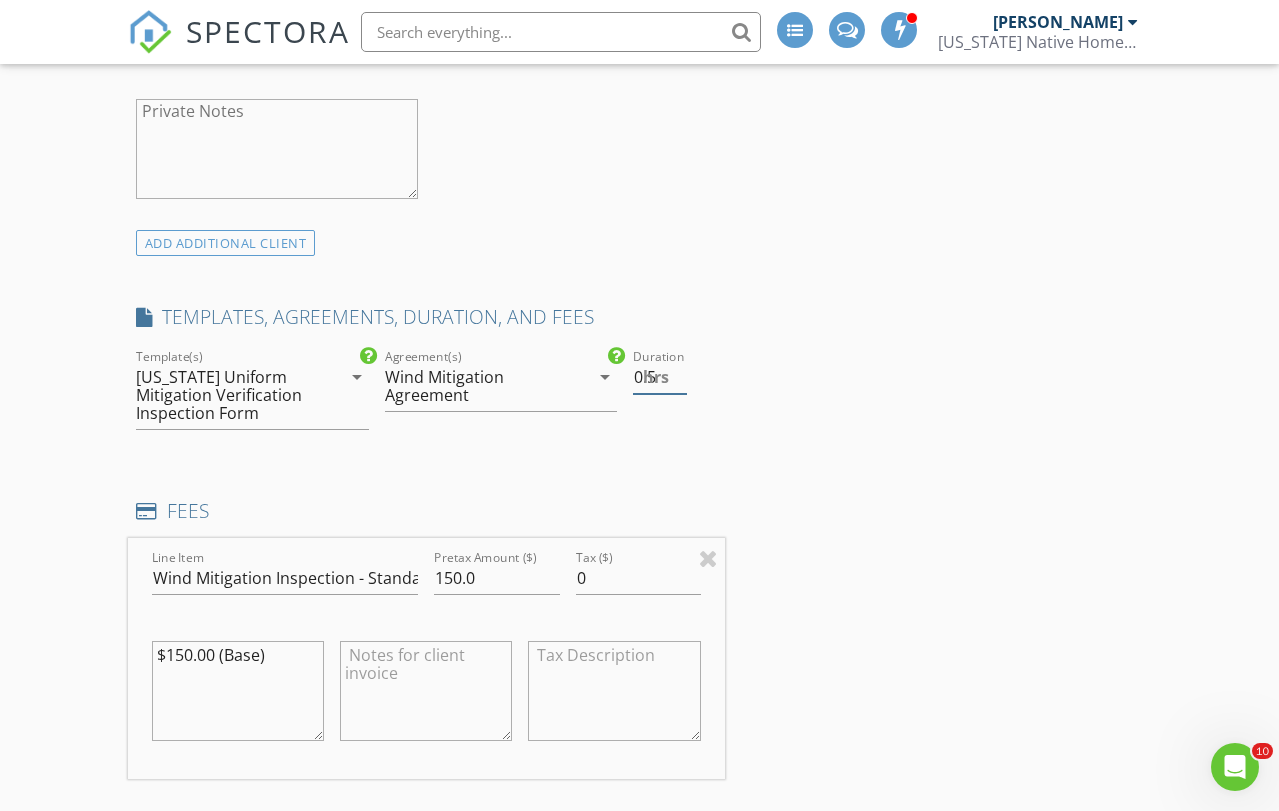 click on "hrs" at bounding box center (656, 377) 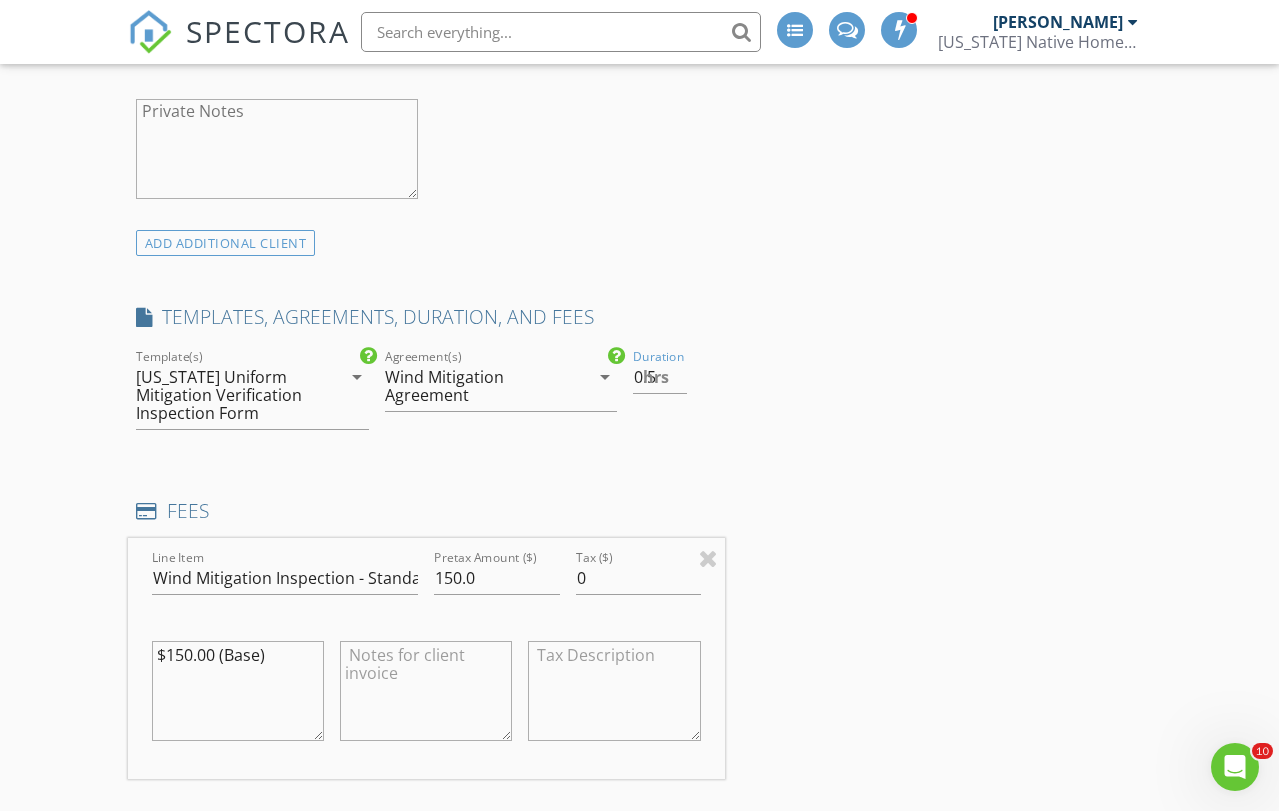 click on "FEES" at bounding box center [426, 518] 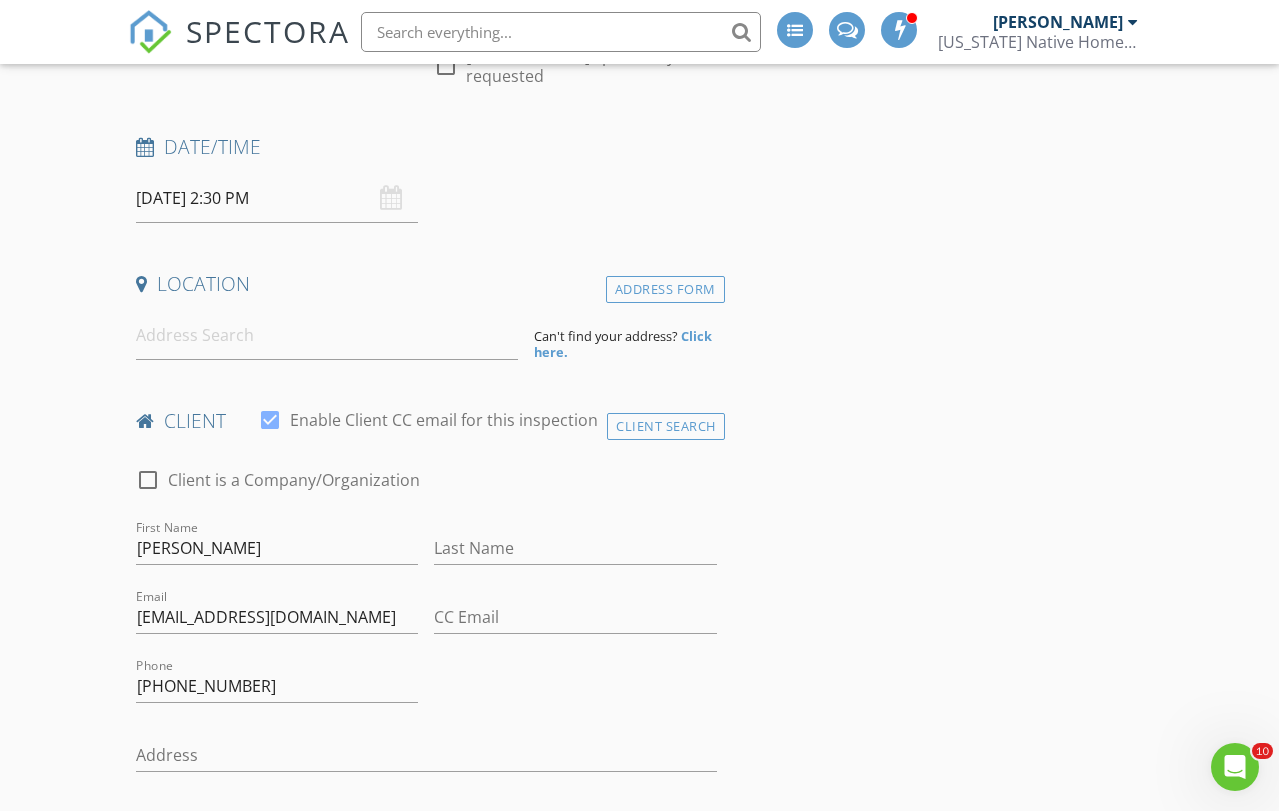 scroll, scrollTop: 354, scrollLeft: 0, axis: vertical 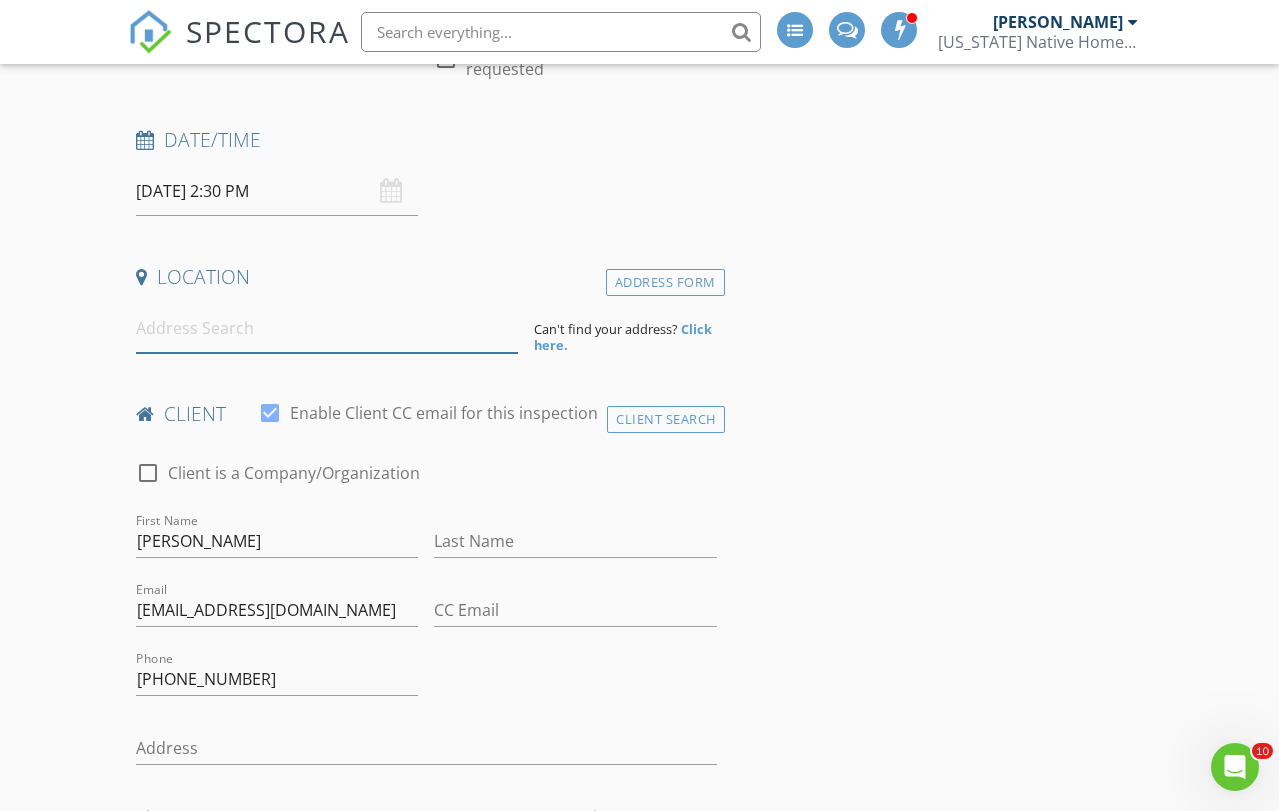 click at bounding box center [327, 328] 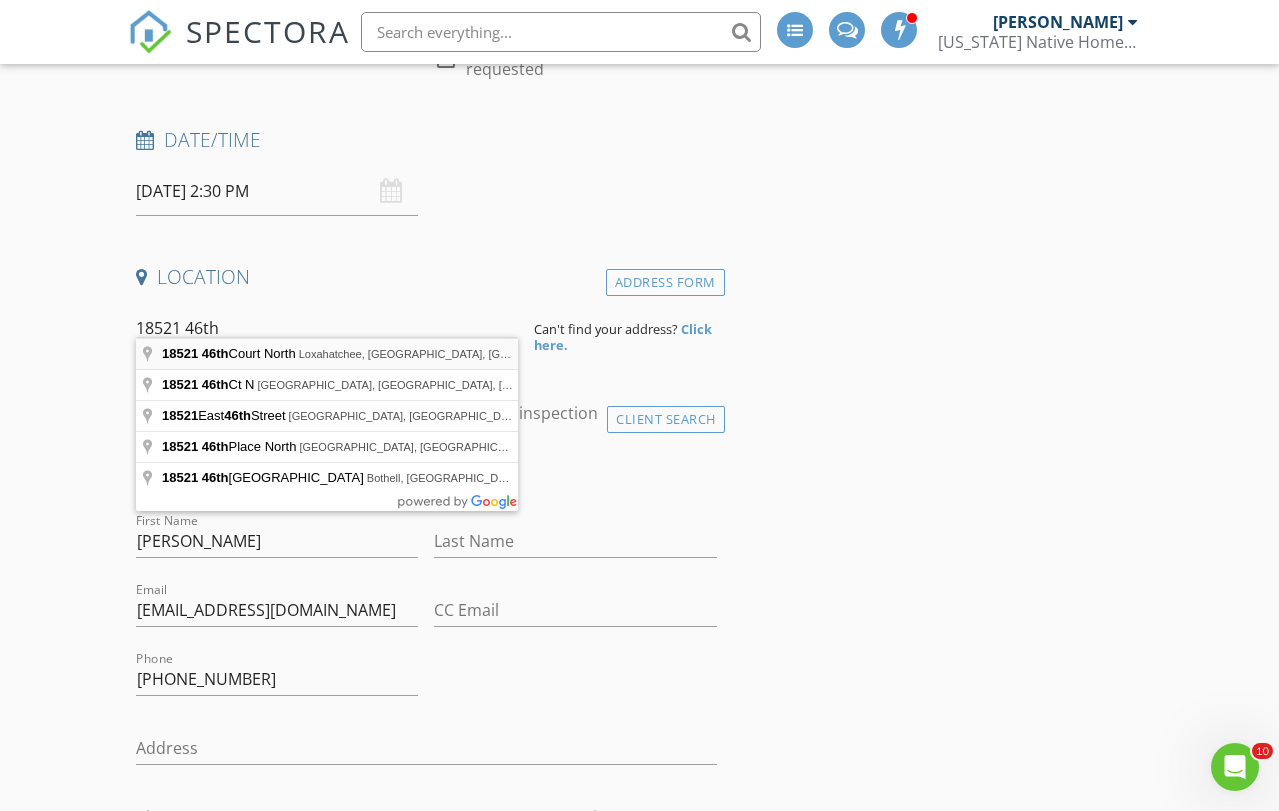 type on "18521 46th Court North, Loxahatchee, FL, USA" 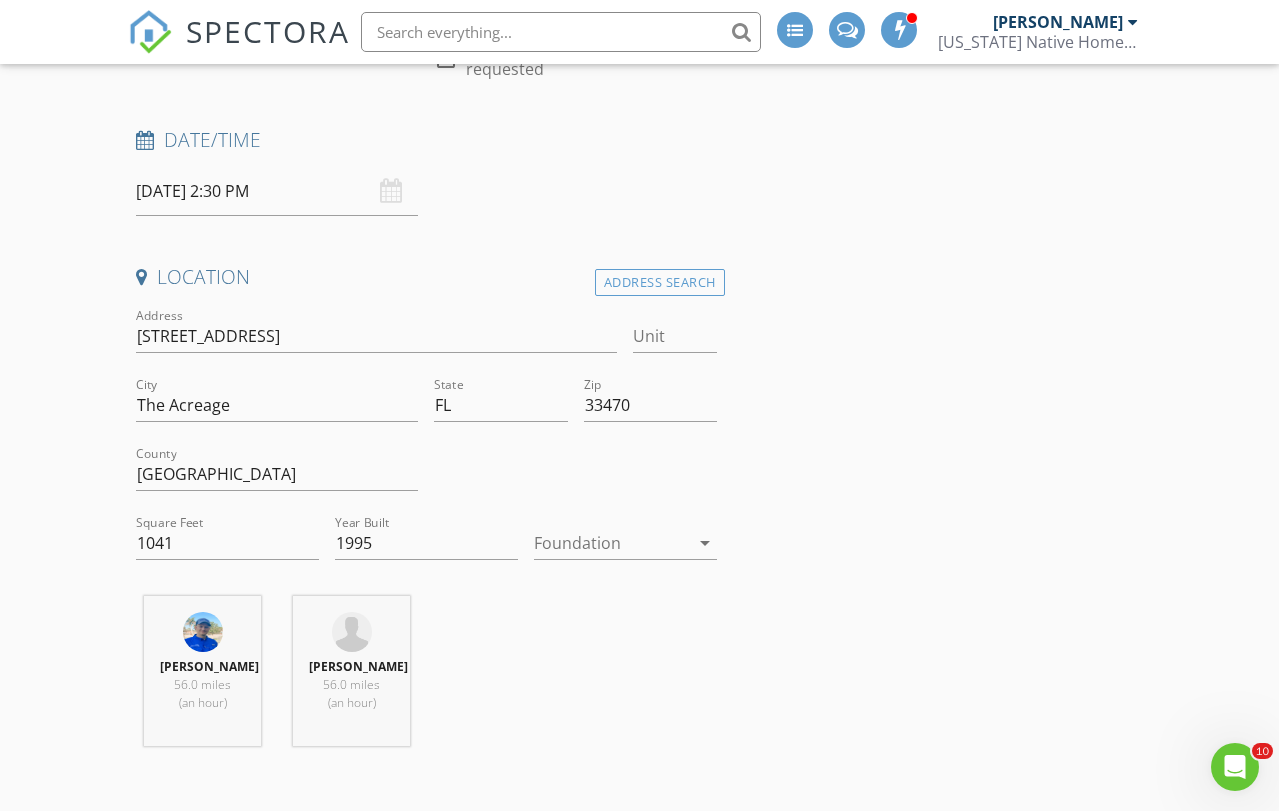 click at bounding box center (611, 543) 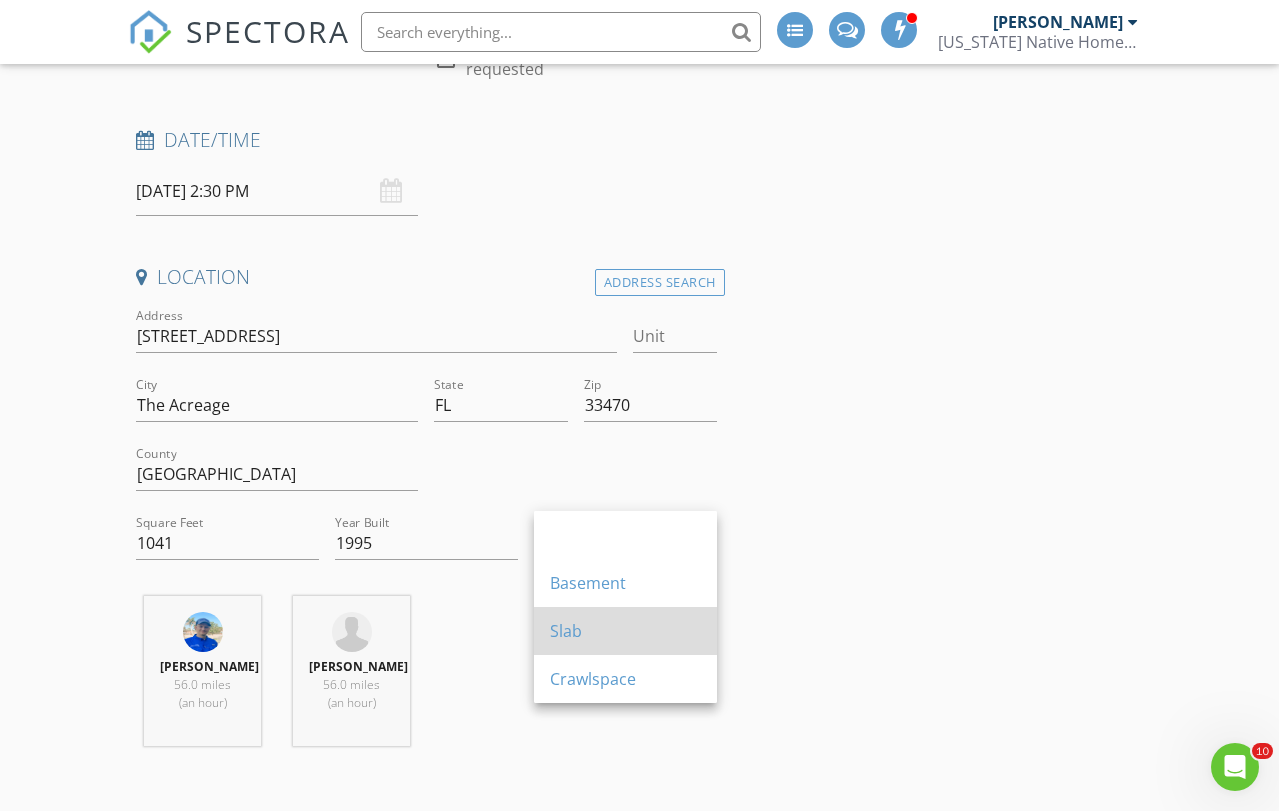 click on "Slab" at bounding box center (625, 631) 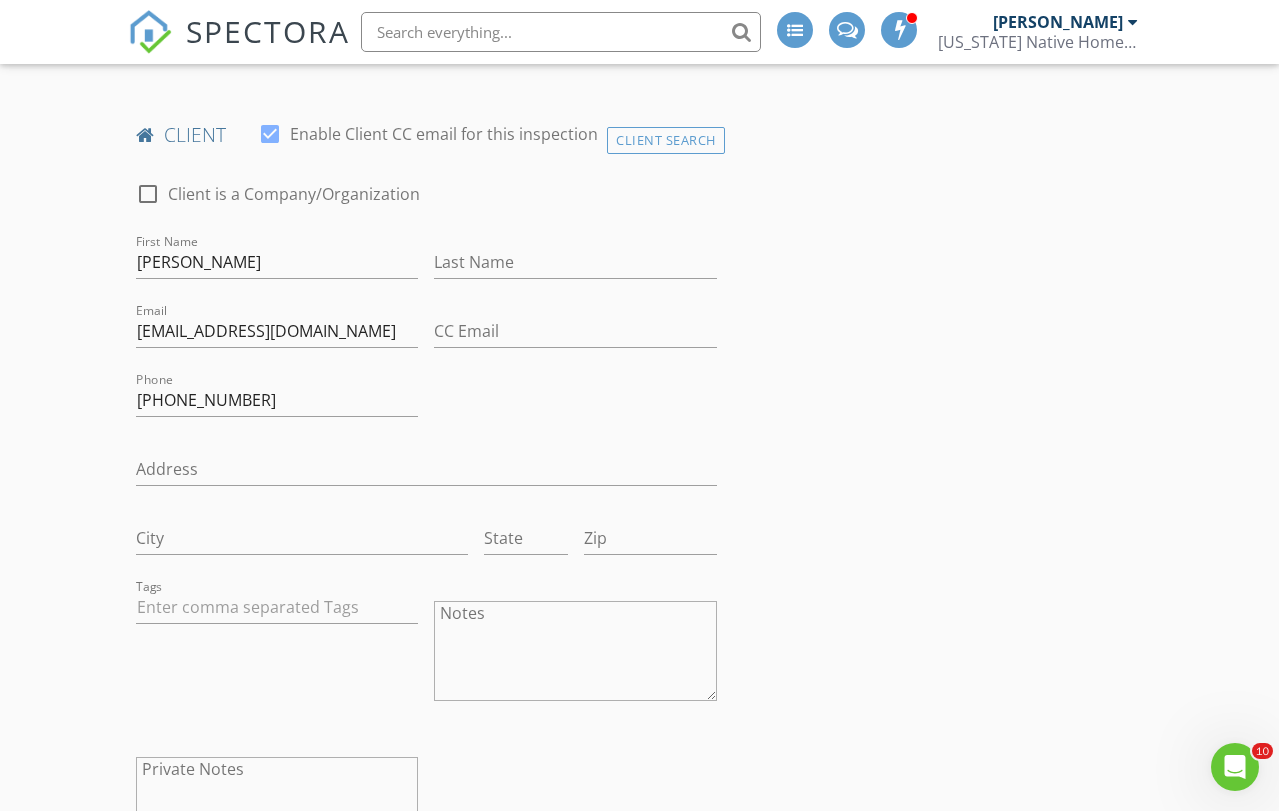 scroll, scrollTop: 1057, scrollLeft: 0, axis: vertical 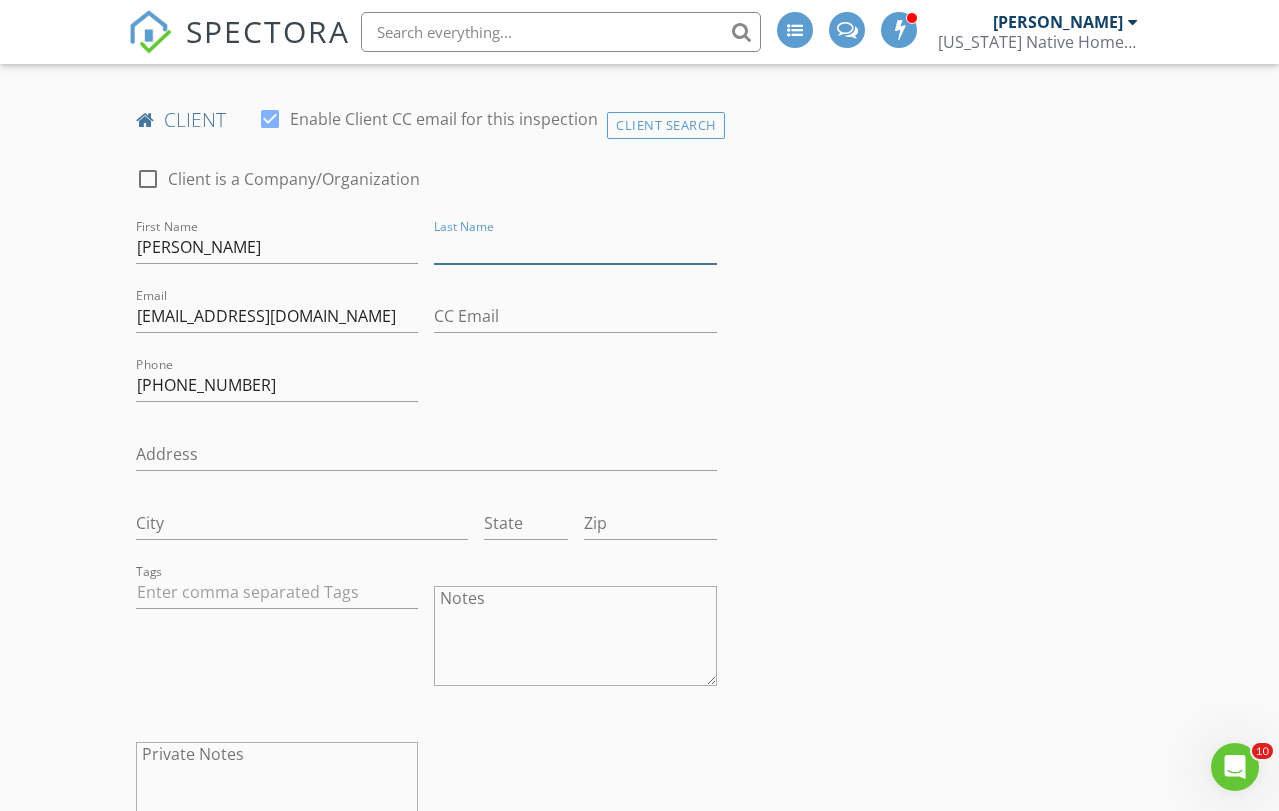 click on "Last Name" at bounding box center [575, 247] 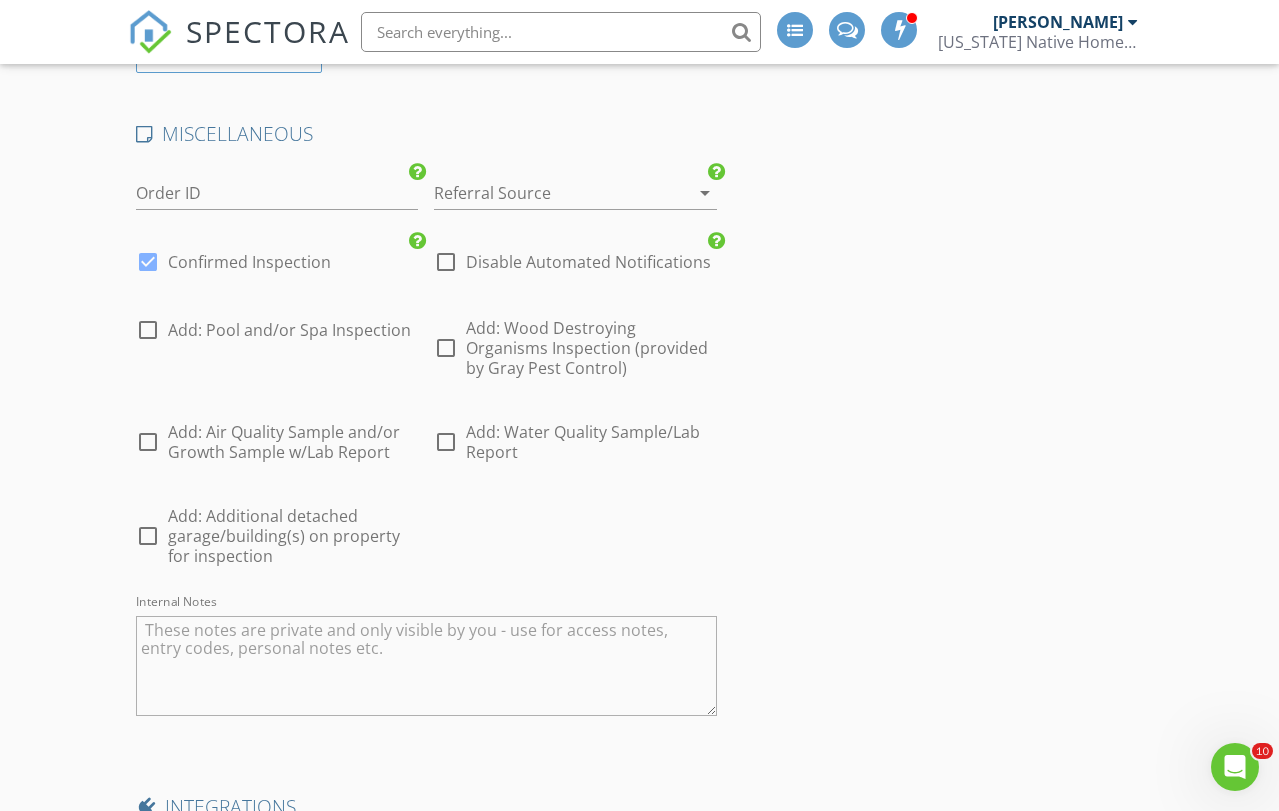 scroll, scrollTop: 4057, scrollLeft: 0, axis: vertical 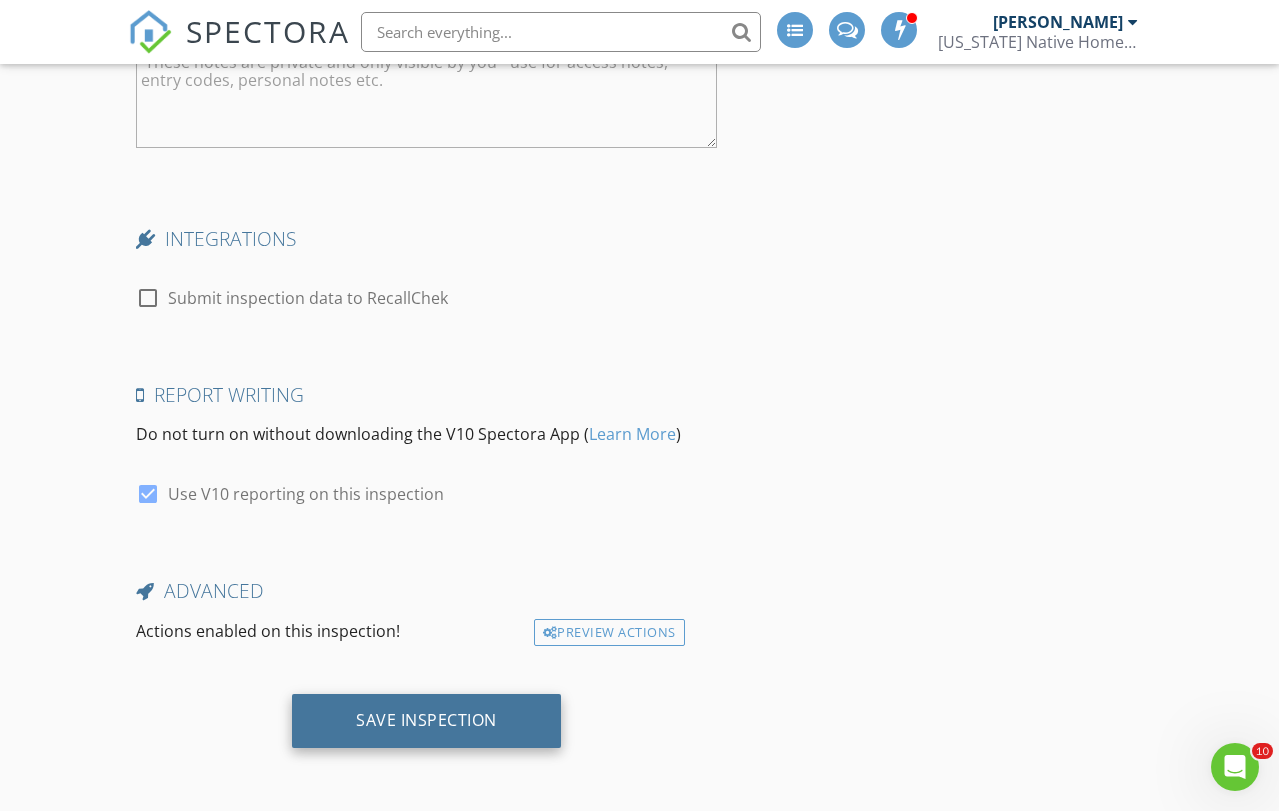 type on "Albrecht" 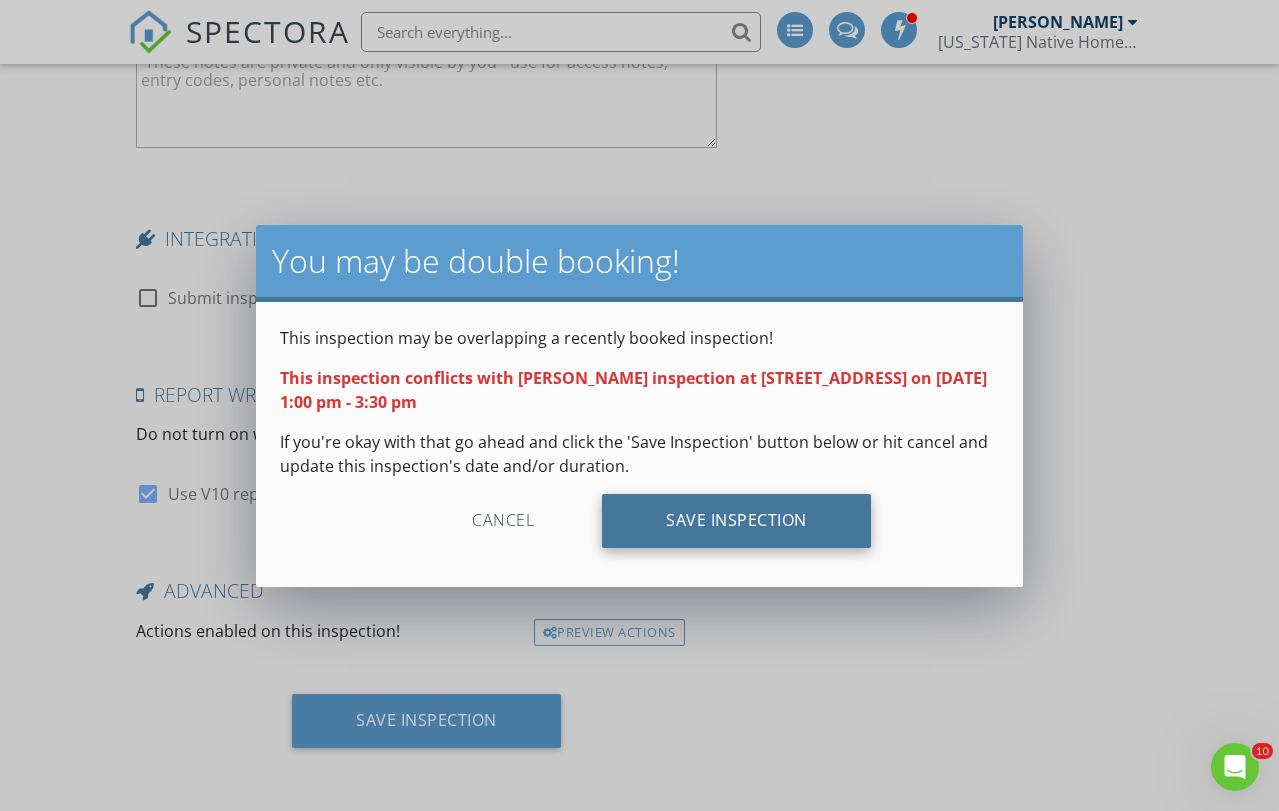 click on "Save Inspection" at bounding box center (736, 521) 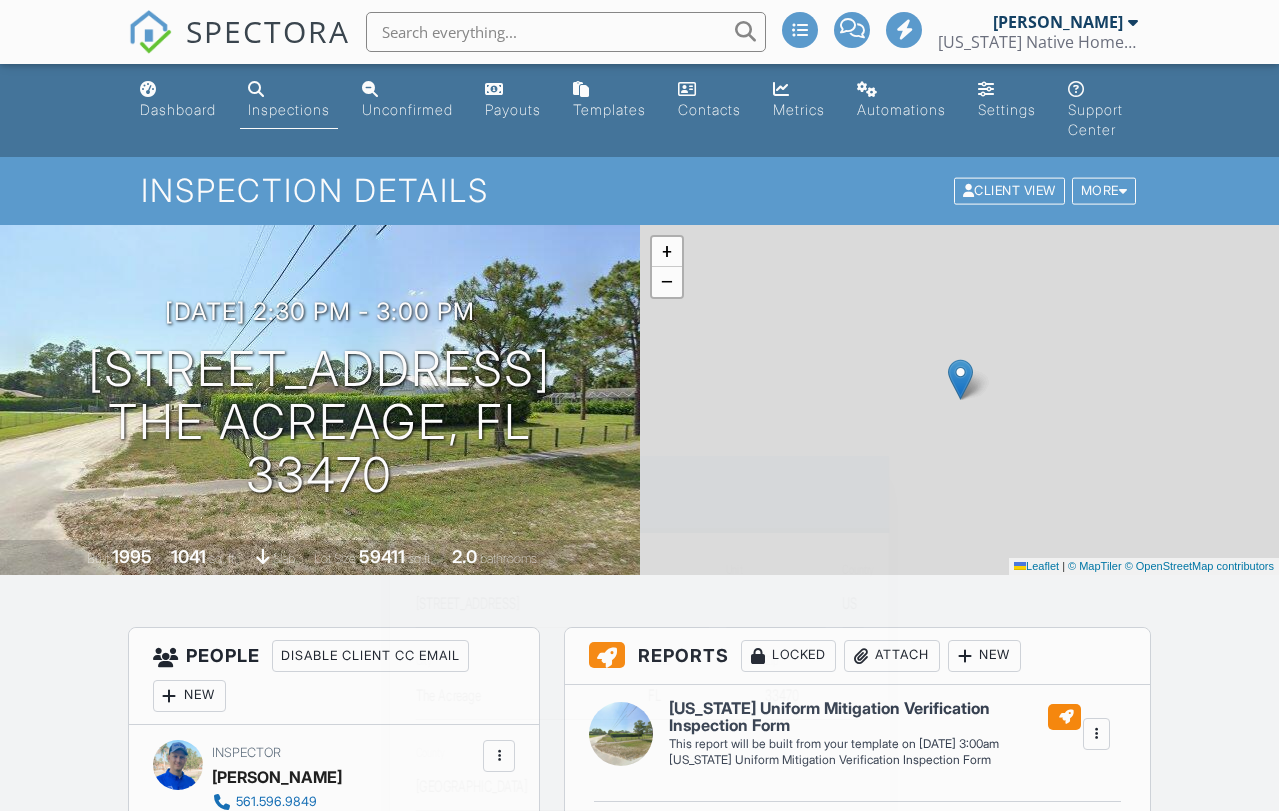 scroll, scrollTop: 0, scrollLeft: 0, axis: both 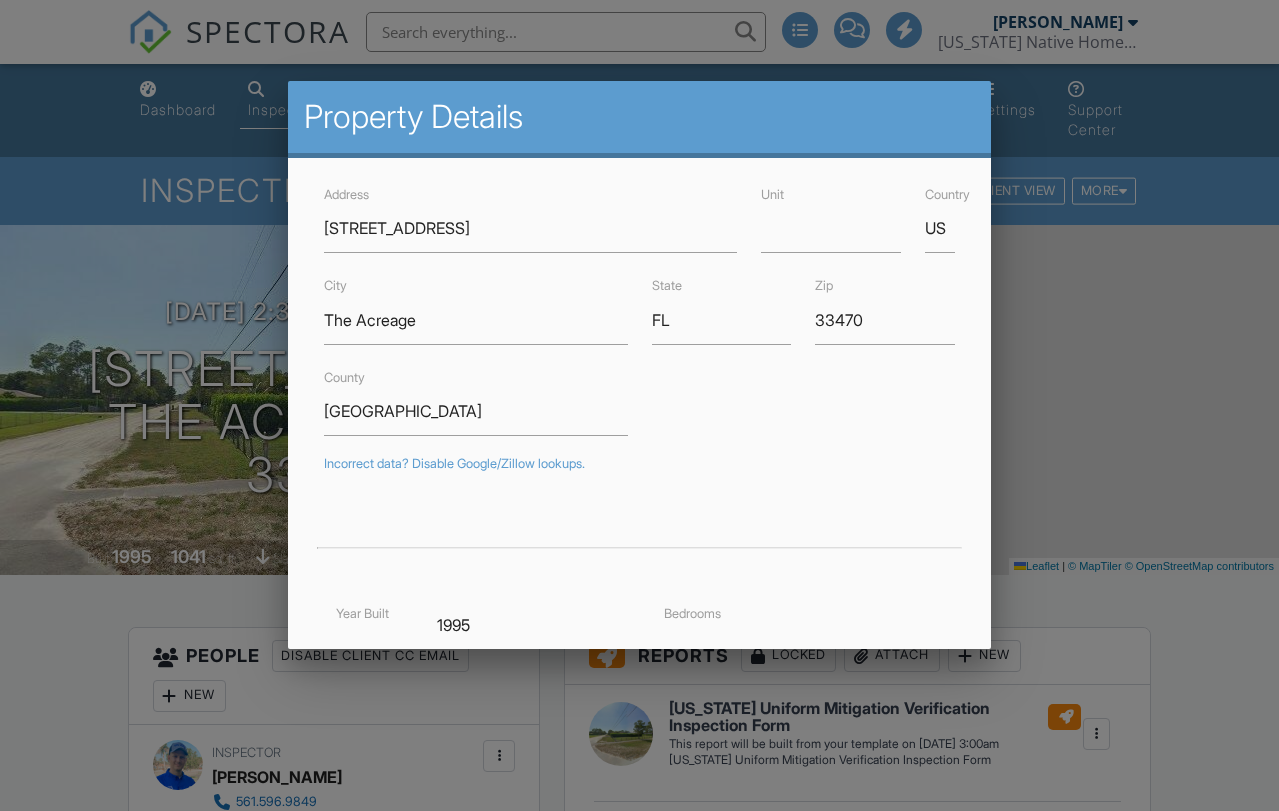 click at bounding box center (639, 407) 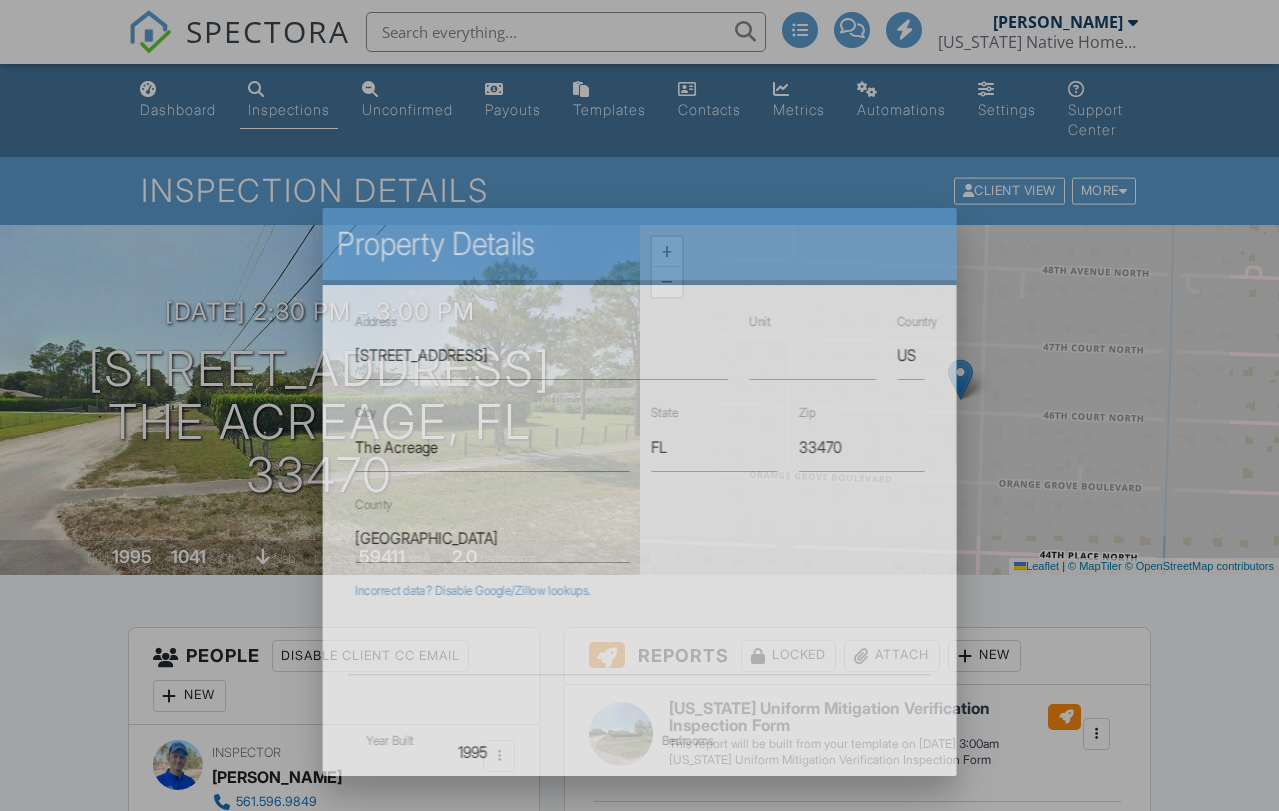 scroll, scrollTop: 0, scrollLeft: 0, axis: both 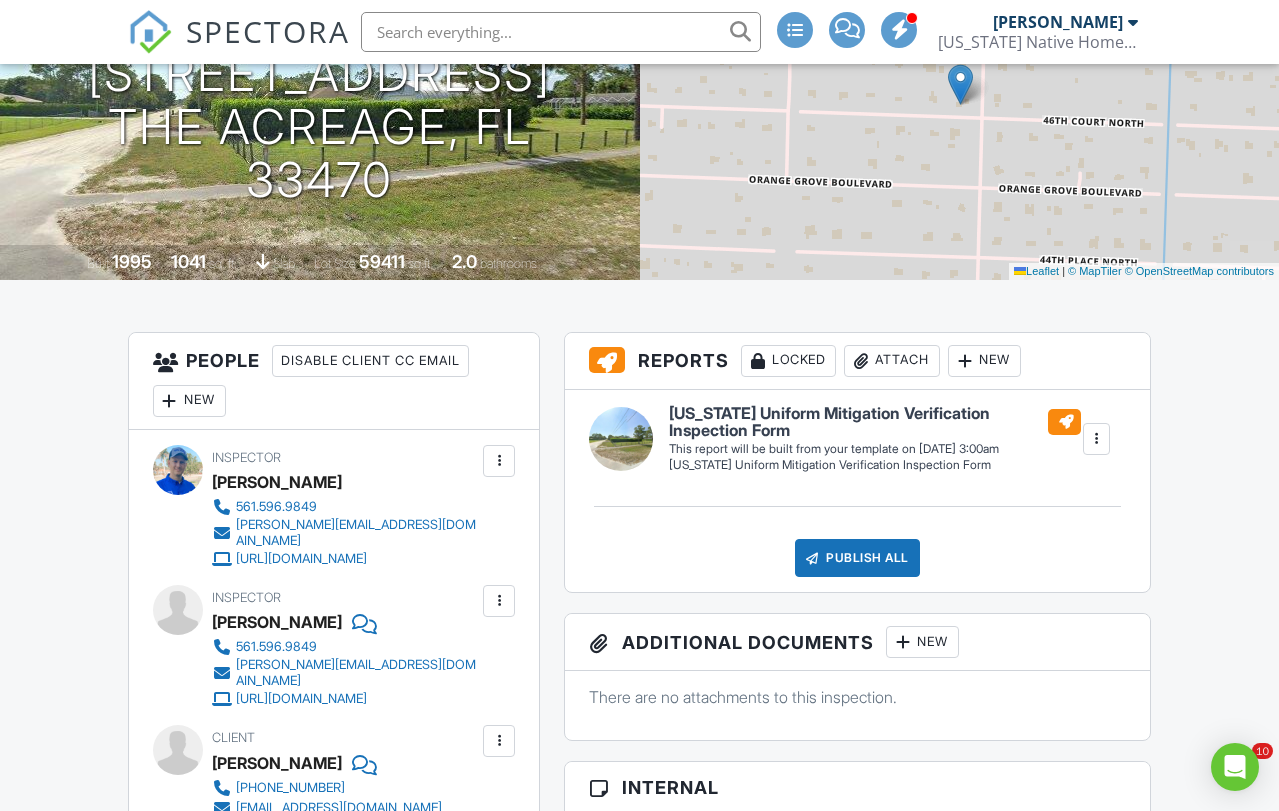 click at bounding box center (499, 601) 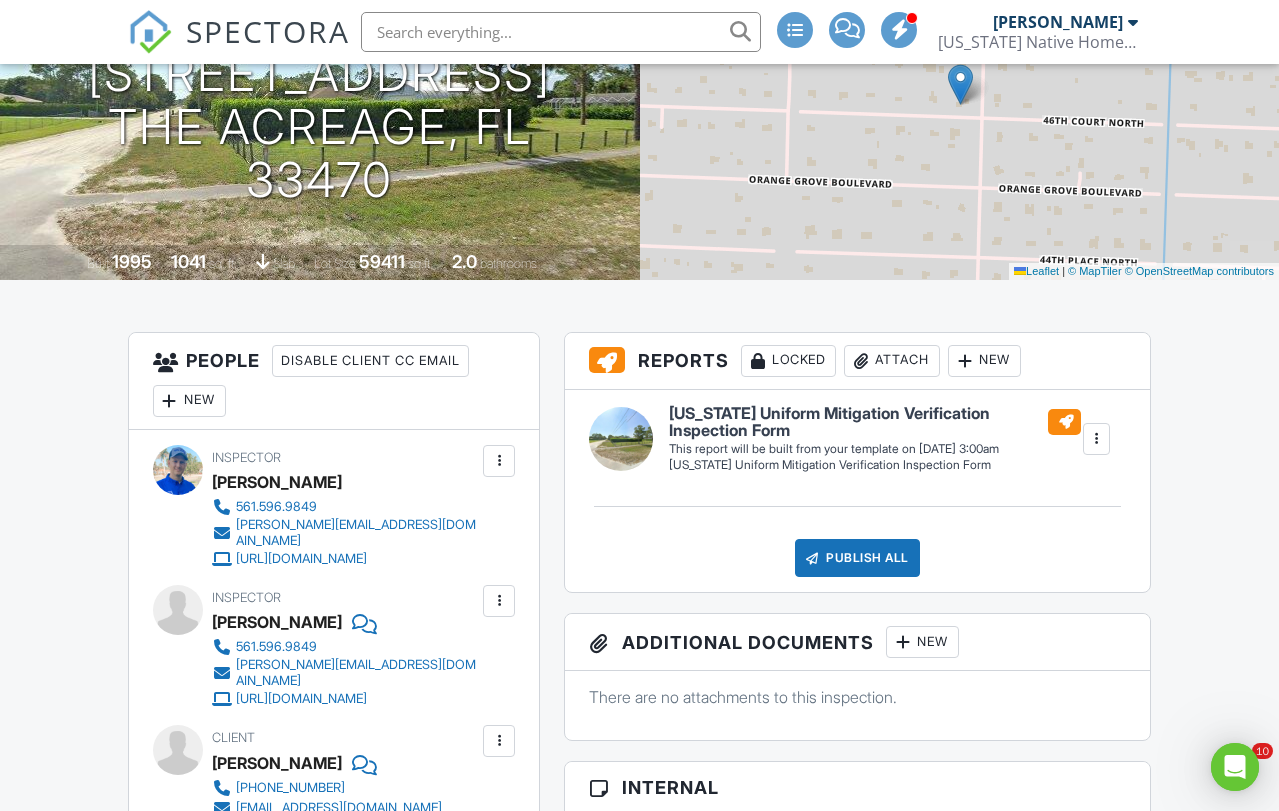scroll, scrollTop: 0, scrollLeft: 0, axis: both 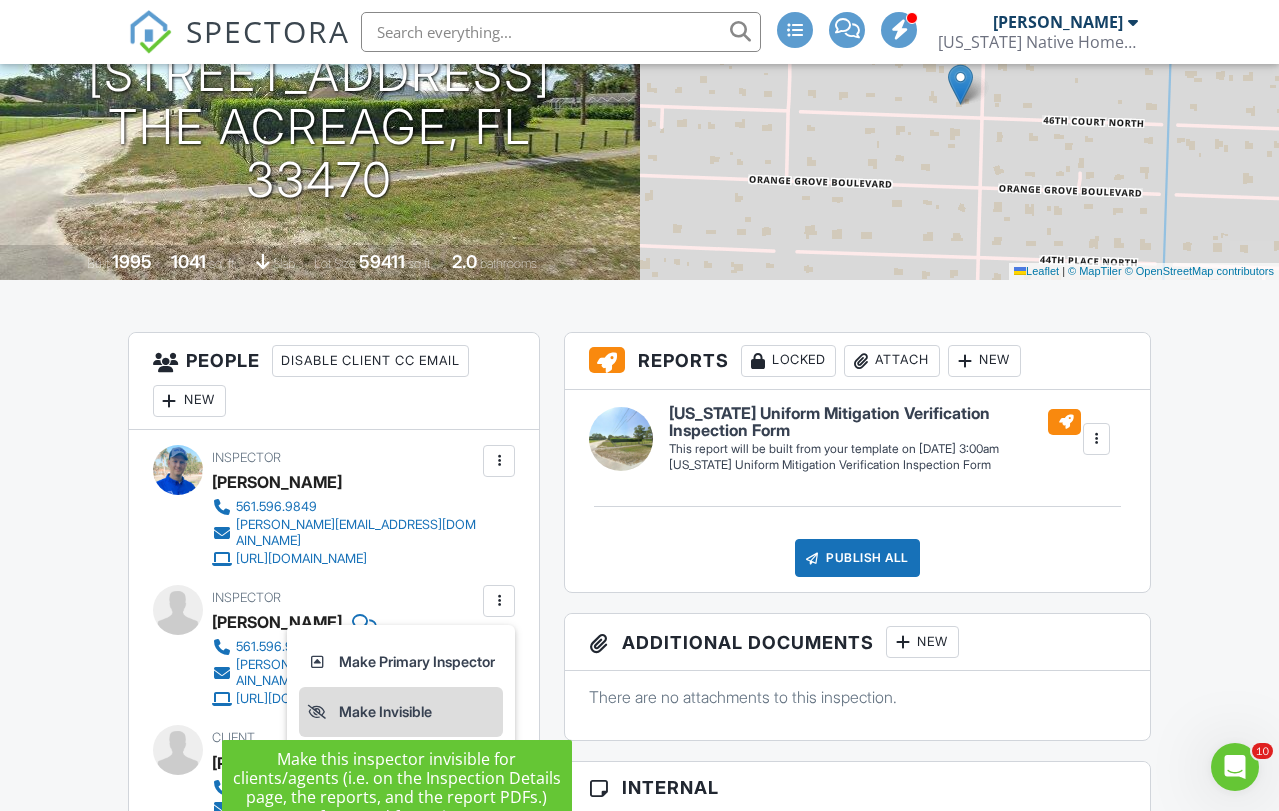 click on "Make Invisible" at bounding box center (401, 712) 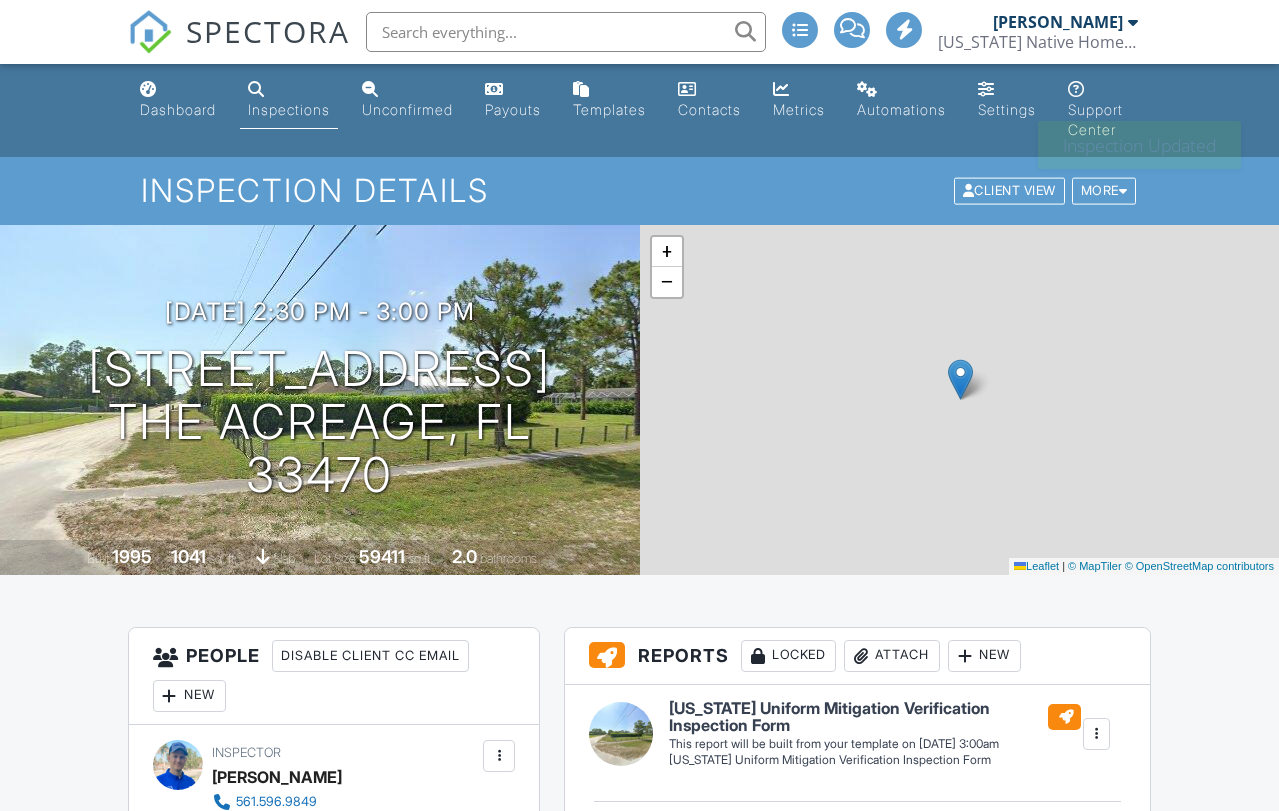 scroll, scrollTop: 0, scrollLeft: 0, axis: both 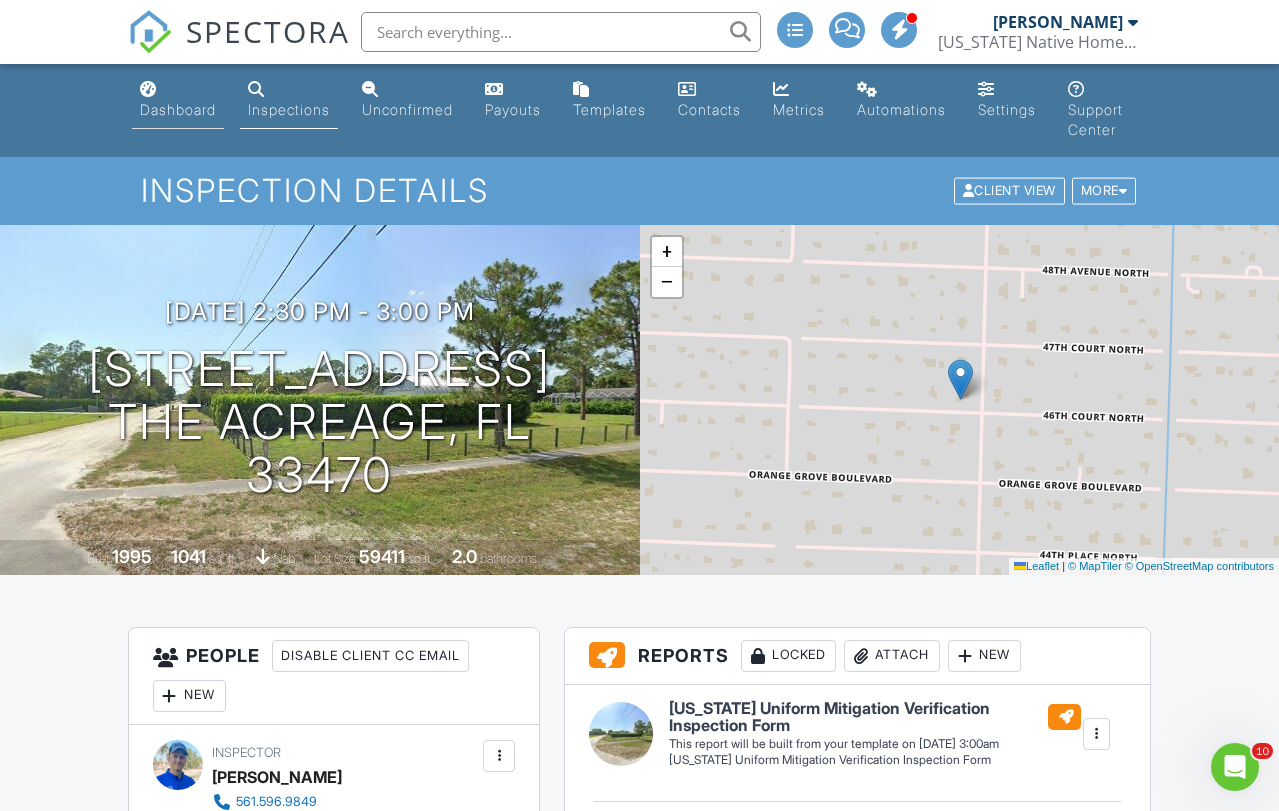 click on "Dashboard" at bounding box center (178, 109) 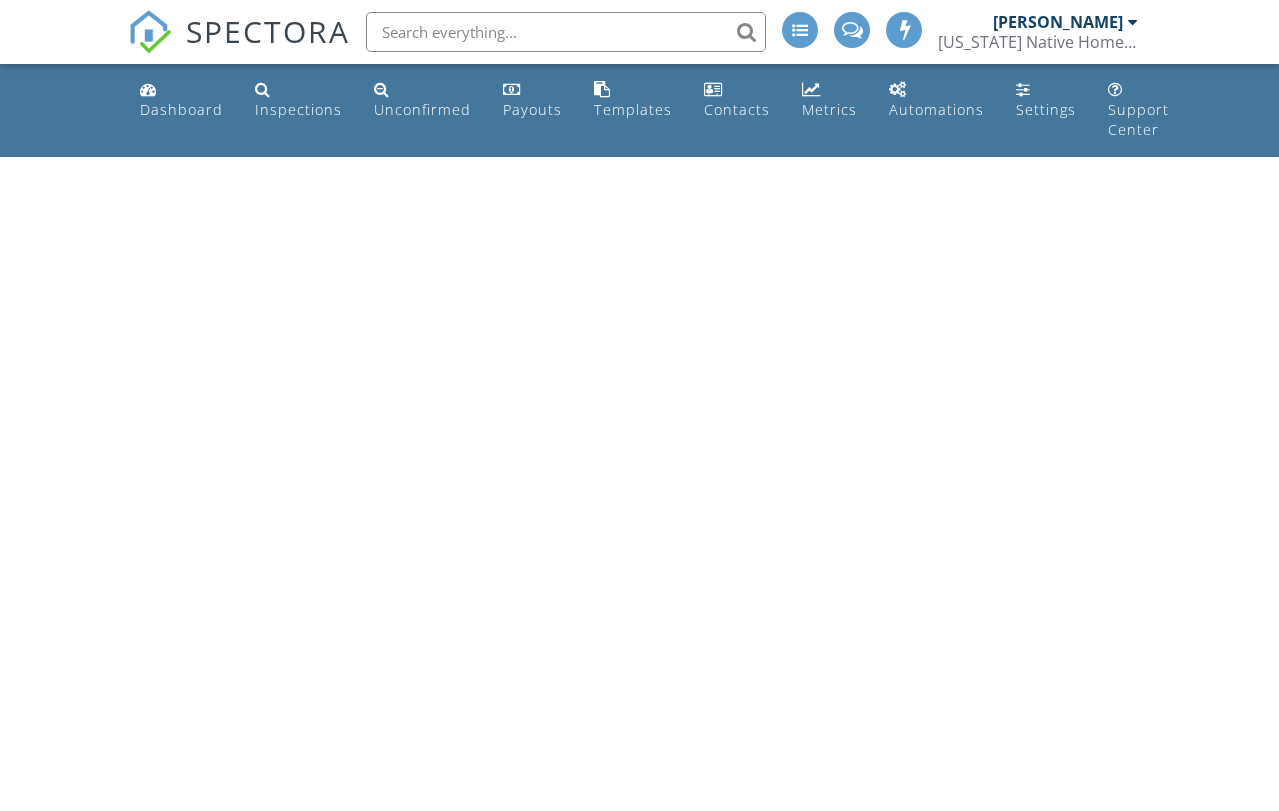 scroll, scrollTop: 0, scrollLeft: 0, axis: both 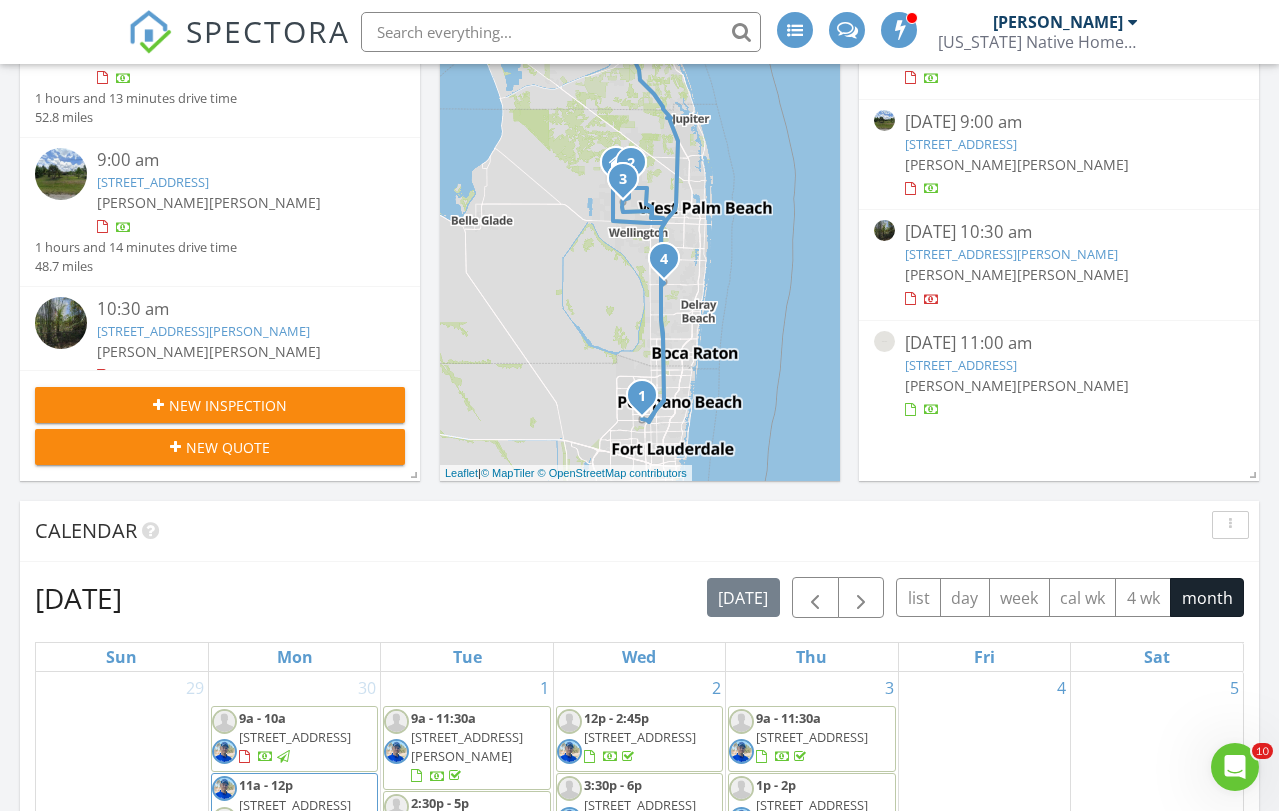 click on "New Inspection" at bounding box center (220, 405) 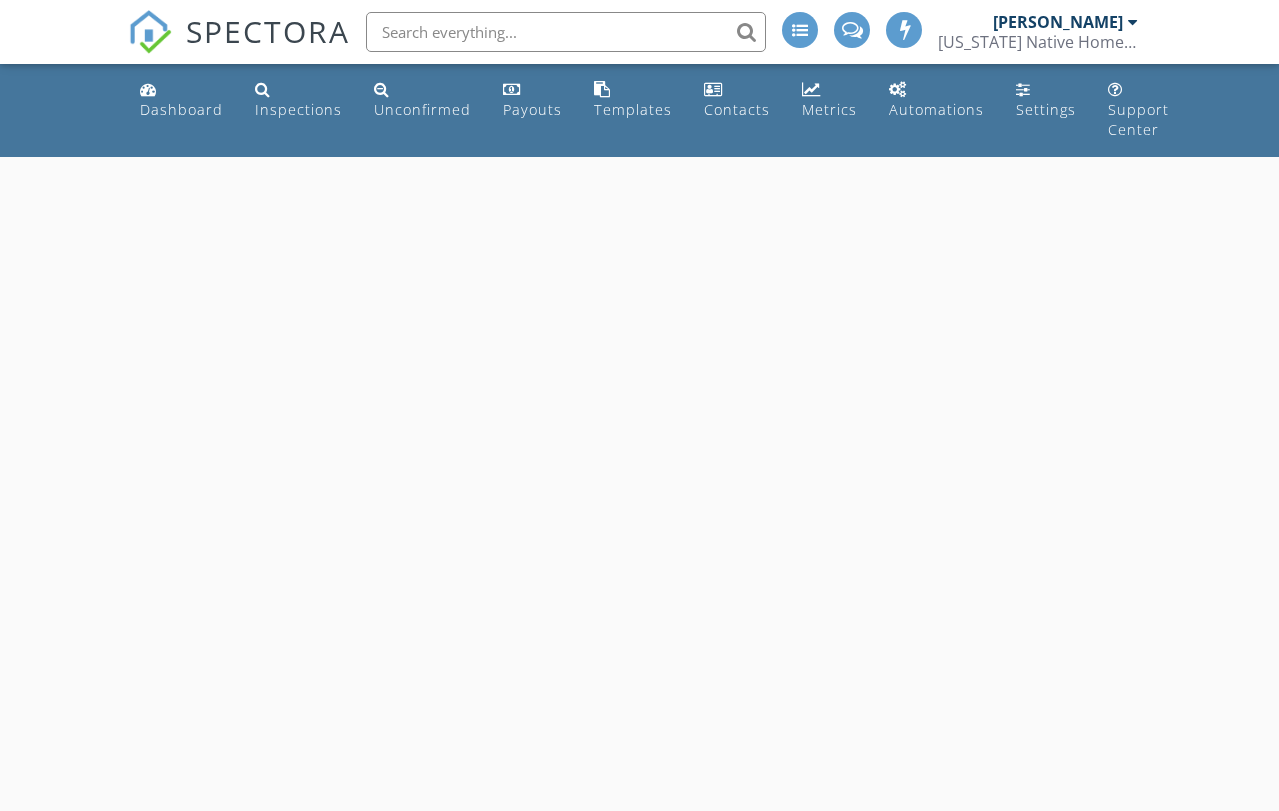 scroll, scrollTop: 0, scrollLeft: 0, axis: both 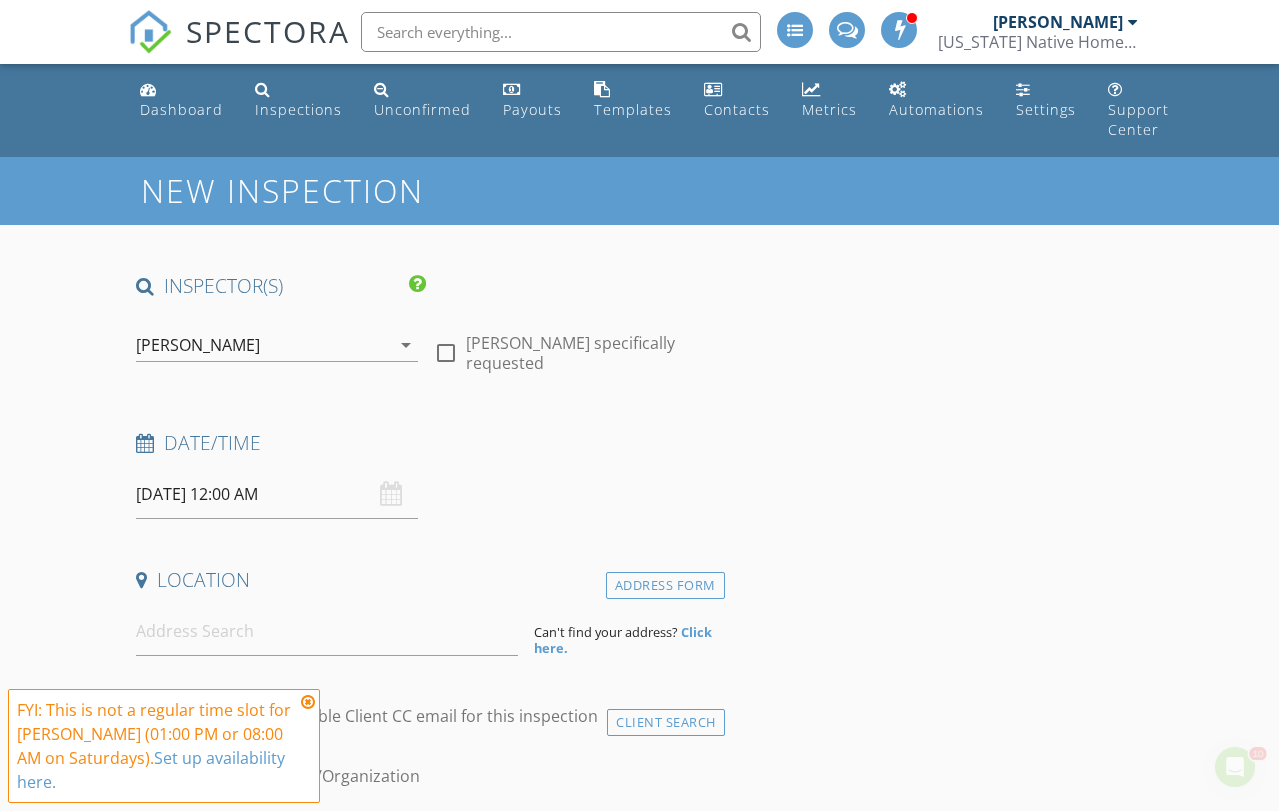 click on "[PERSON_NAME]" at bounding box center [198, 345] 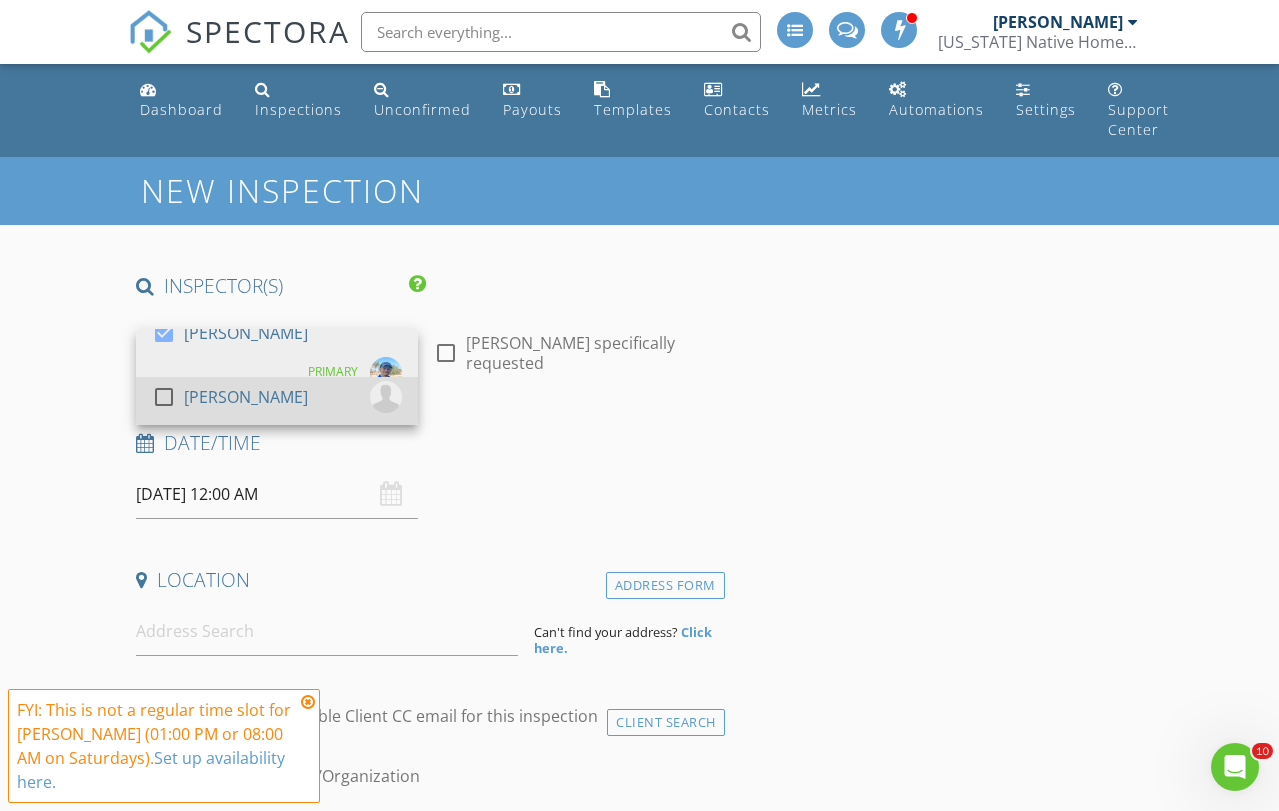 click on "[PERSON_NAME]" at bounding box center (246, 397) 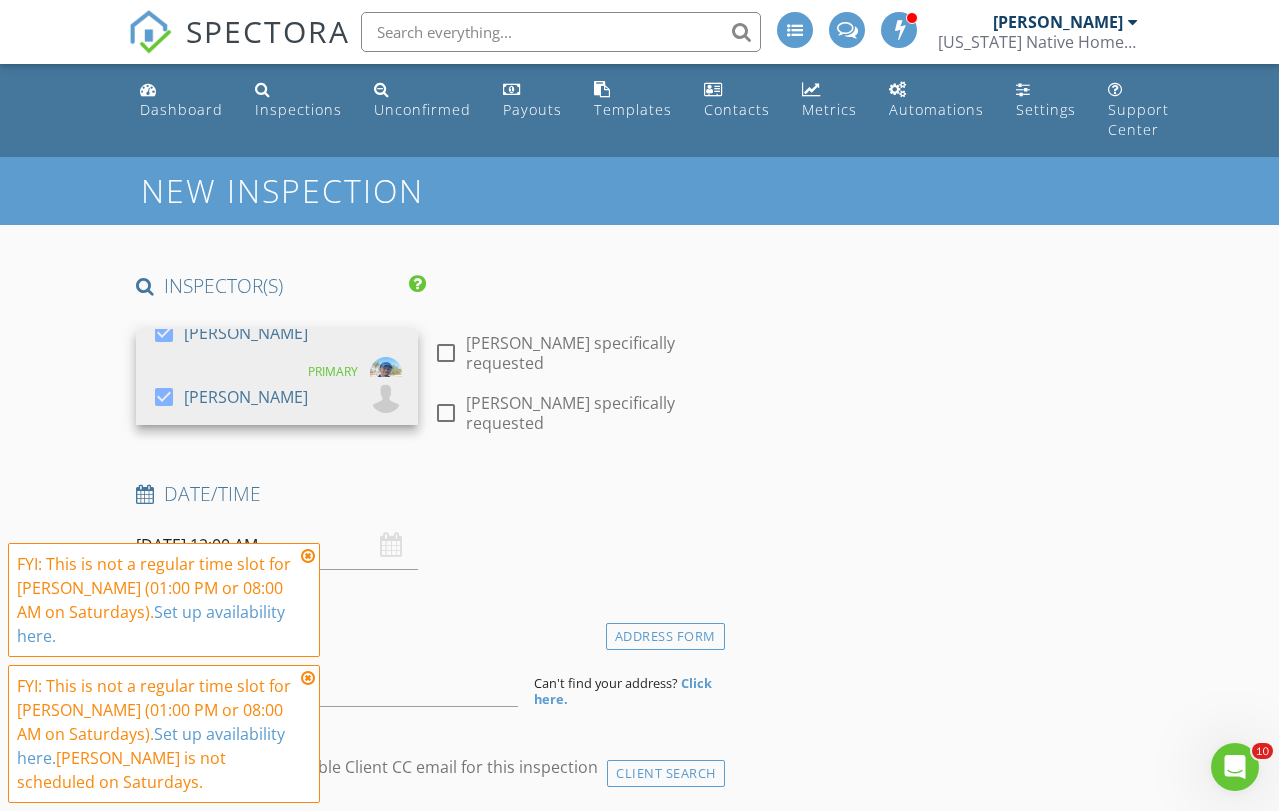click on "[DATE] 12:00 AM" at bounding box center (277, 545) 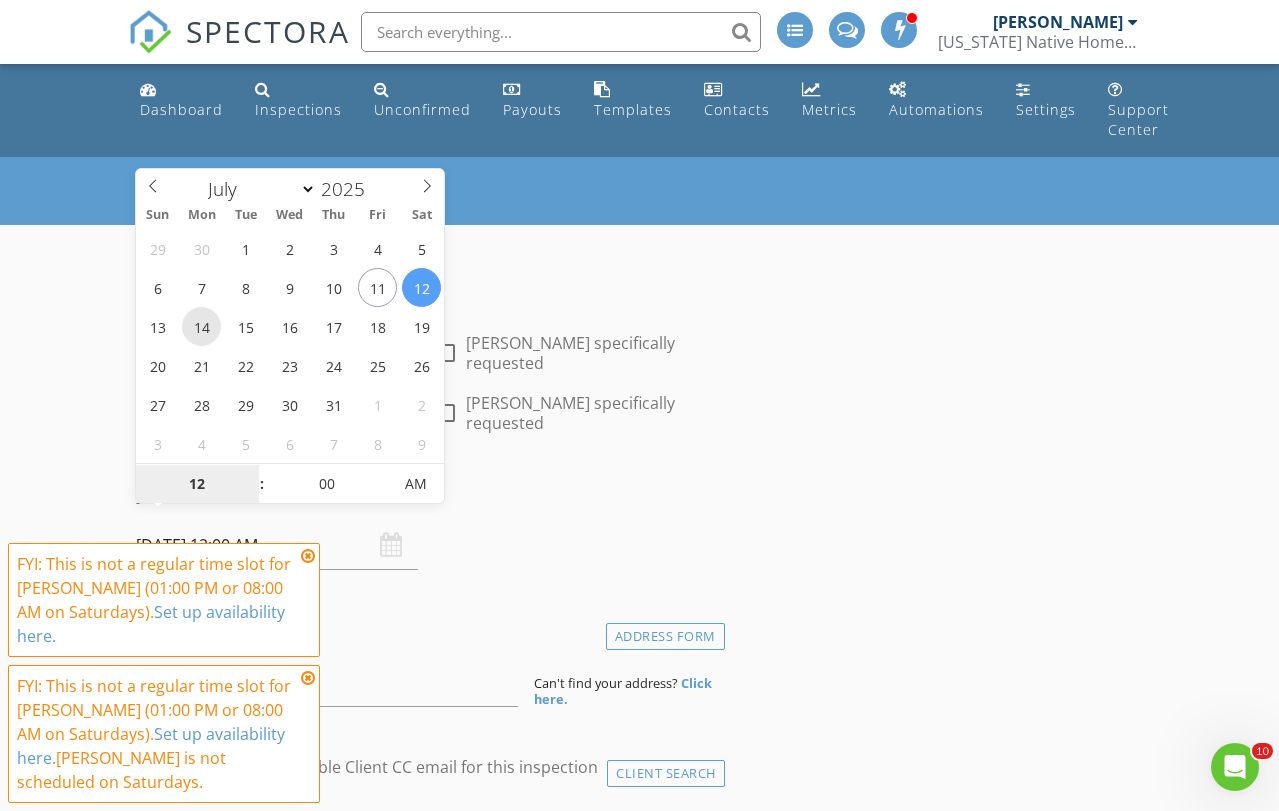 type on "[DATE] 12:00 AM" 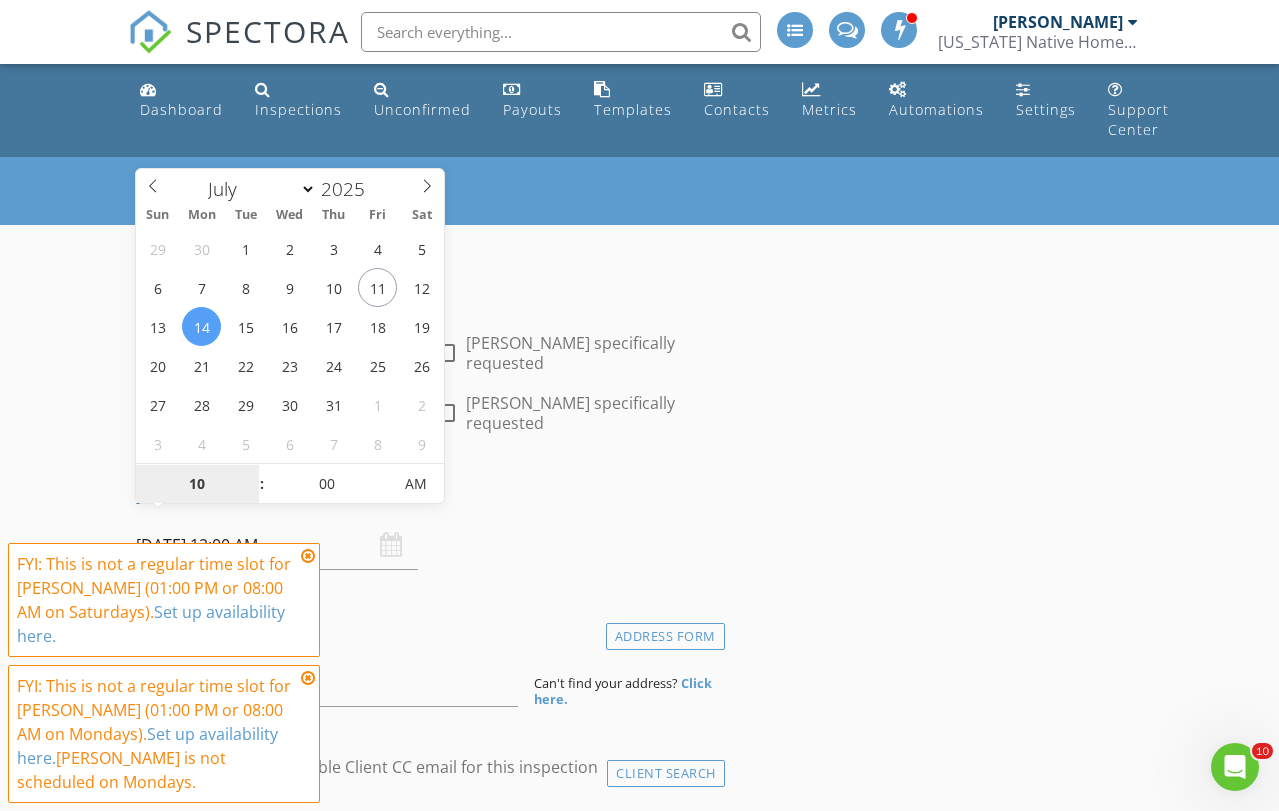 type on "10" 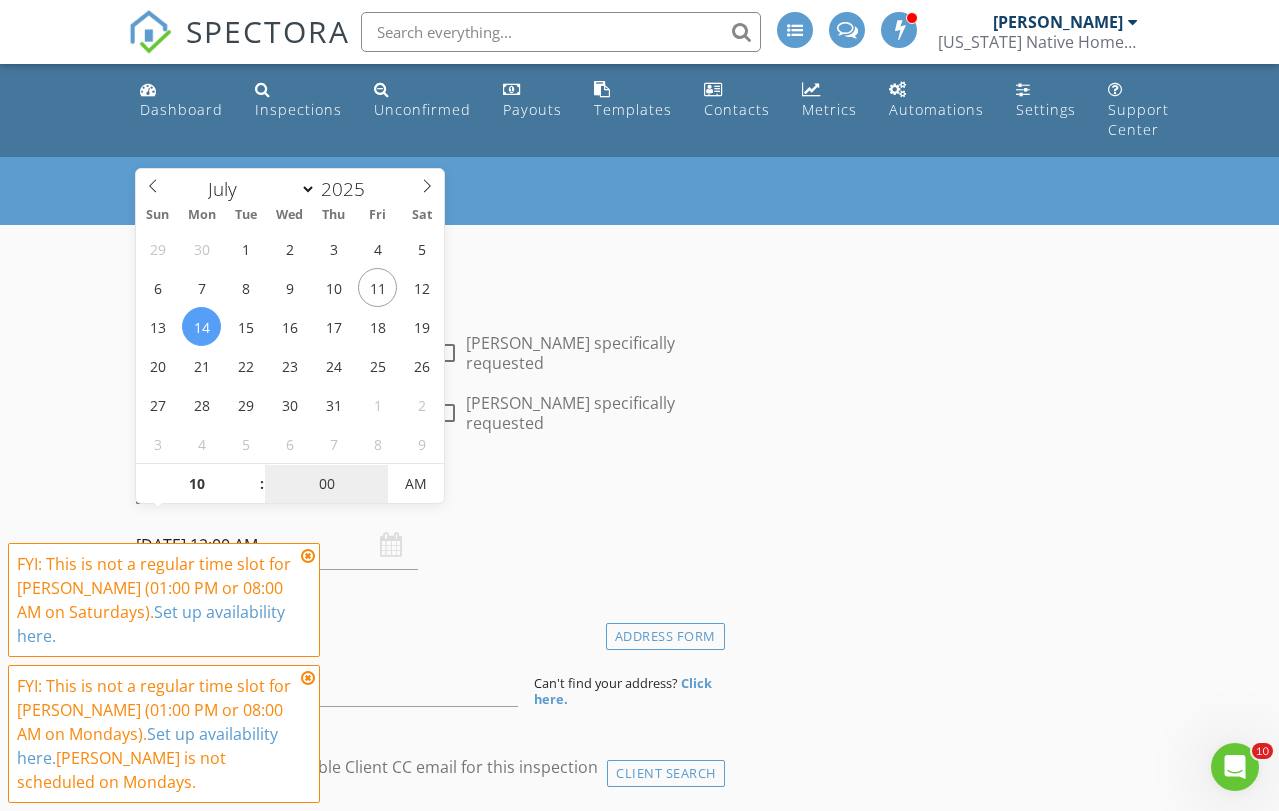 type on "[DATE] 10:00 AM" 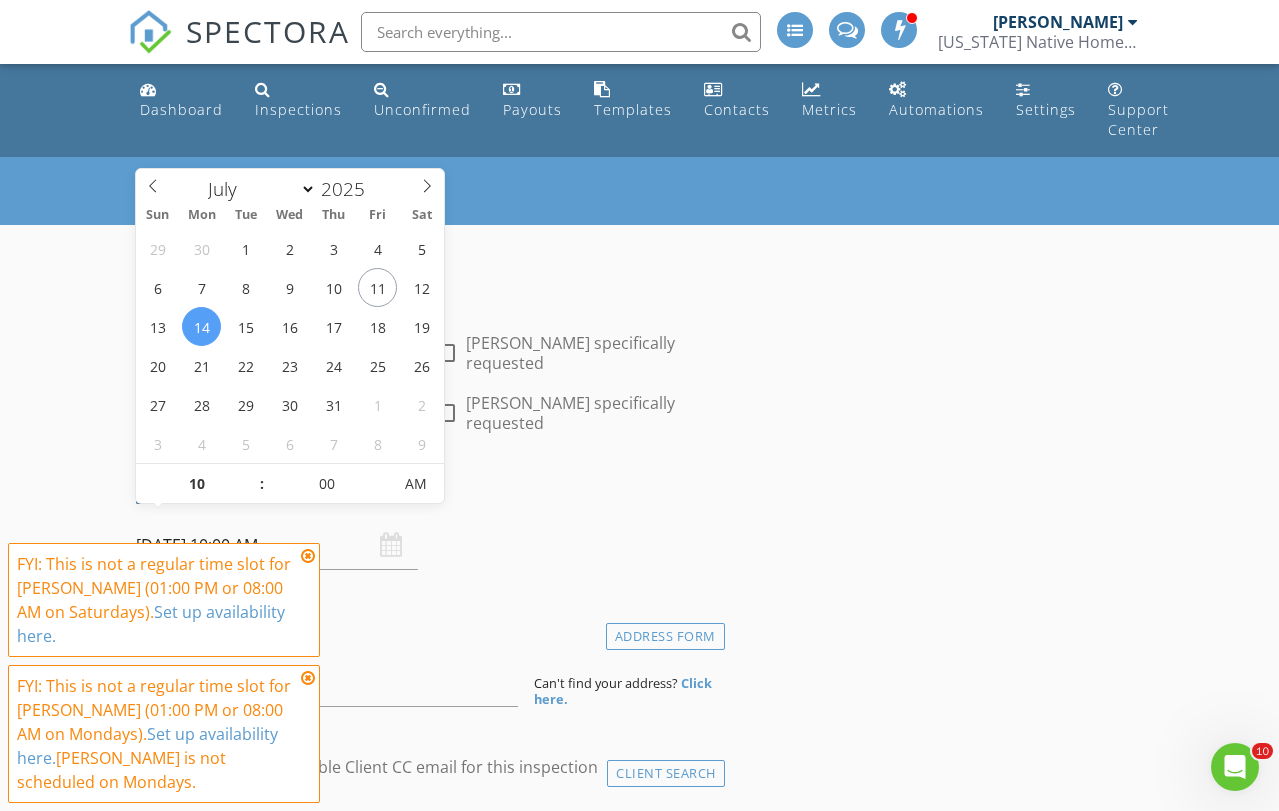 click on "Date/Time
[DATE] 10:00 AM" at bounding box center (426, 525) 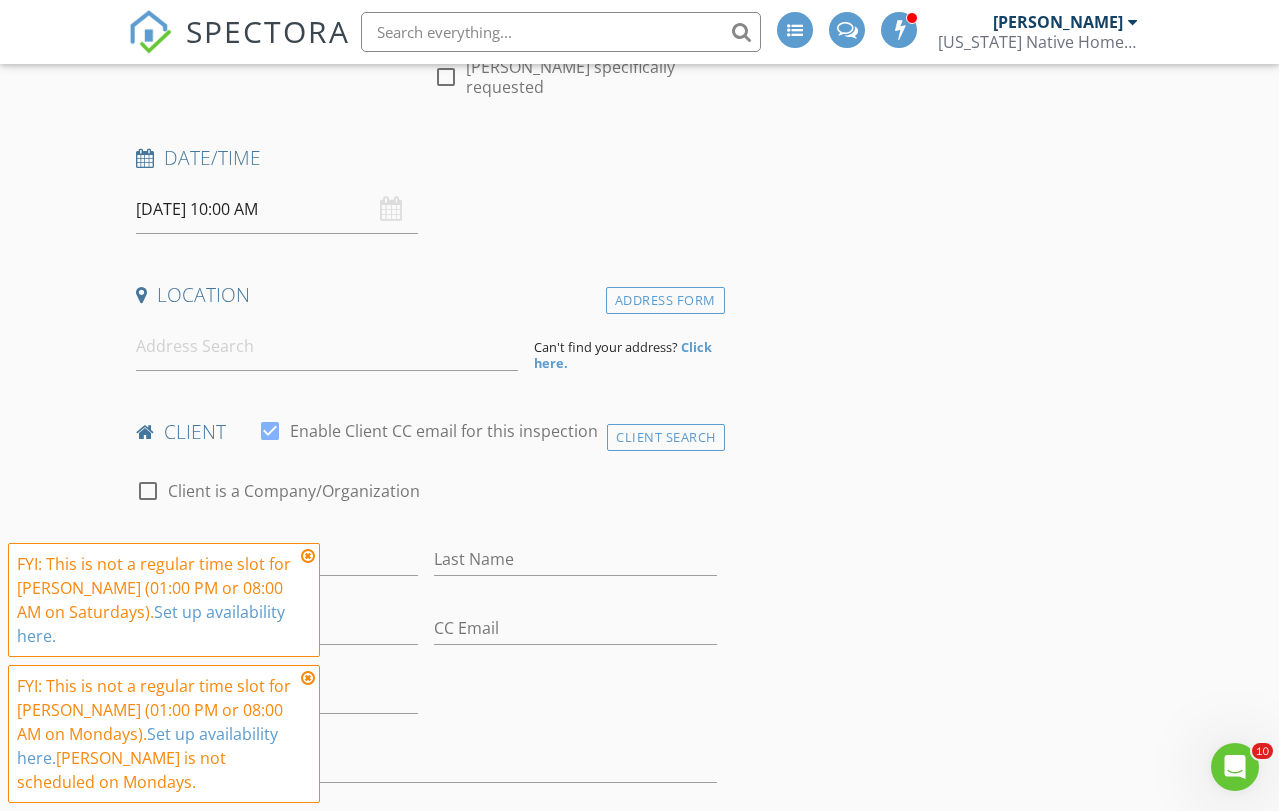scroll, scrollTop: 357, scrollLeft: 0, axis: vertical 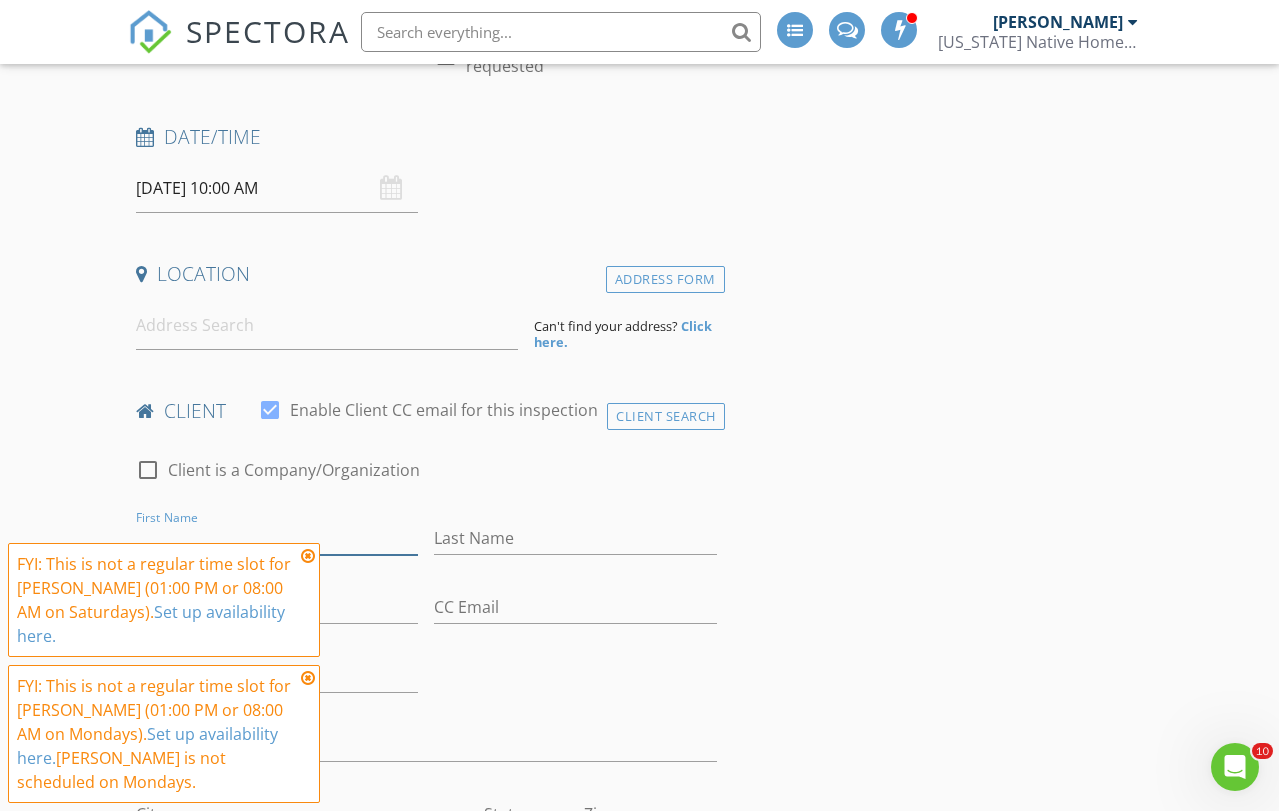click on "First Name" at bounding box center [277, 538] 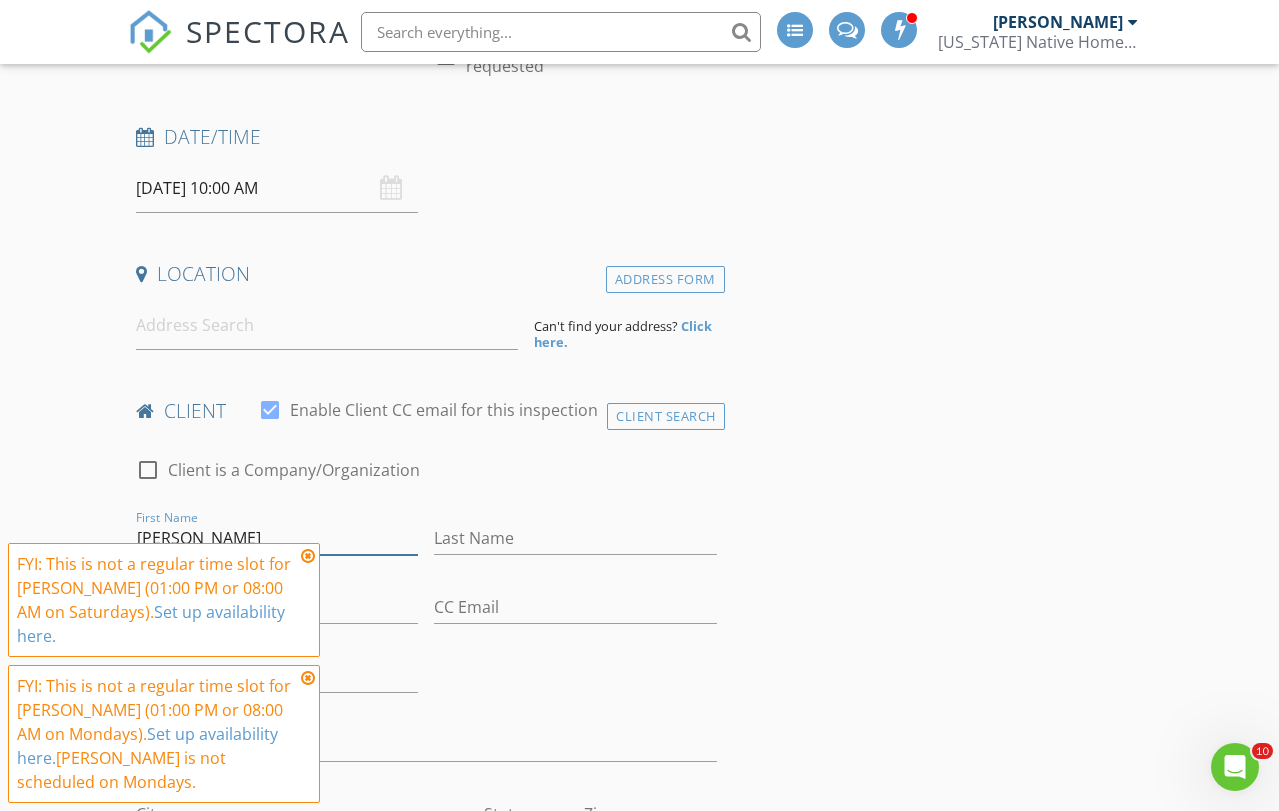 type on "[PERSON_NAME]" 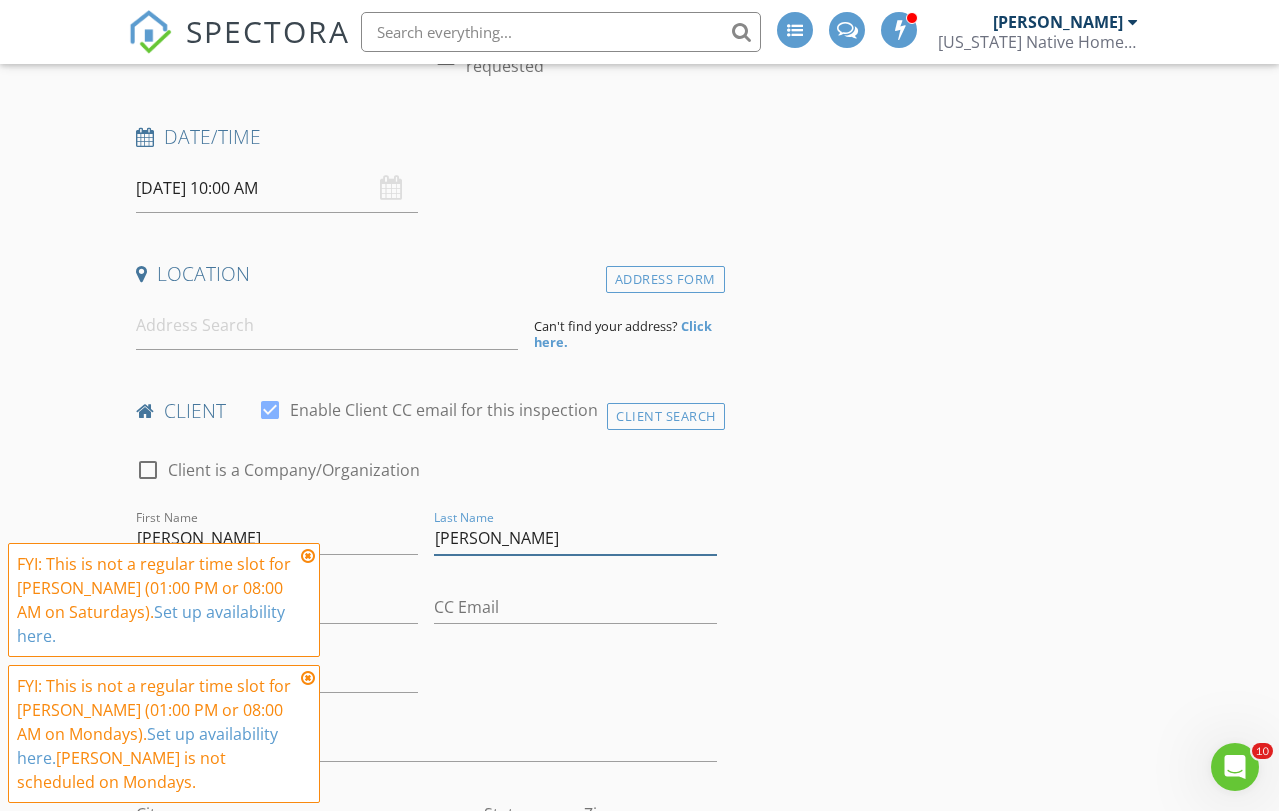 type on "[PERSON_NAME]" 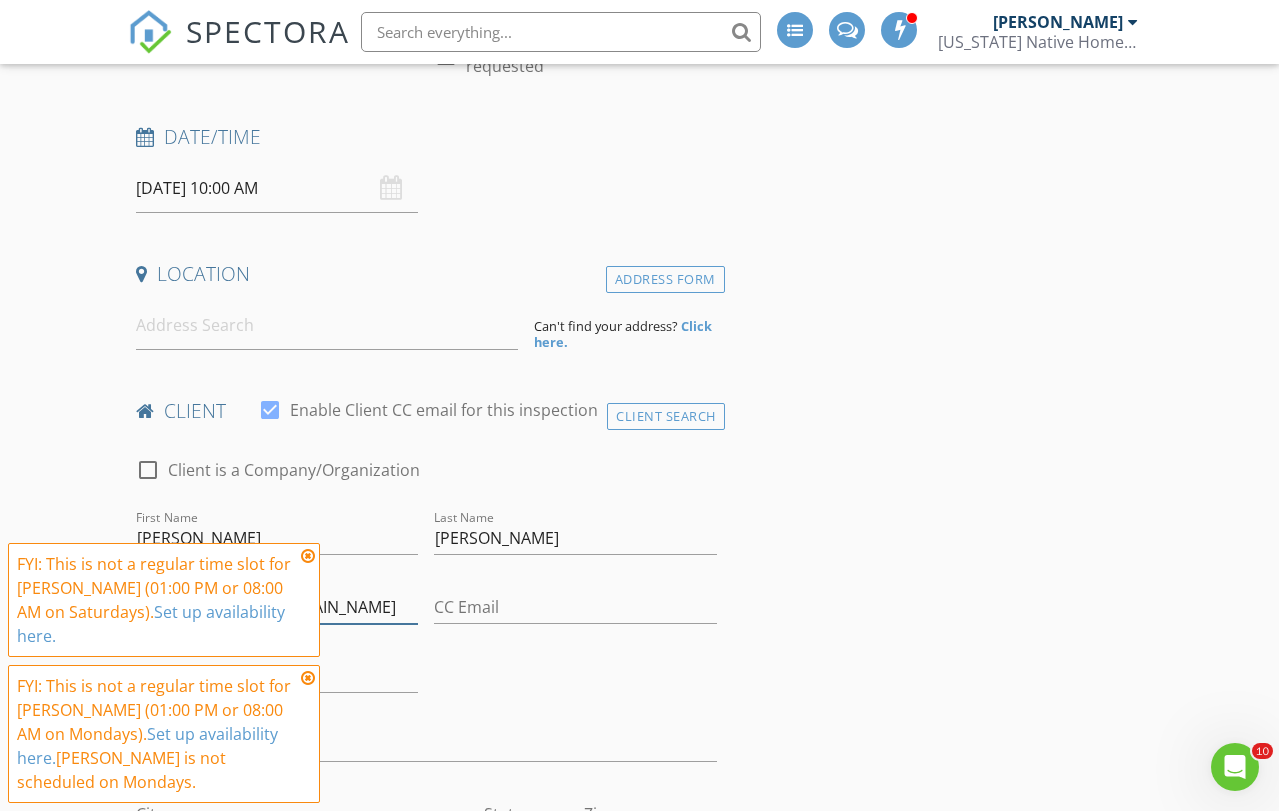type on "Adrianharrilal@icloud.com" 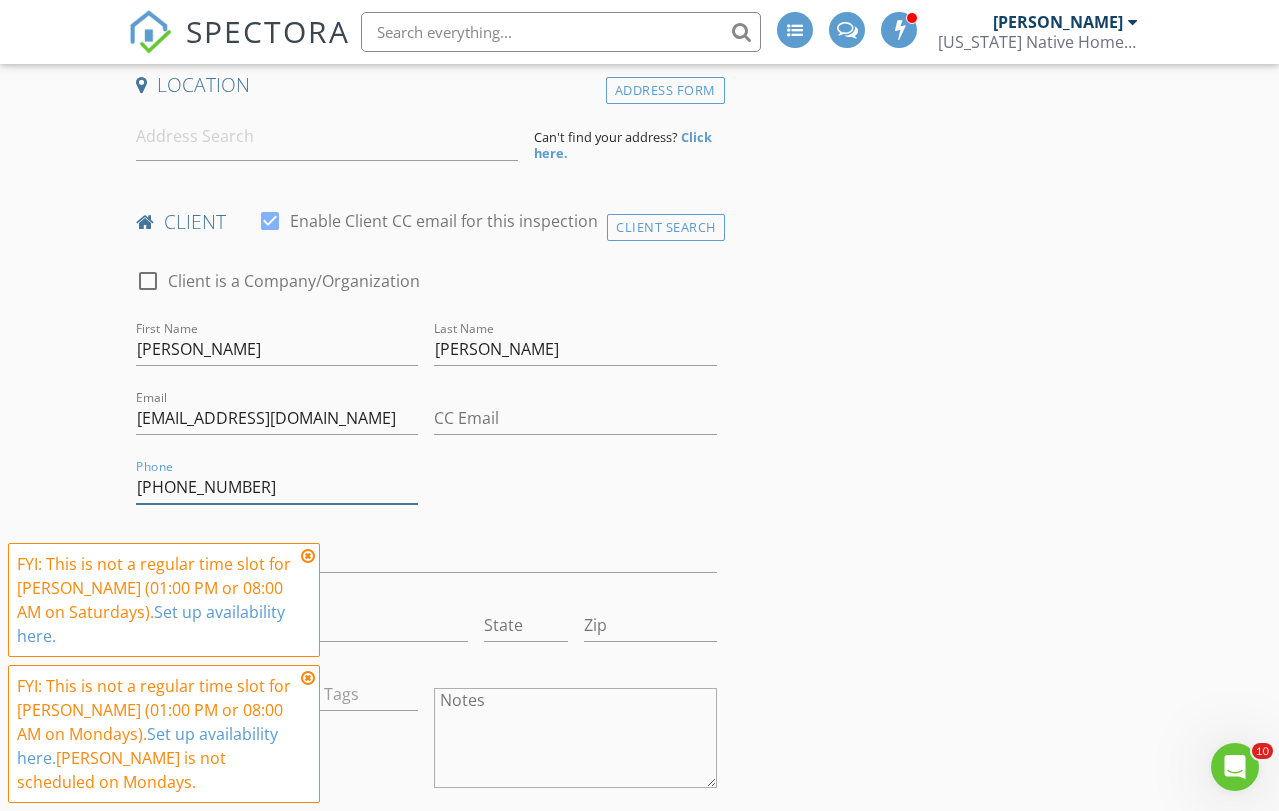 scroll, scrollTop: 450, scrollLeft: 0, axis: vertical 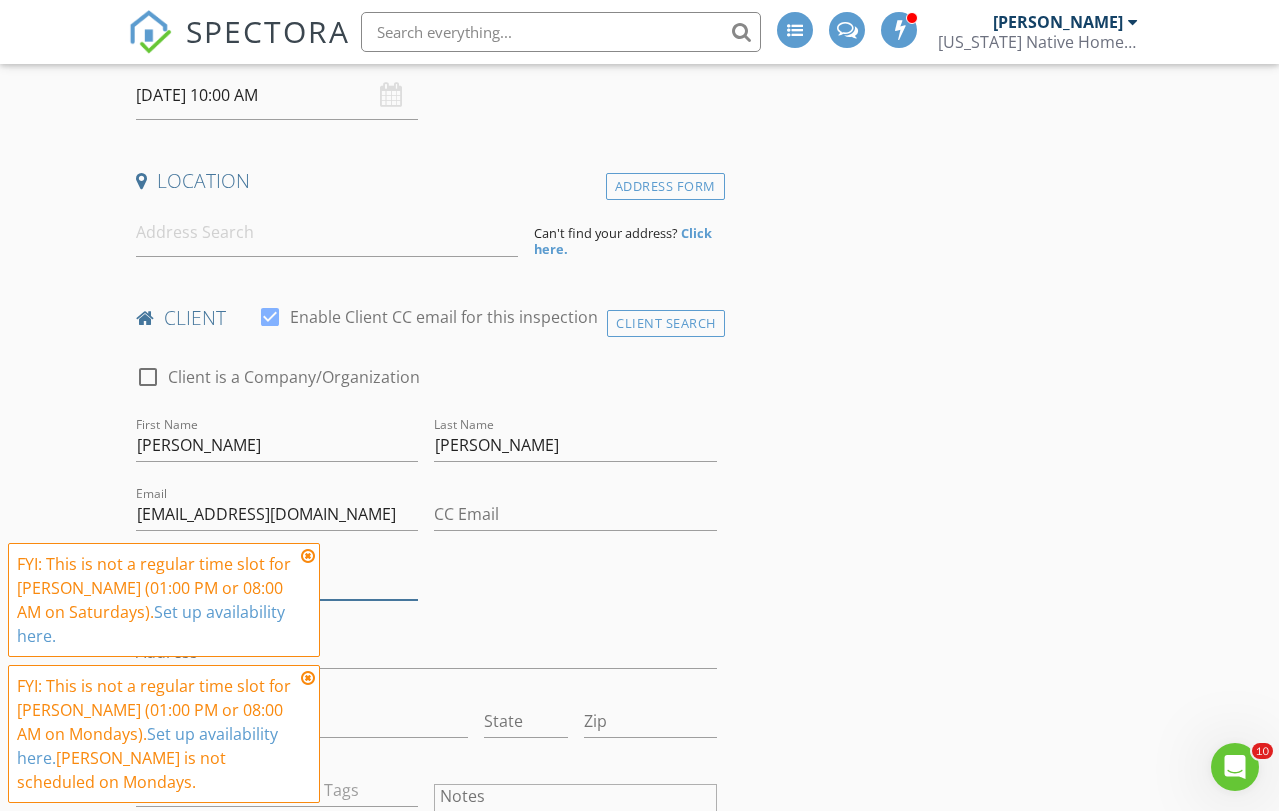 type on "[PHONE_NUMBER]" 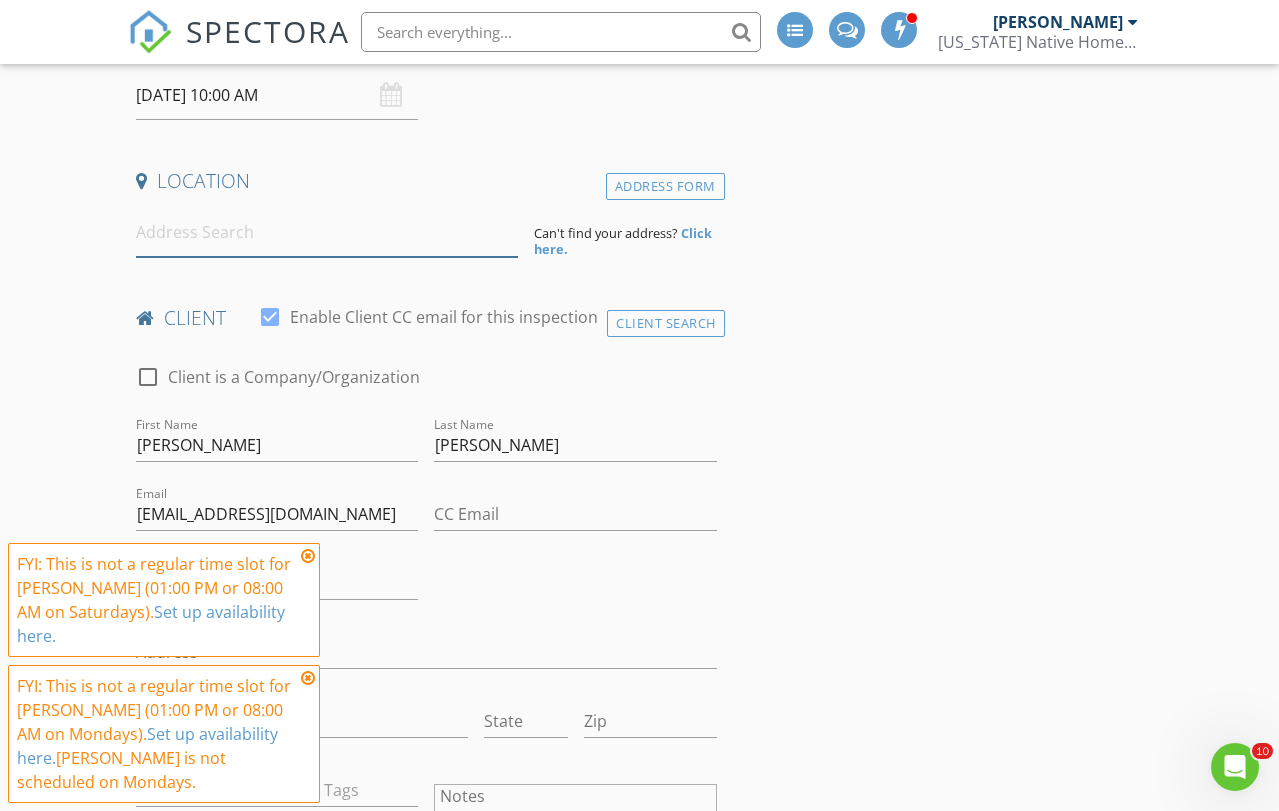 click at bounding box center [327, 232] 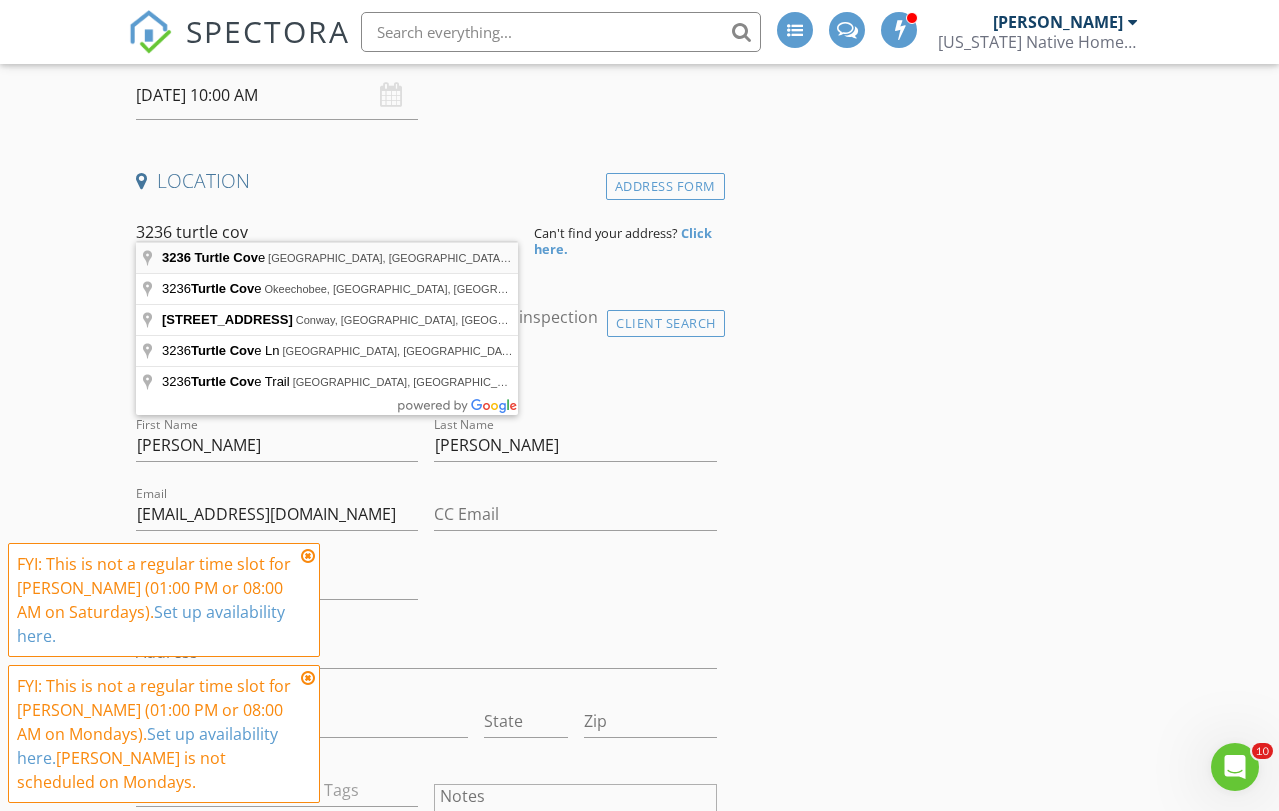 type on "3236 Turtle Cove, West Palm Beach, FL, USA" 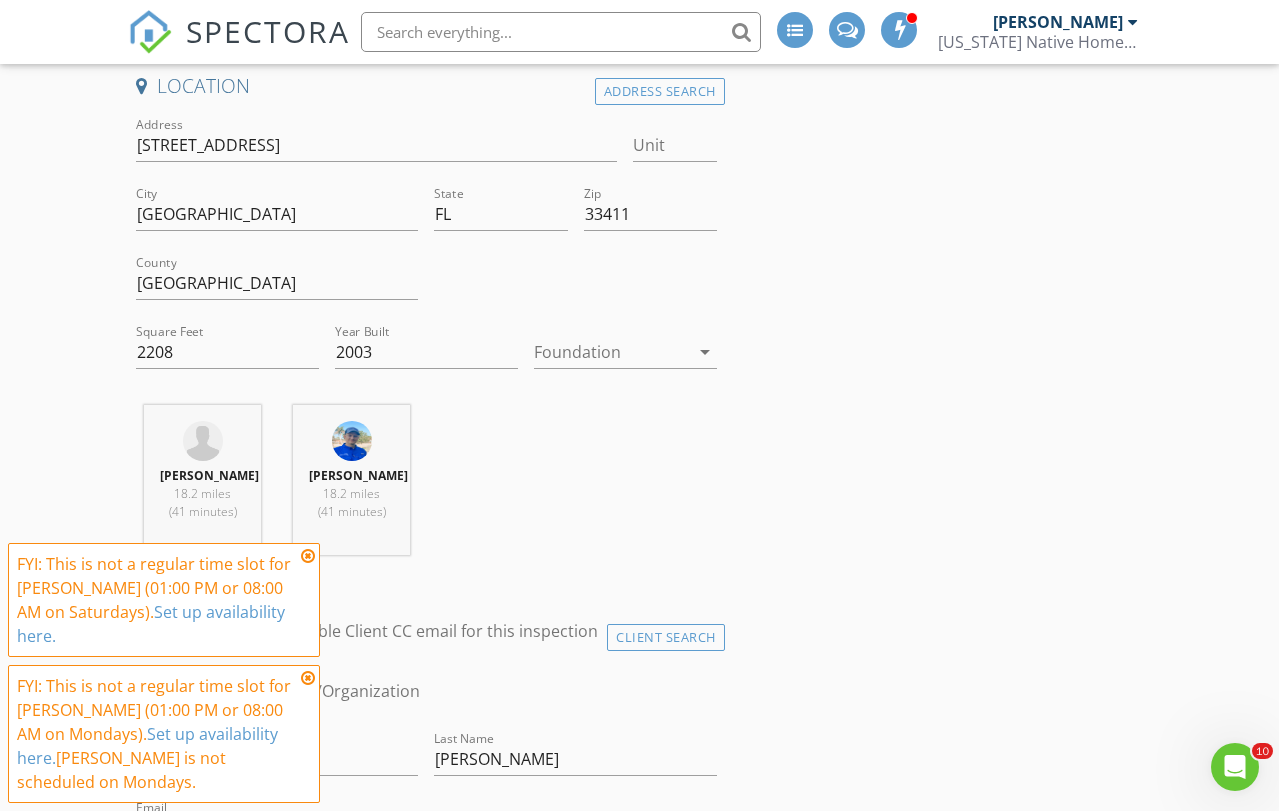 scroll, scrollTop: 548, scrollLeft: 0, axis: vertical 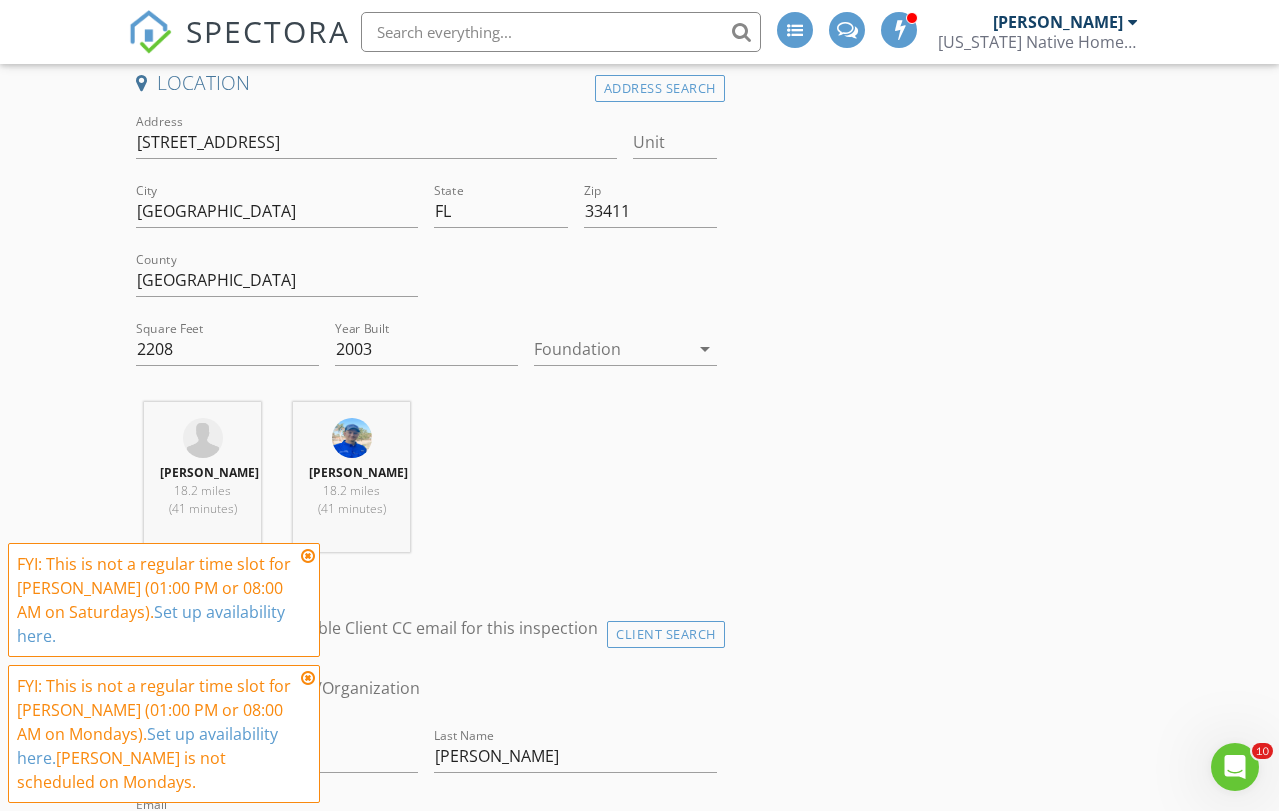 click at bounding box center [611, 349] 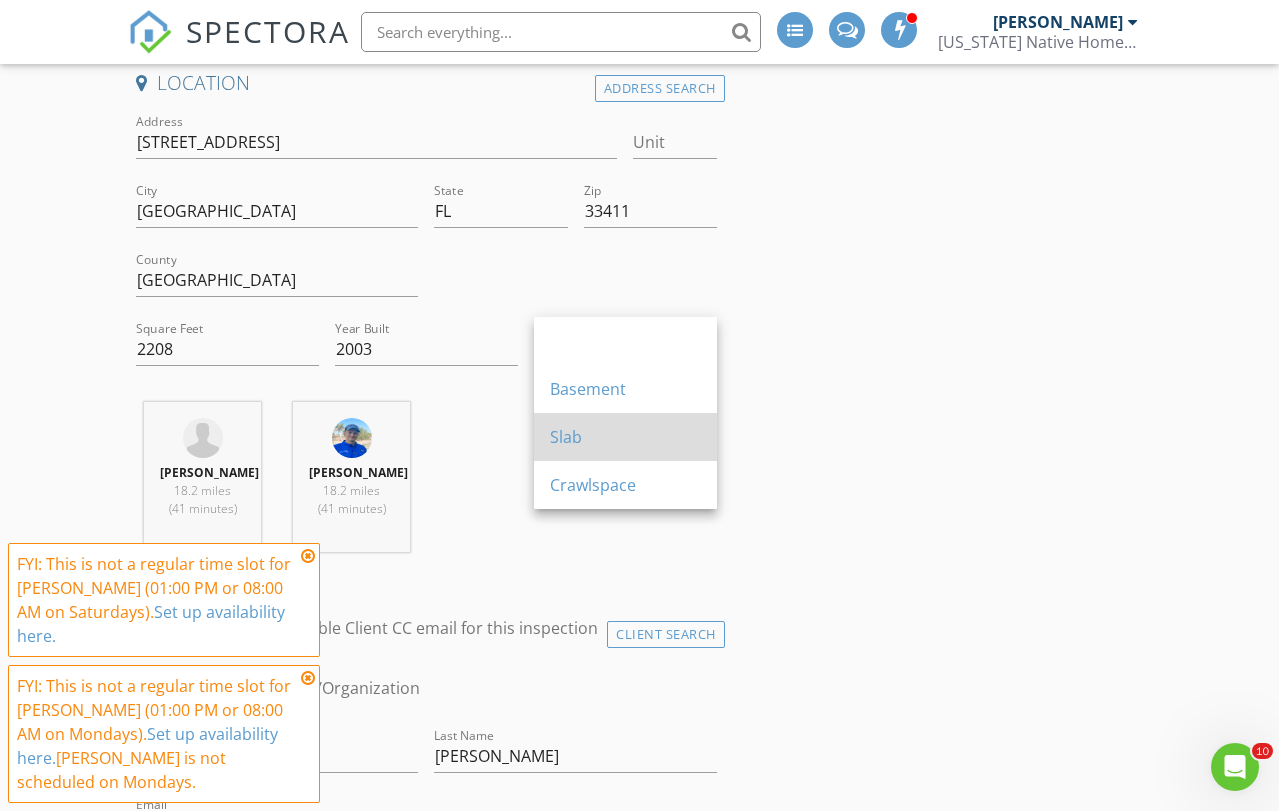 click on "Slab" at bounding box center [625, 437] 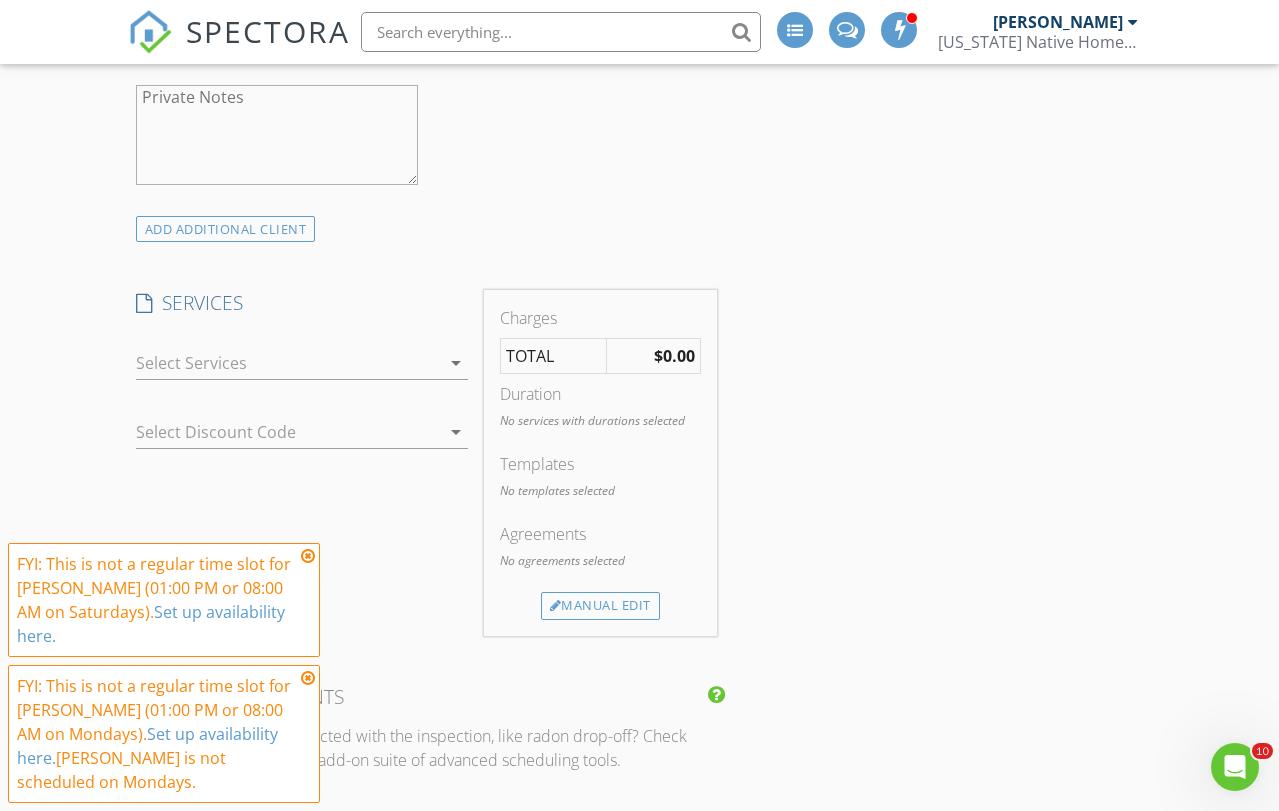 scroll, scrollTop: 1732, scrollLeft: 0, axis: vertical 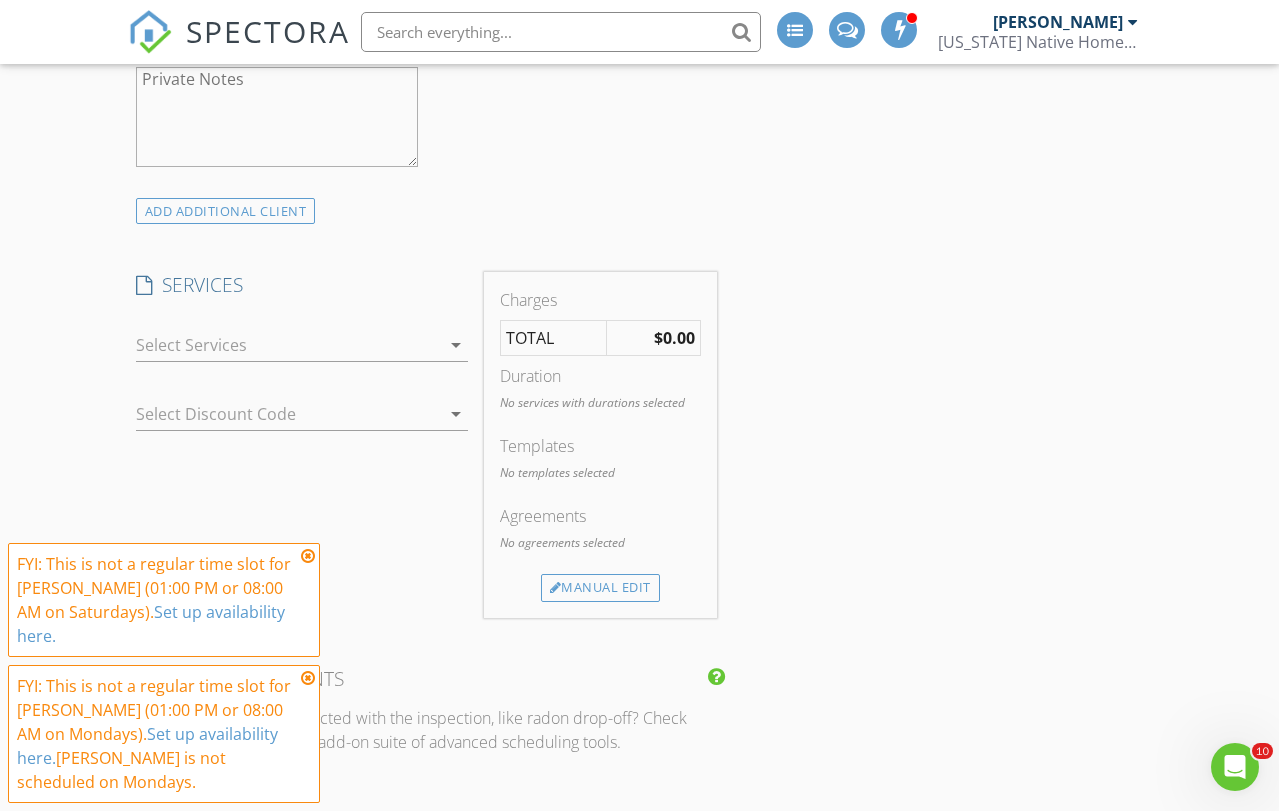 click at bounding box center (288, 345) 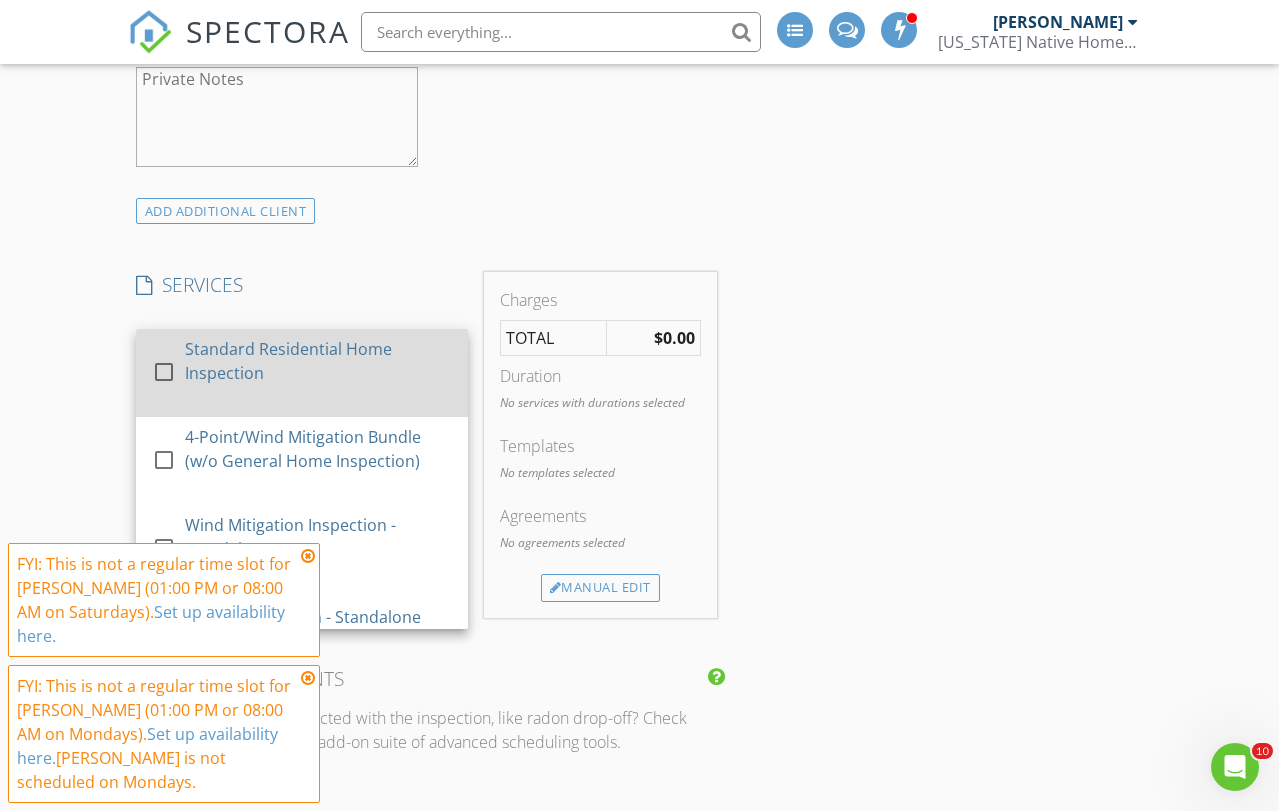 click at bounding box center (164, 371) 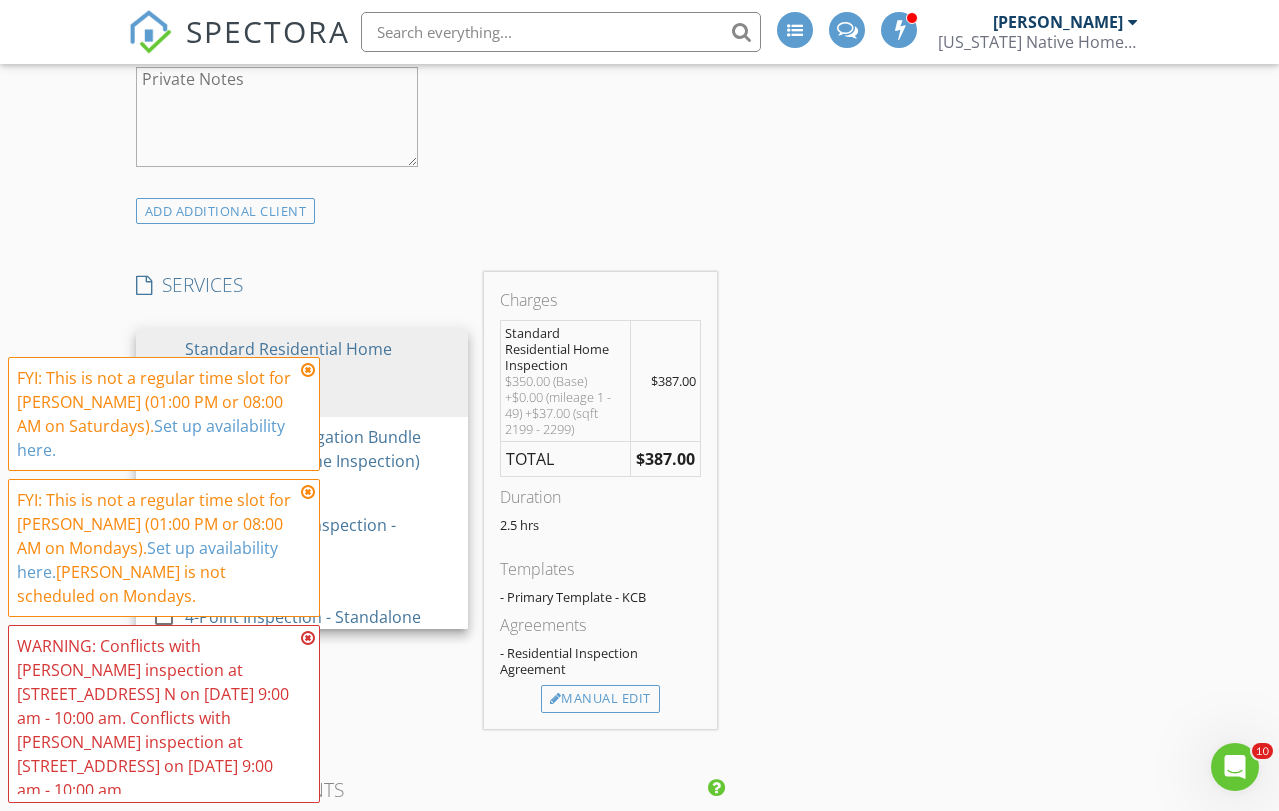 click on "New Inspection
INSPECTOR(S)
check_box   Erik Edison   PRIMARY   check_box   Omar Rodriguez     Erik Edison,  Omar Rodriguez arrow_drop_down   check_box_outline_blank Erik Edison specifically requested check_box_outline_blank Omar Rodriguez specifically requested
Date/Time
07/14/2025 10:00 AM
Location
Address Search       Address 3236 Turtle Cove   Unit   City West Palm Beach   State FL   Zip 33411   County Palm Beach     Square Feet 2208   Year Built 2003   Foundation Slab arrow_drop_down     Omar Rodriguez     18.2 miles     (41 minutes)         Erik Edison     18.2 miles     (41 minutes)
client
check_box Enable Client CC email for this inspection   Client Search     check_box_outline_blank Client is a Company/Organization     First Name Adrian   Last Name Harrilal   Email Adrianharrilal@icloud.com   CC Email   Phone 954-330-0044   Address   City" at bounding box center (639, 707) 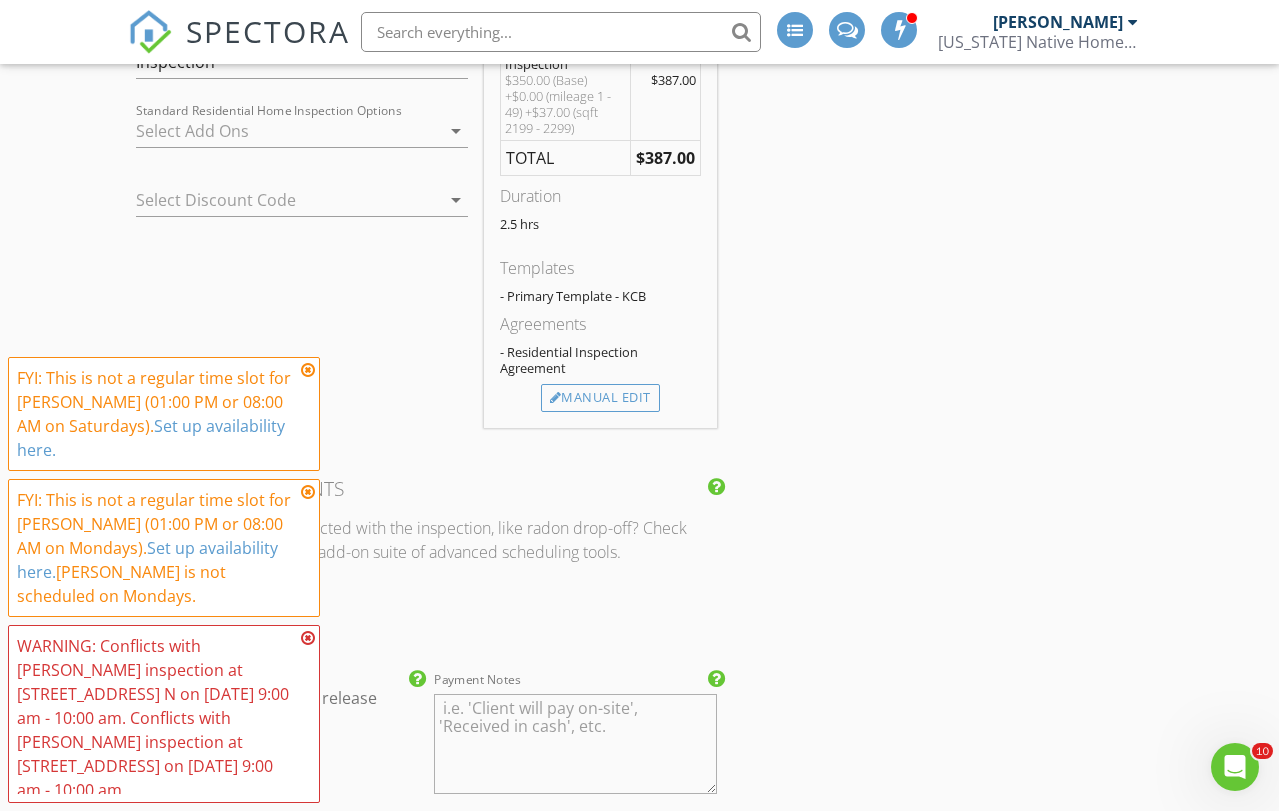 scroll, scrollTop: 2039, scrollLeft: 0, axis: vertical 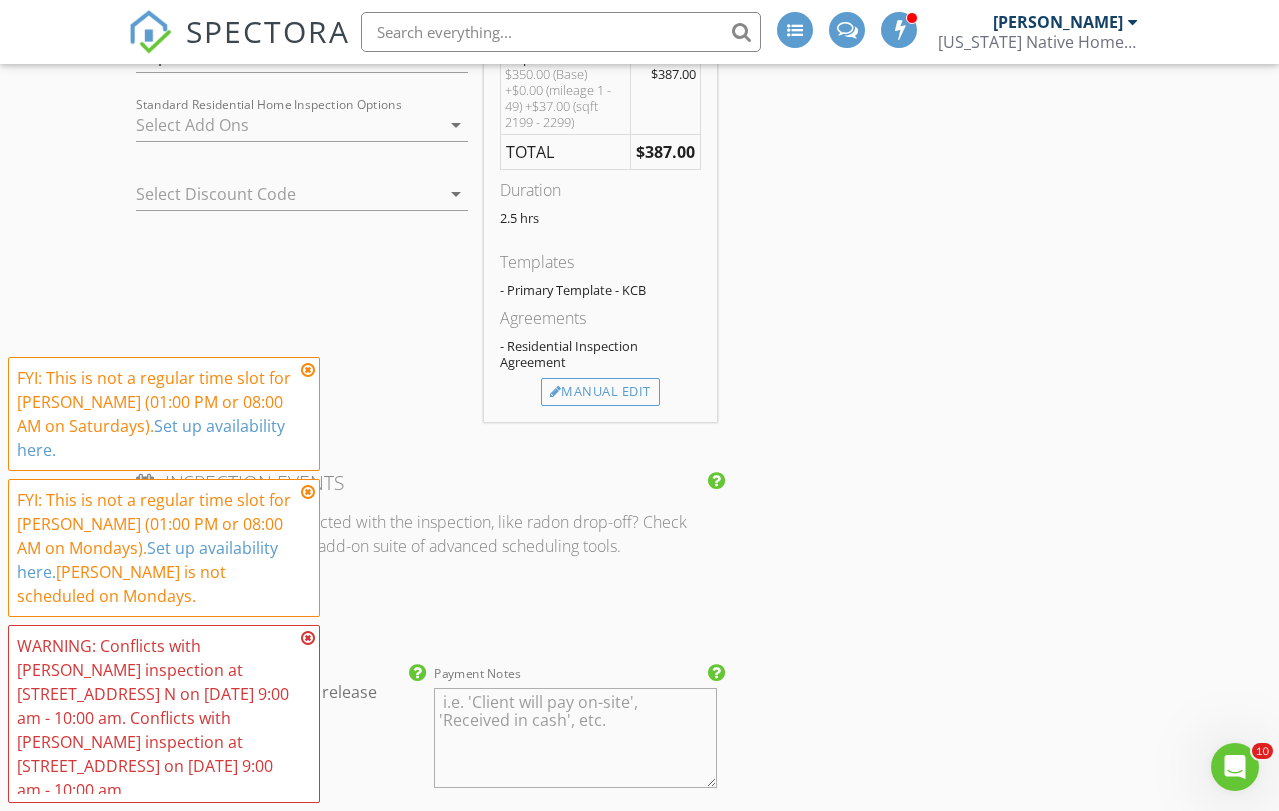 click at bounding box center [288, 125] 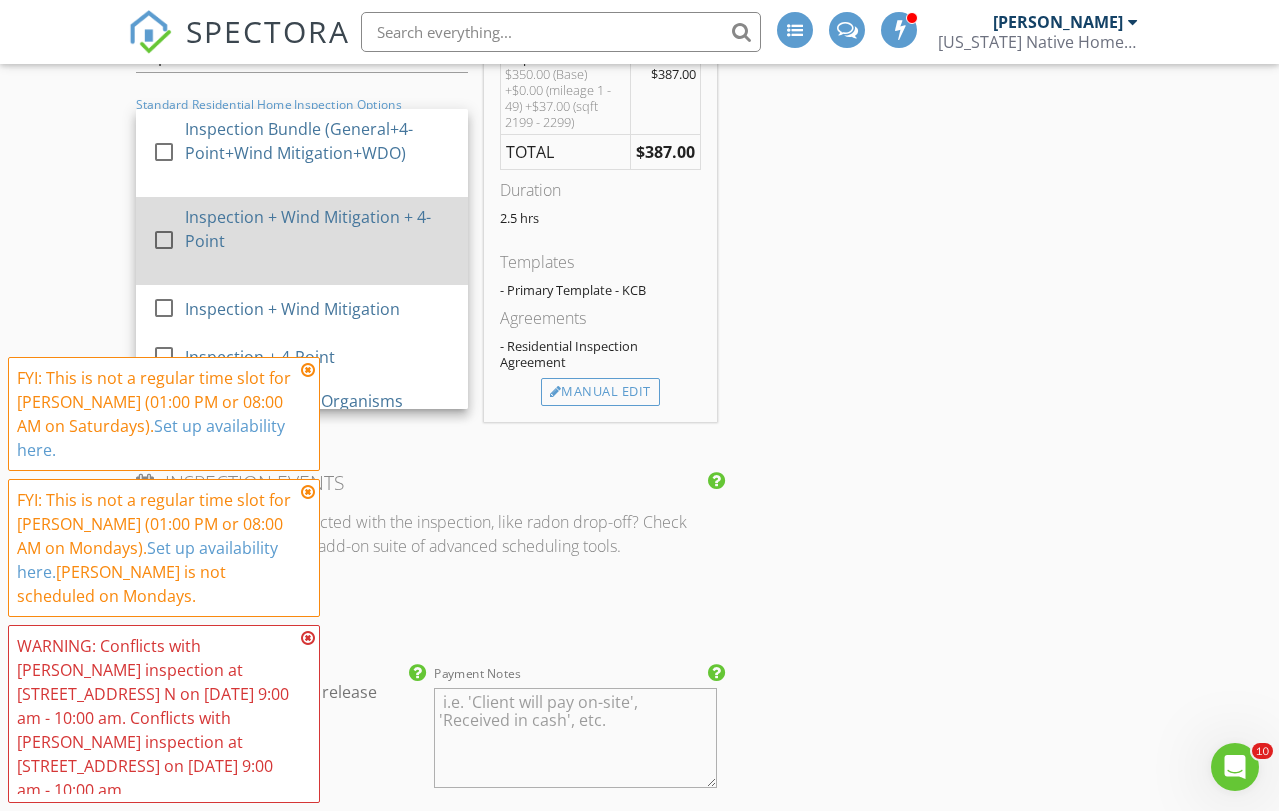 click at bounding box center (164, 239) 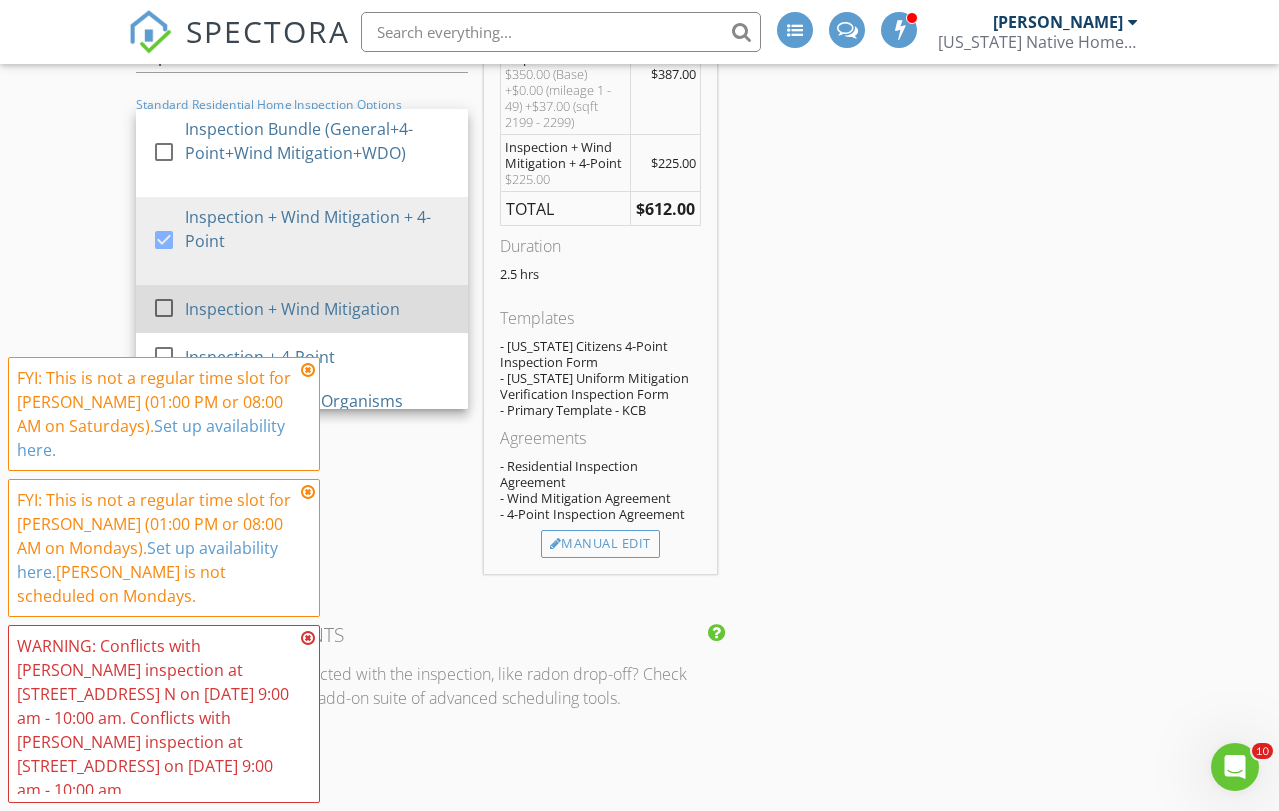 click at bounding box center (164, 307) 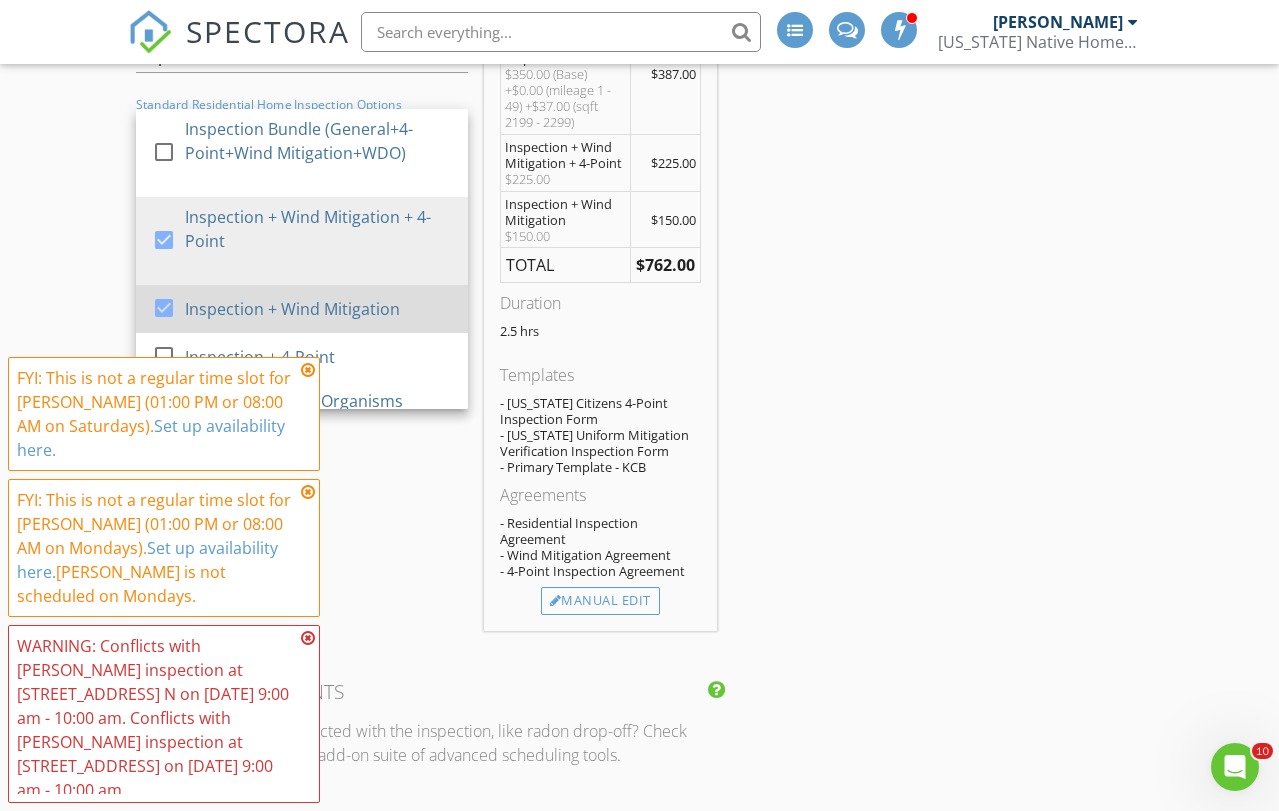 click at bounding box center (164, 307) 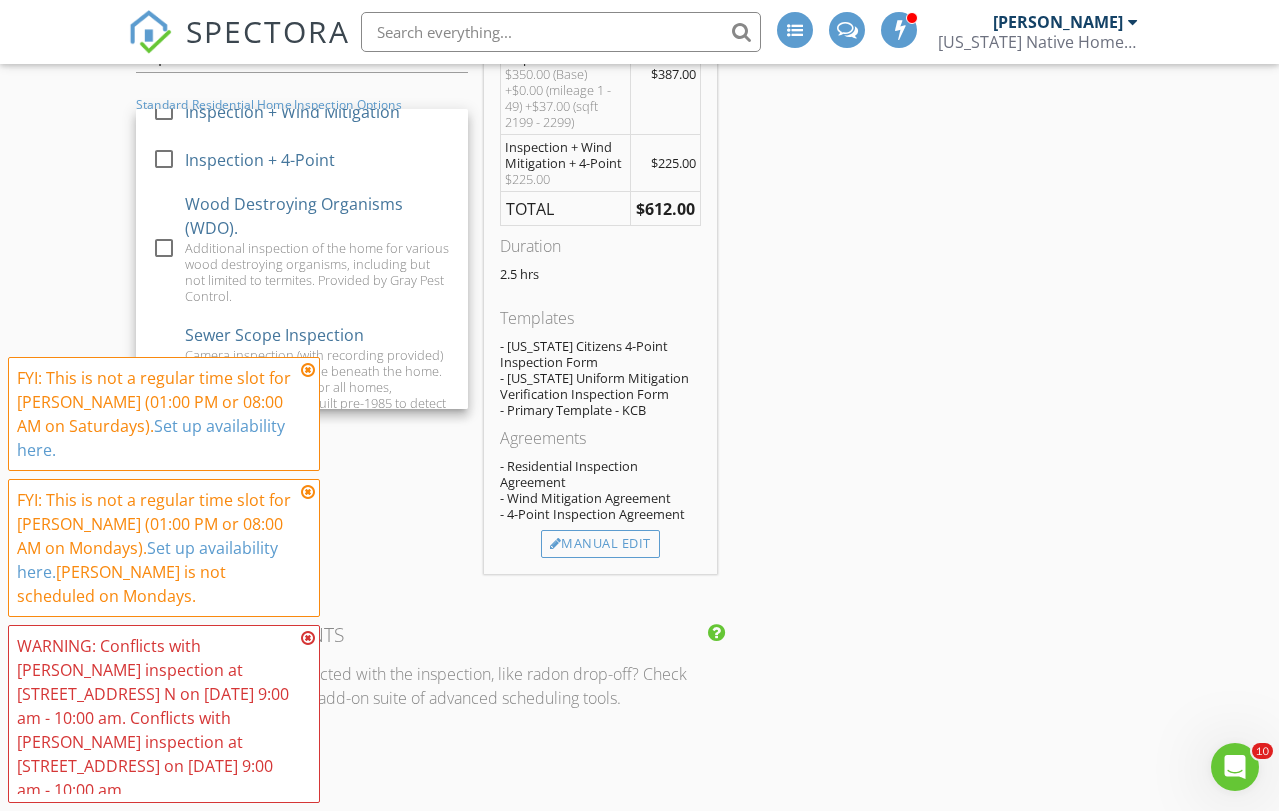 scroll, scrollTop: 206, scrollLeft: 0, axis: vertical 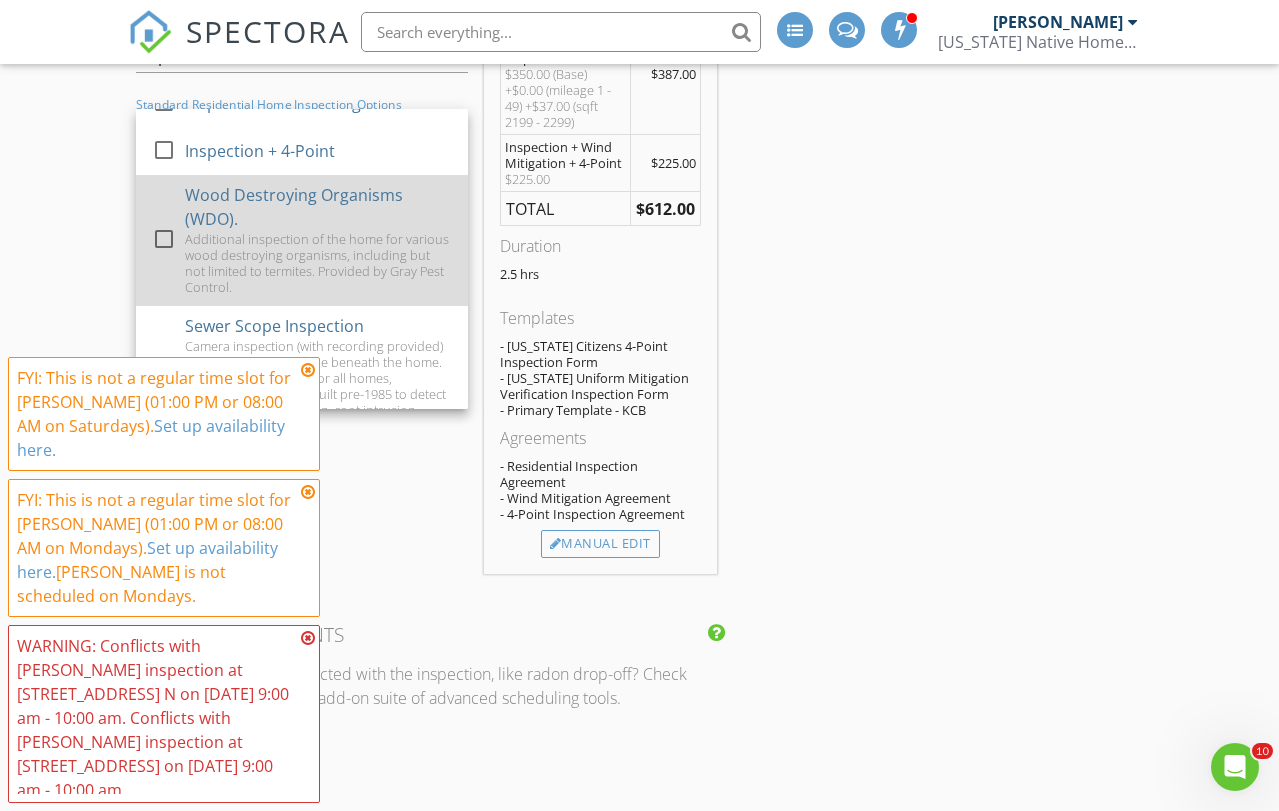 click on "check_box_outline_blank" at bounding box center [164, 240] 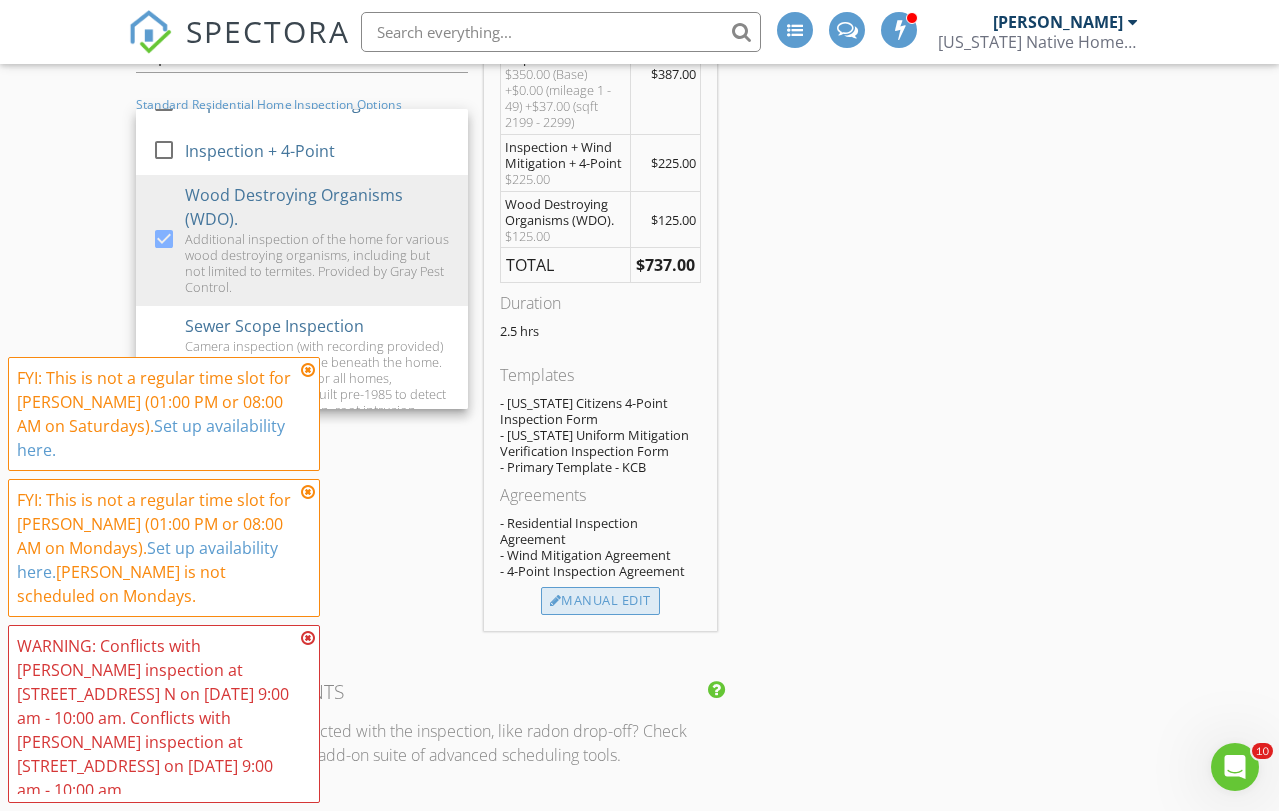 click on "Manual Edit" at bounding box center [600, 601] 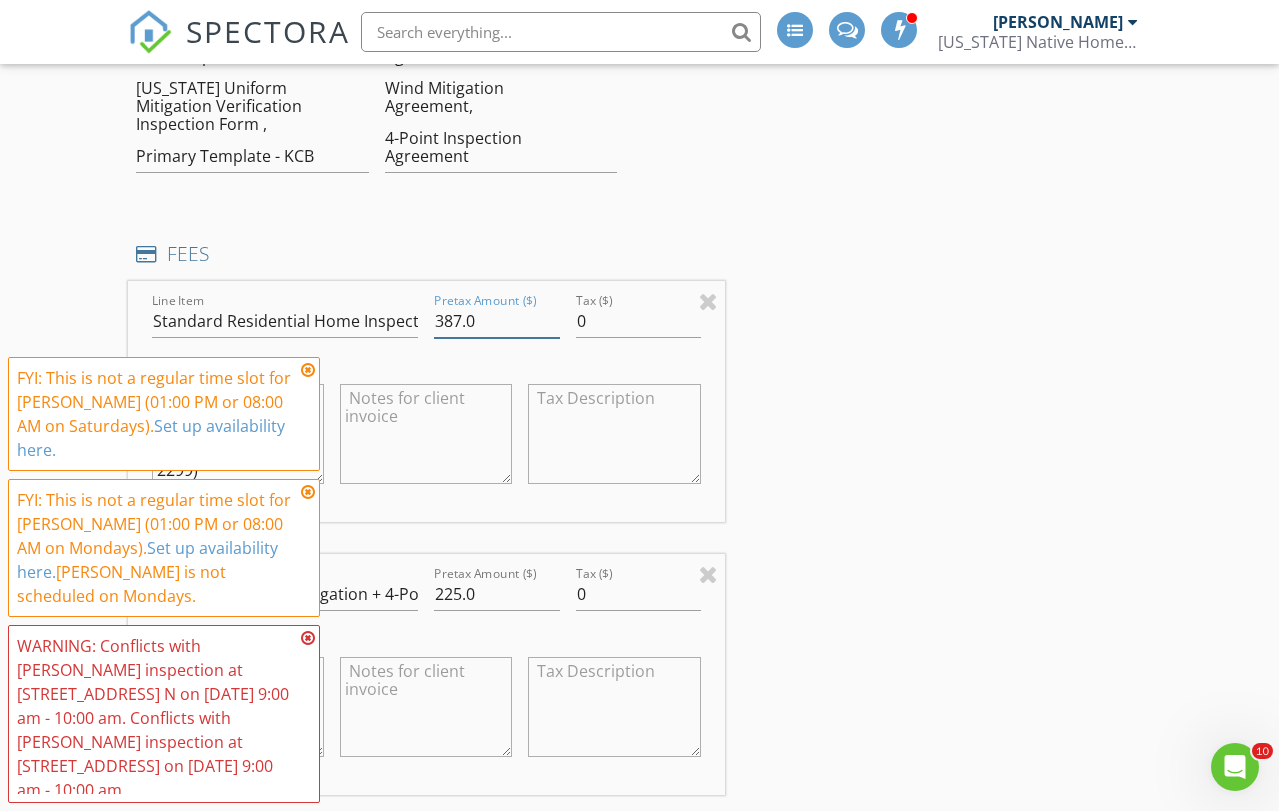 drag, startPoint x: 462, startPoint y: 321, endPoint x: 316, endPoint y: 274, distance: 153.37862 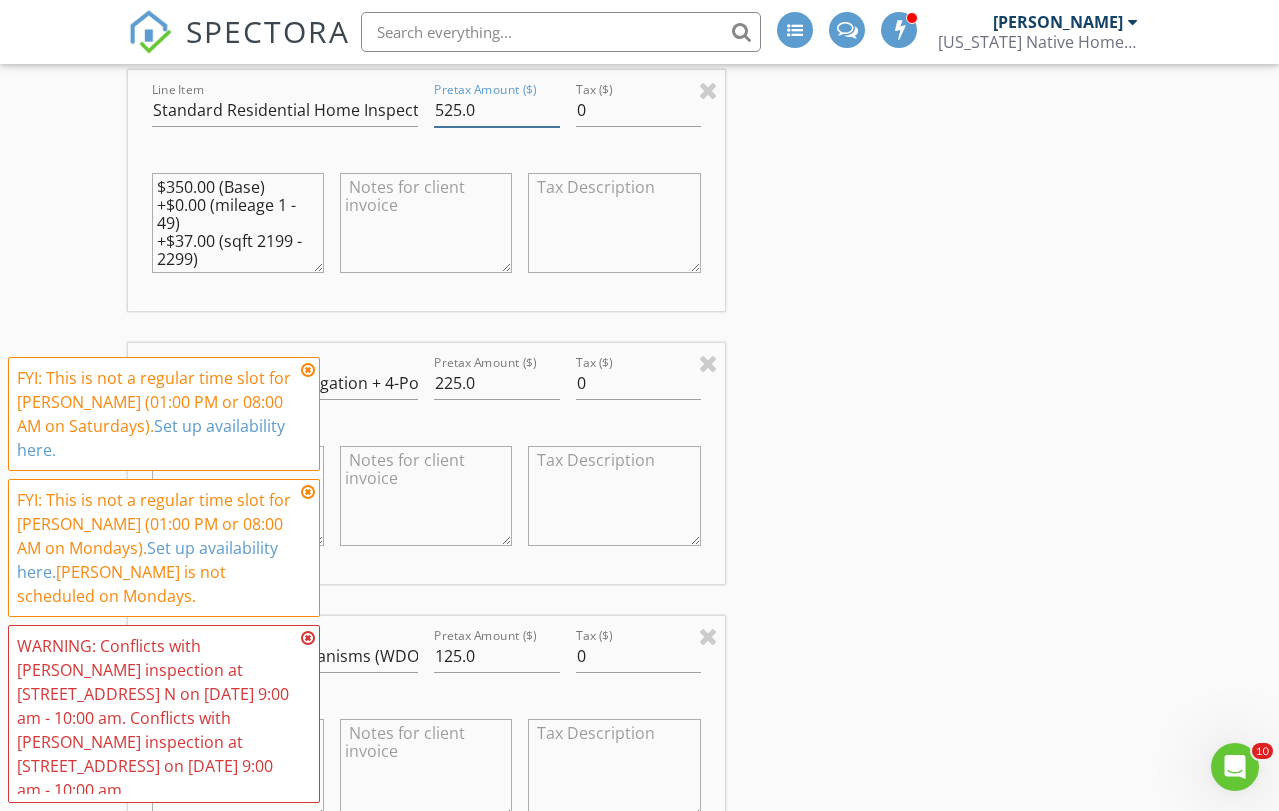 scroll, scrollTop: 2262, scrollLeft: 0, axis: vertical 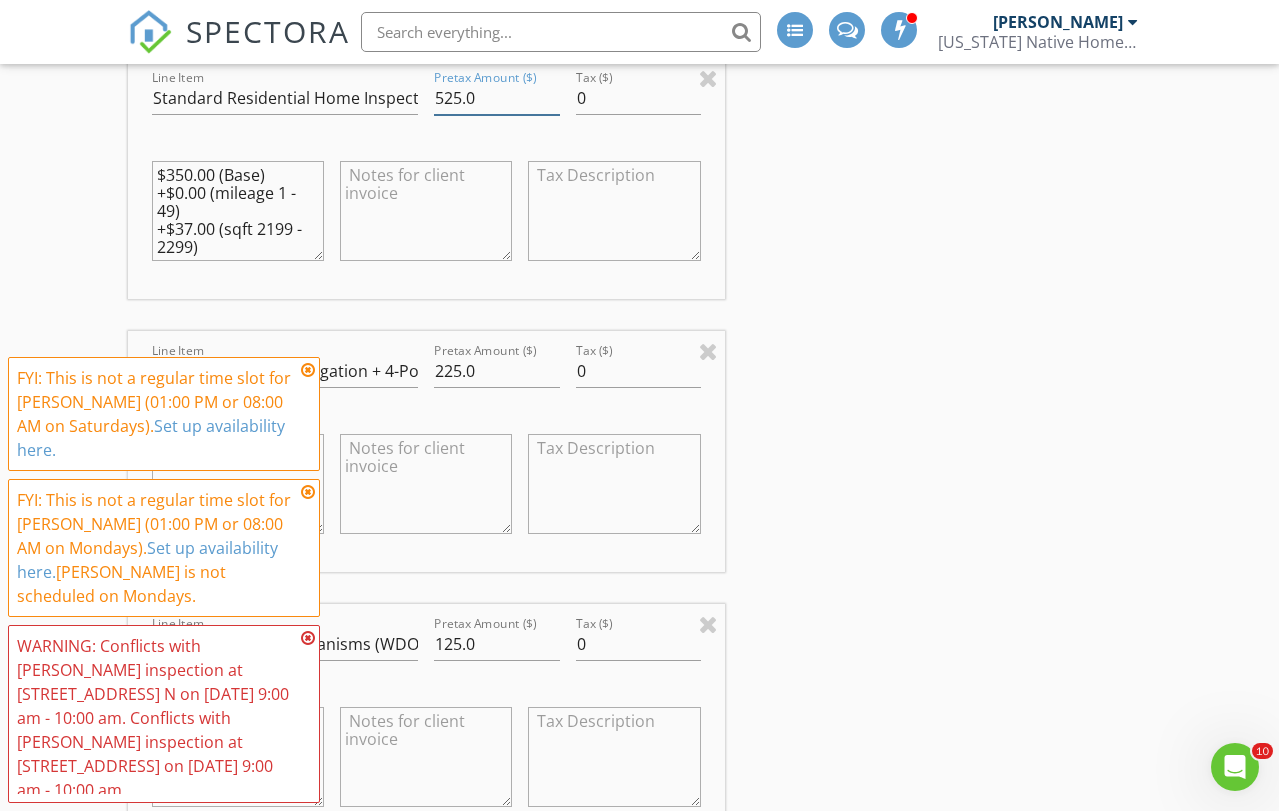 type on "525.0" 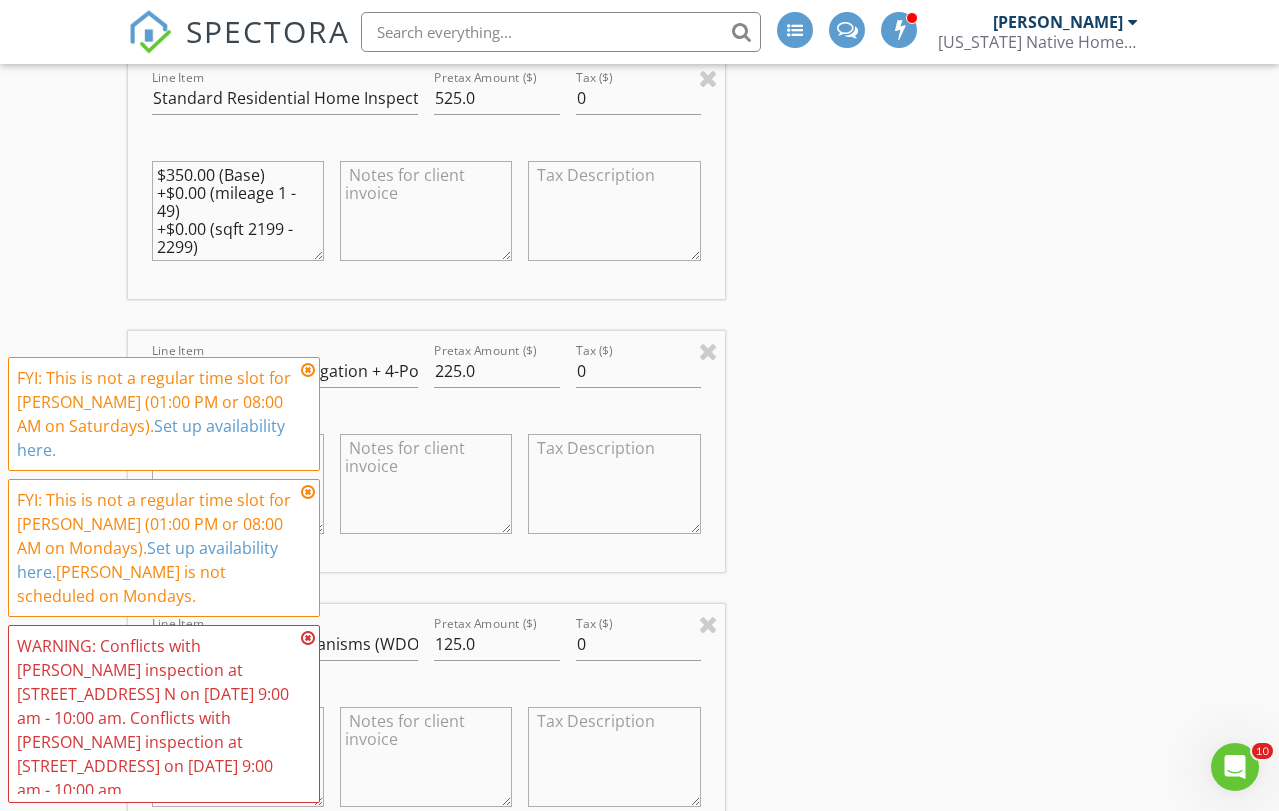 scroll, scrollTop: 1, scrollLeft: 0, axis: vertical 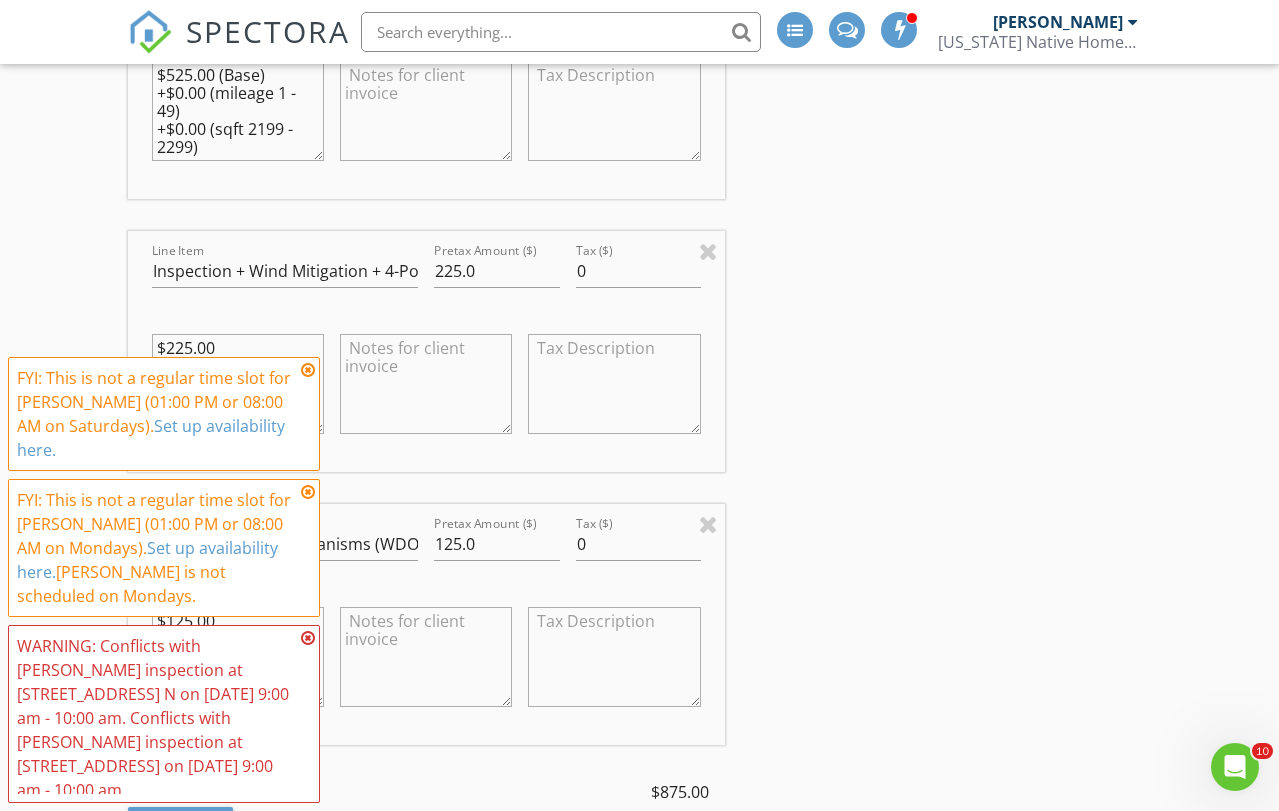 type on "$525.00 (Base)
+$0.00 (mileage 1 - 49)
+$0.00 (sqft 2199 - 2299)" 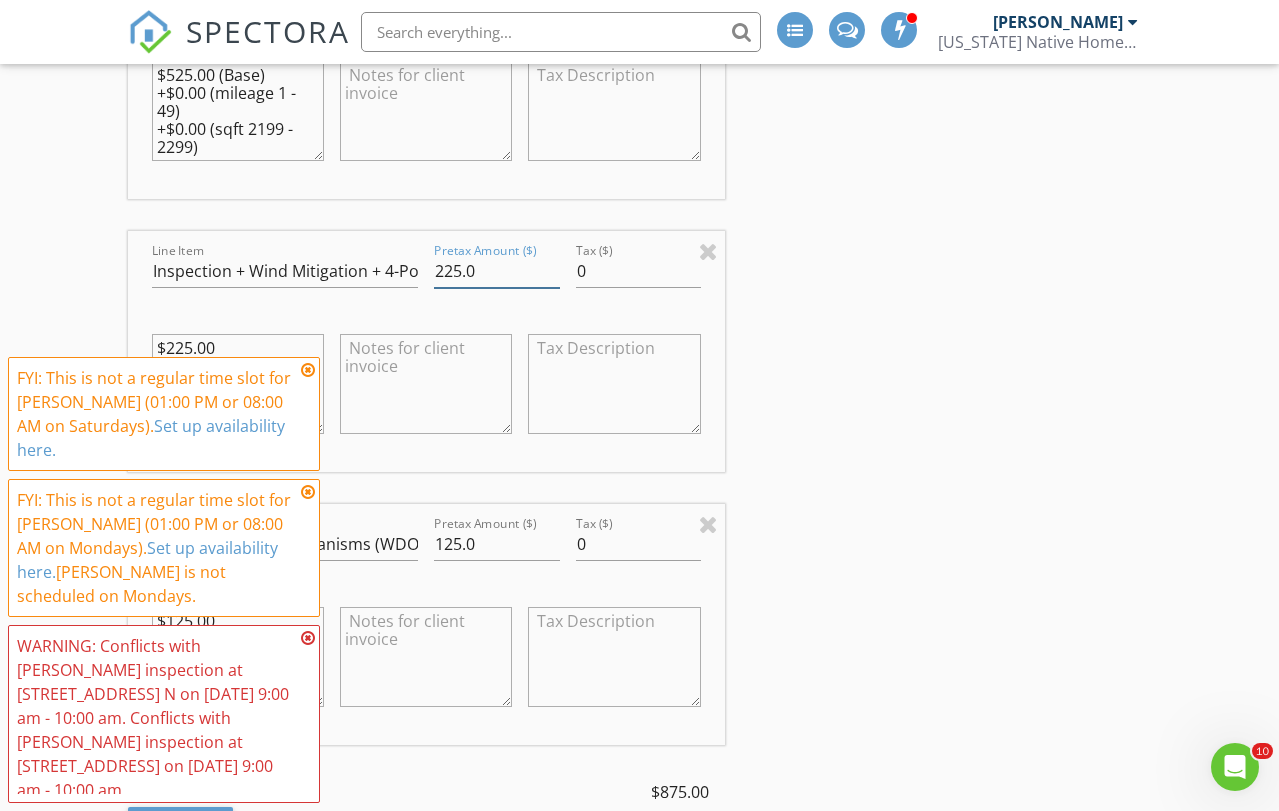 drag, startPoint x: 458, startPoint y: 274, endPoint x: 329, endPoint y: 247, distance: 131.7953 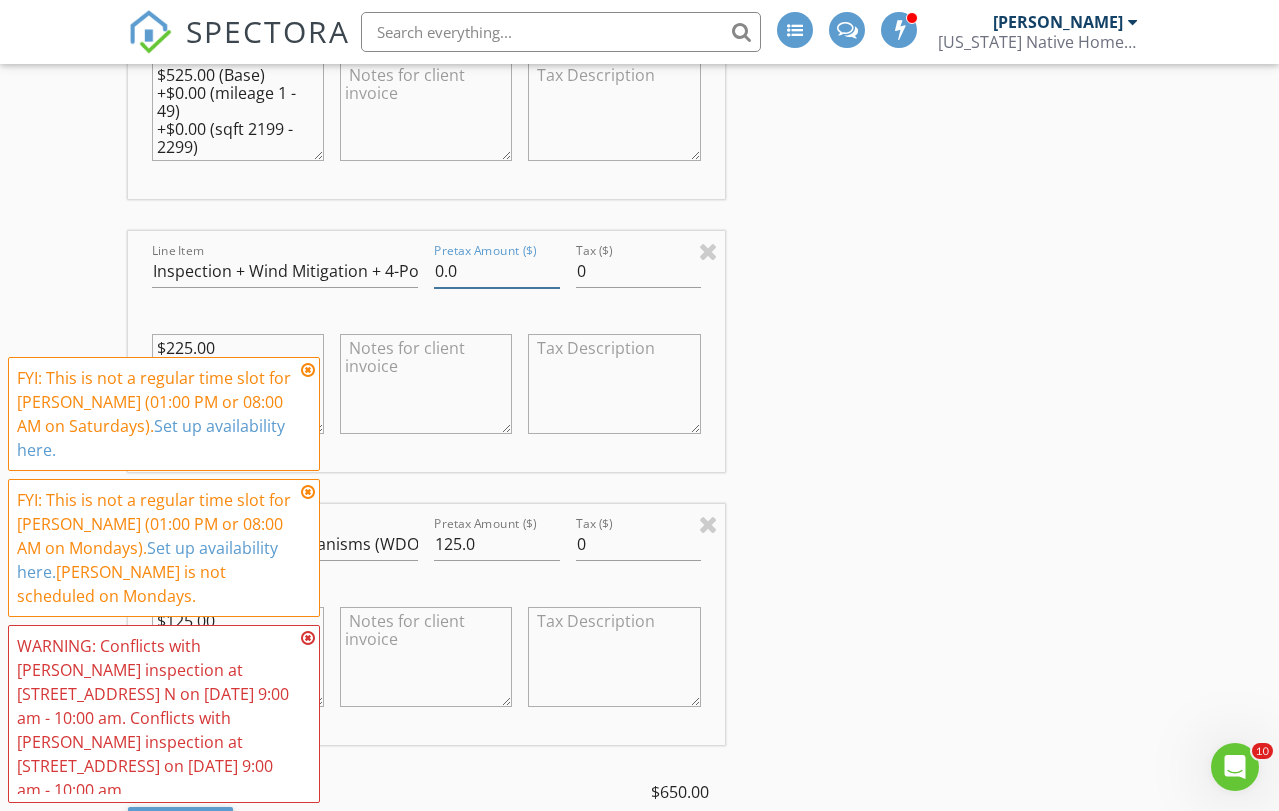 type on "0.0" 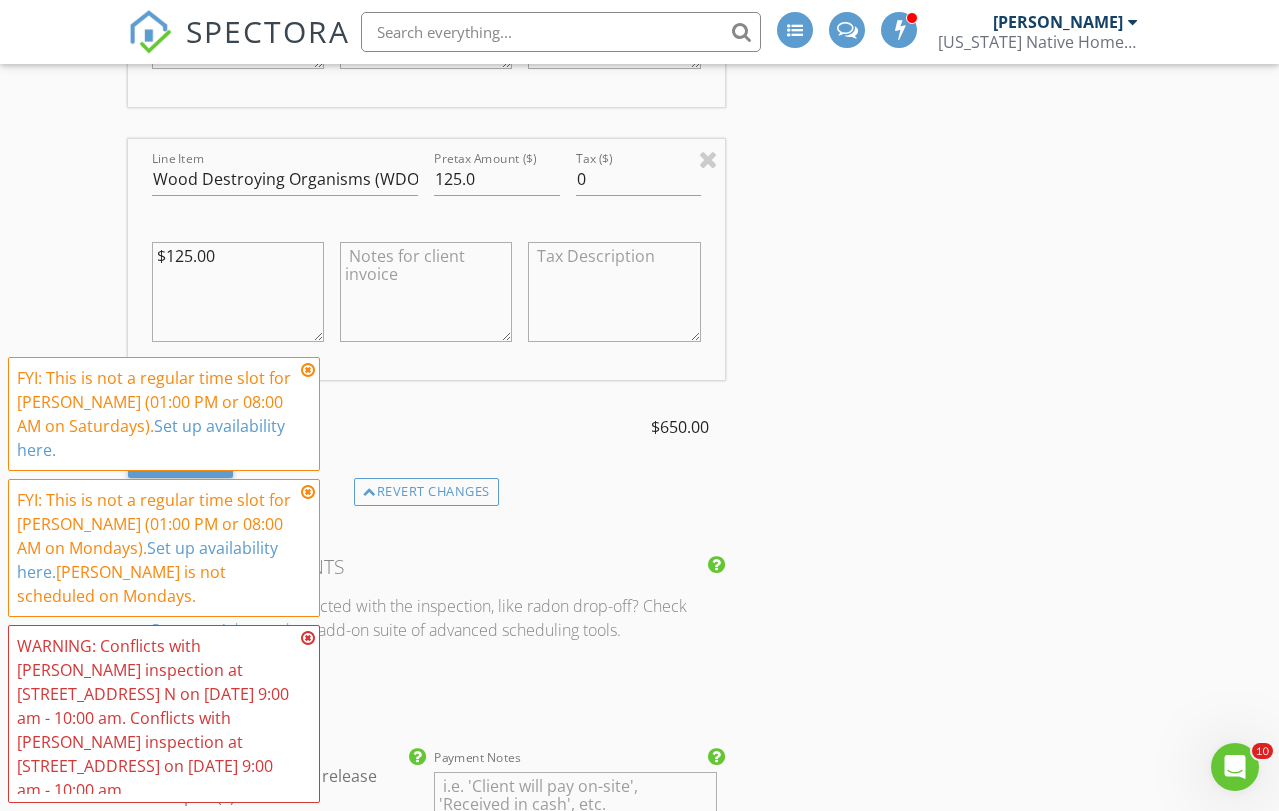 type on "$0.00" 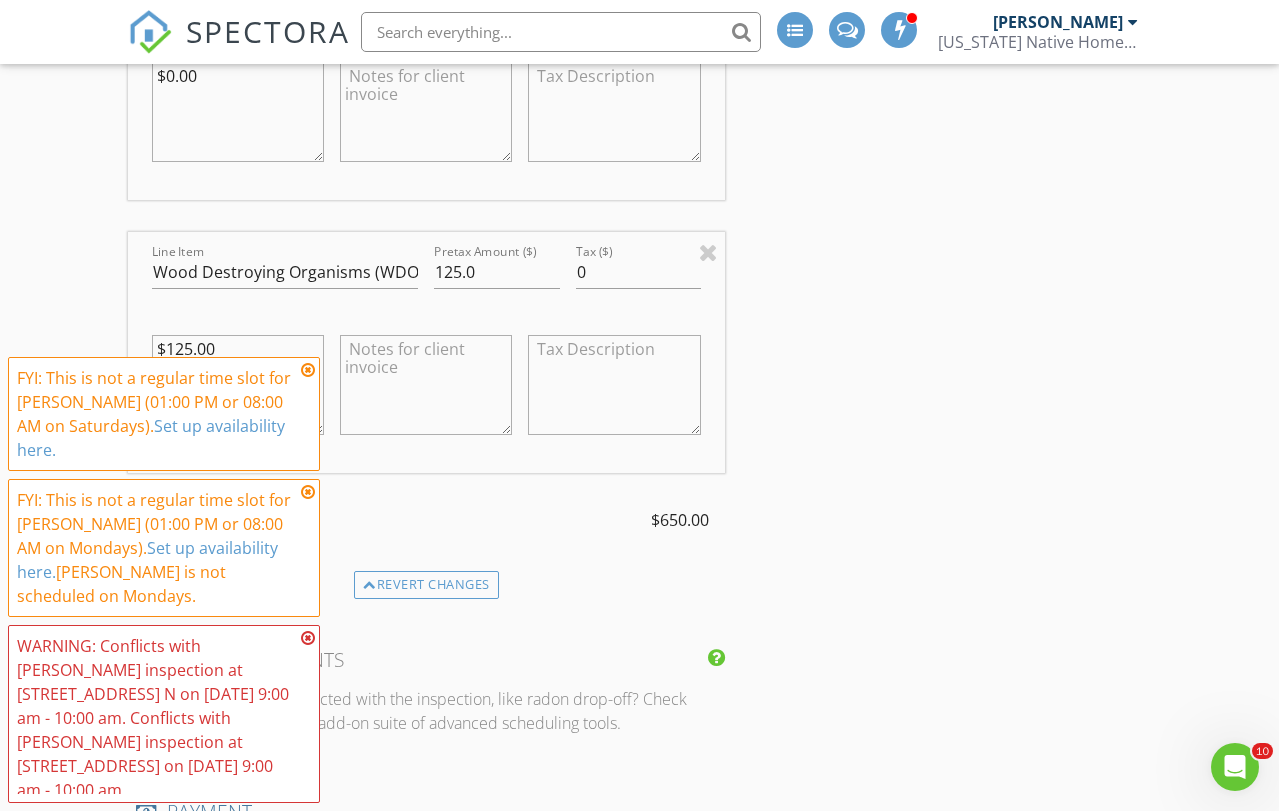 scroll, scrollTop: 2637, scrollLeft: 0, axis: vertical 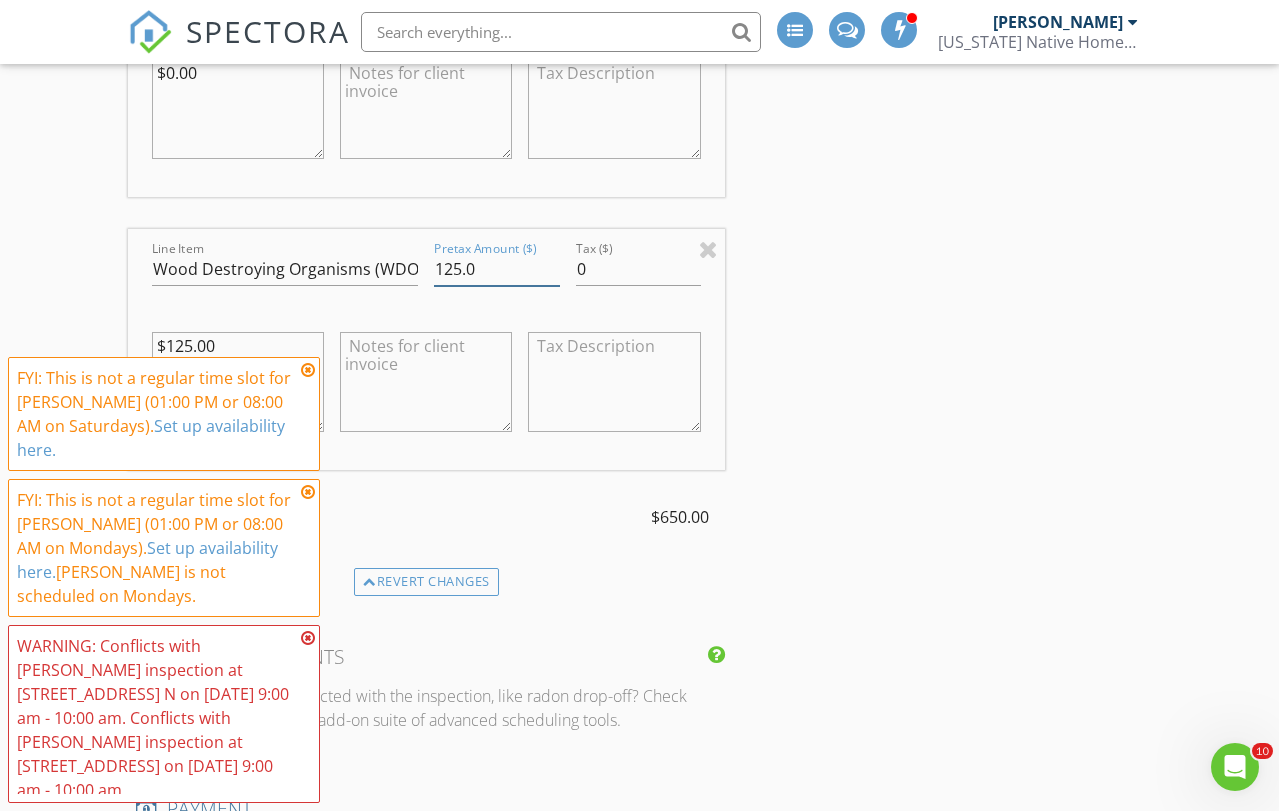 drag, startPoint x: 462, startPoint y: 263, endPoint x: 258, endPoint y: 220, distance: 208.48262 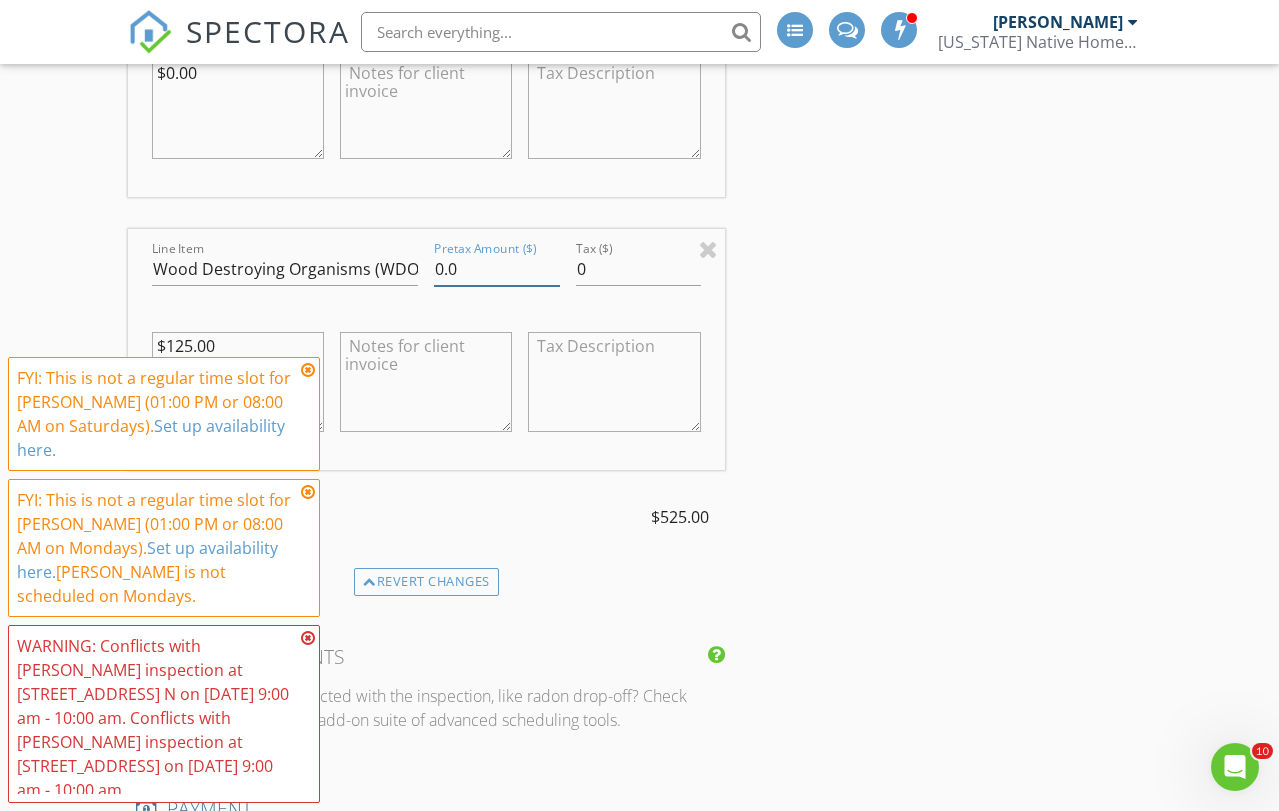 type on "0.0" 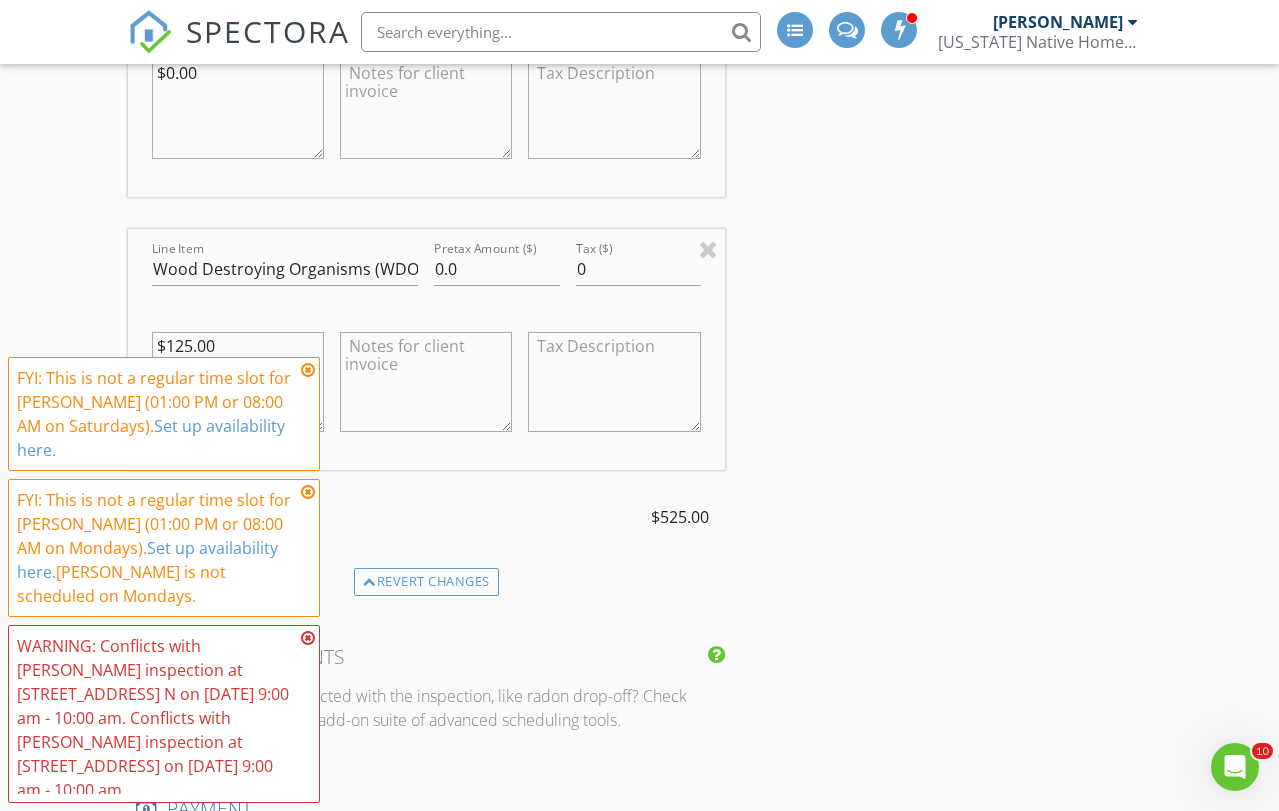 click on "$125.00" at bounding box center (238, 382) 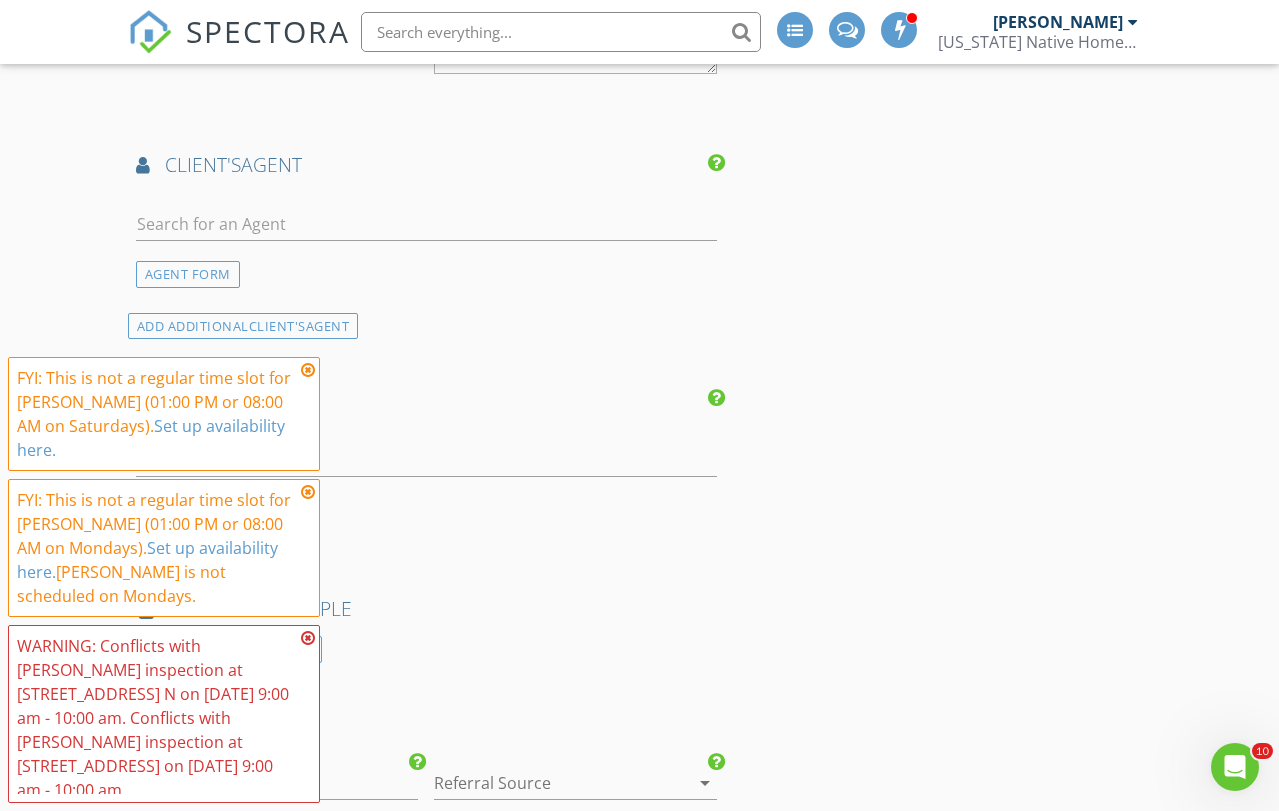 scroll, scrollTop: 3535, scrollLeft: 0, axis: vertical 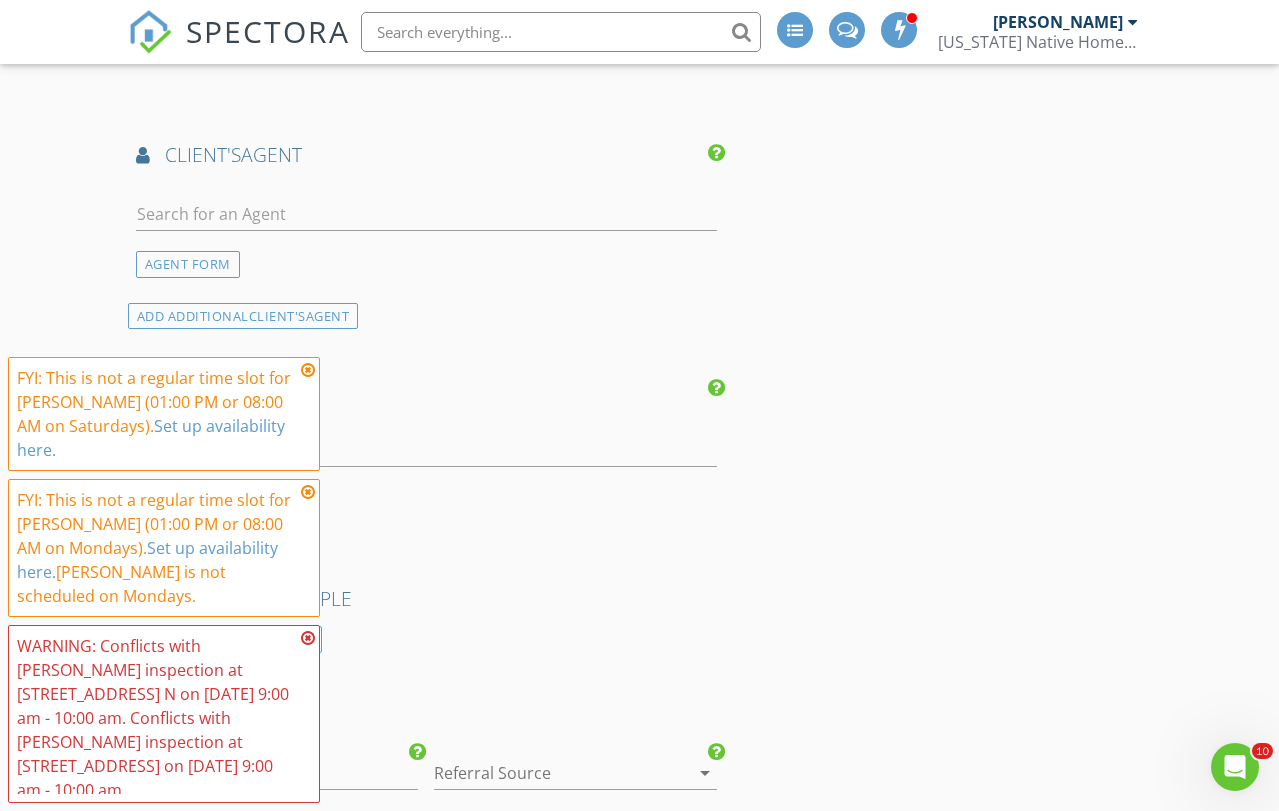 type on "$0.00" 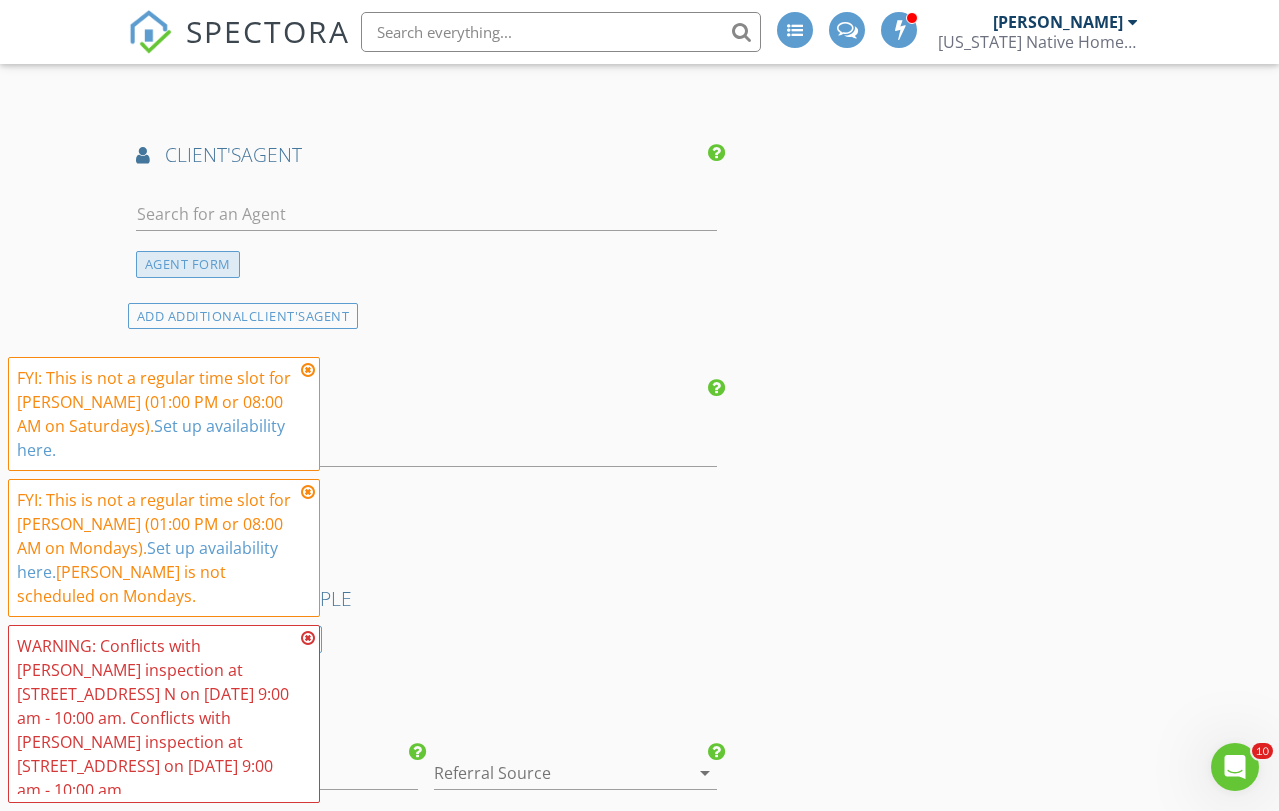 click on "AGENT FORM" at bounding box center (188, 264) 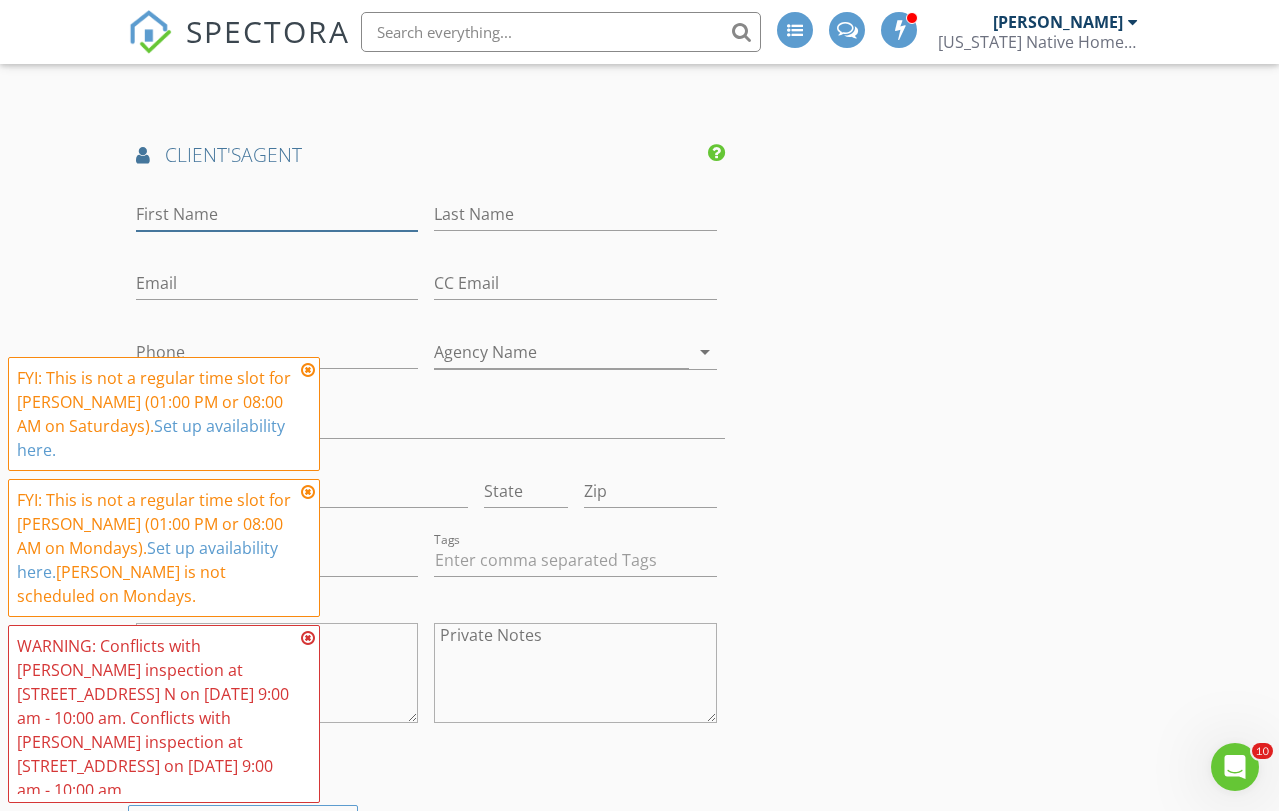 click on "First Name" at bounding box center [277, 214] 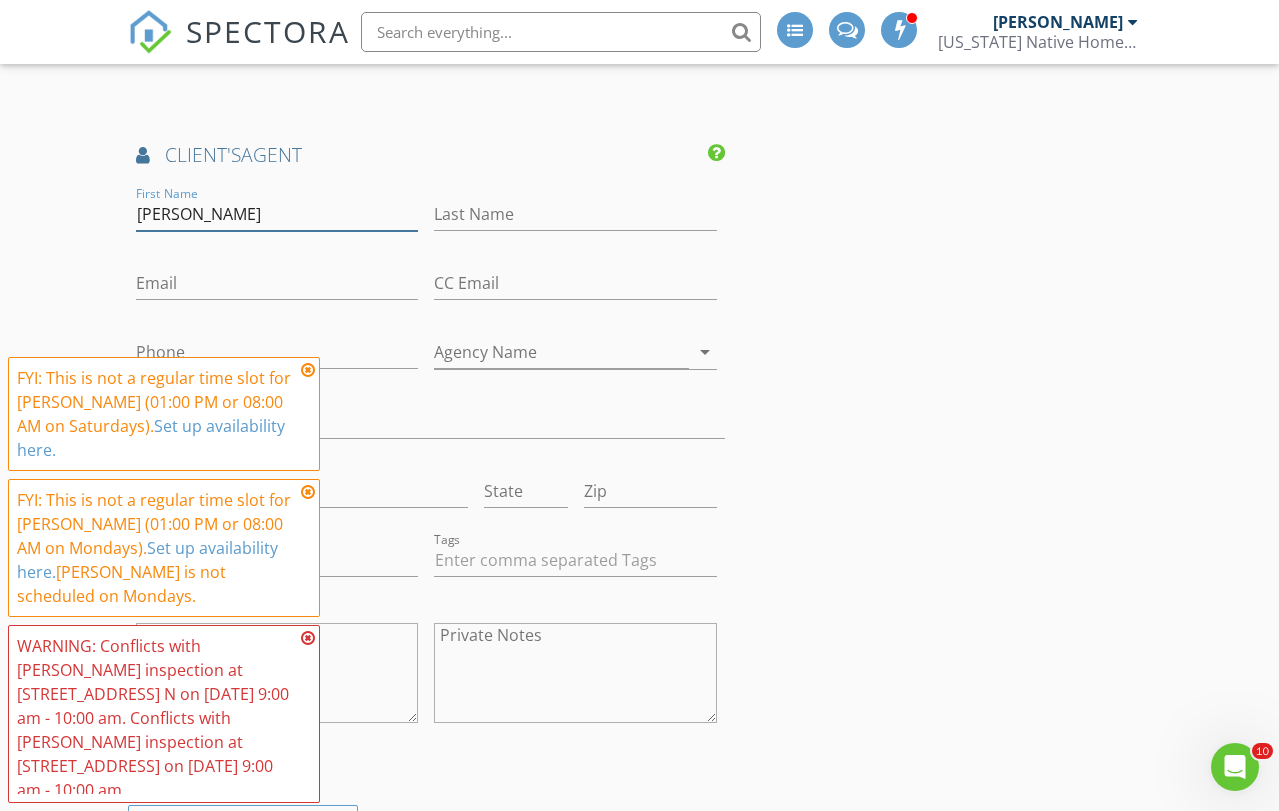 type on "Dan" 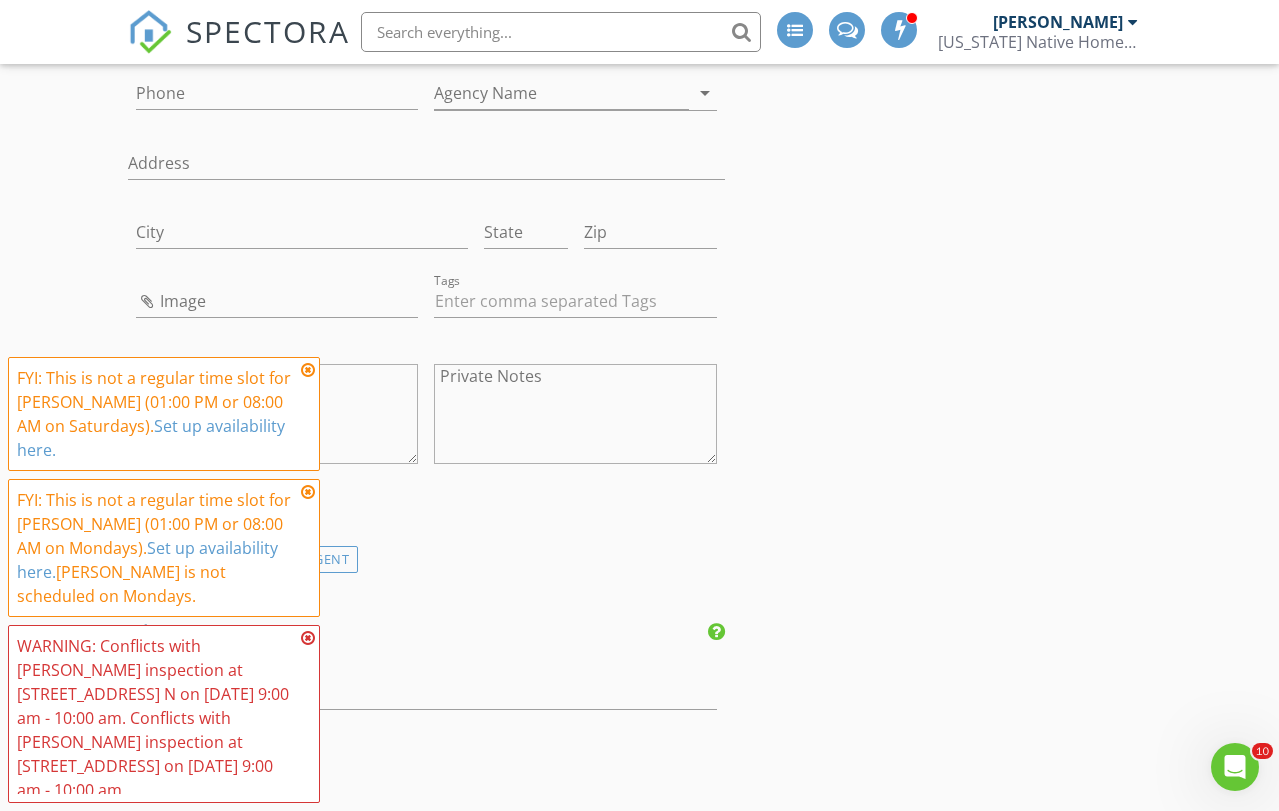 scroll, scrollTop: 3796, scrollLeft: 0, axis: vertical 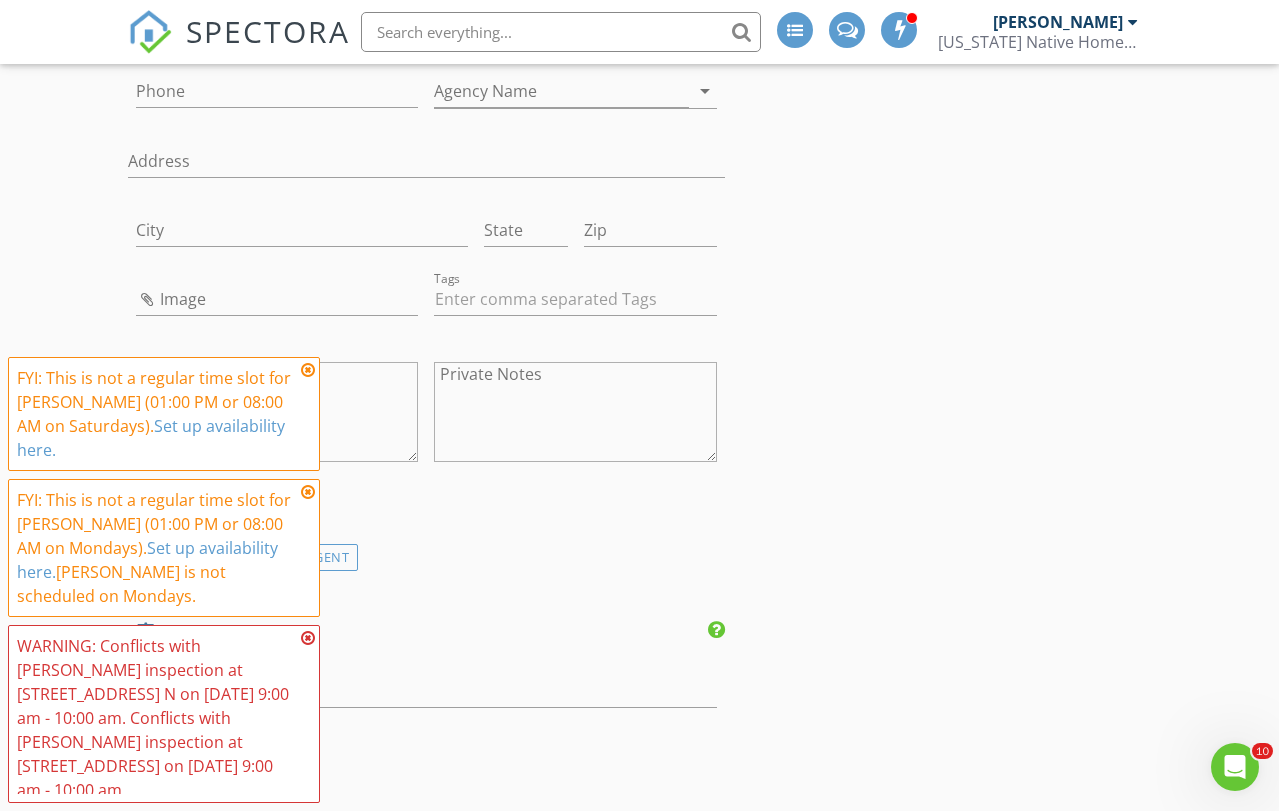 type on "Tyrie" 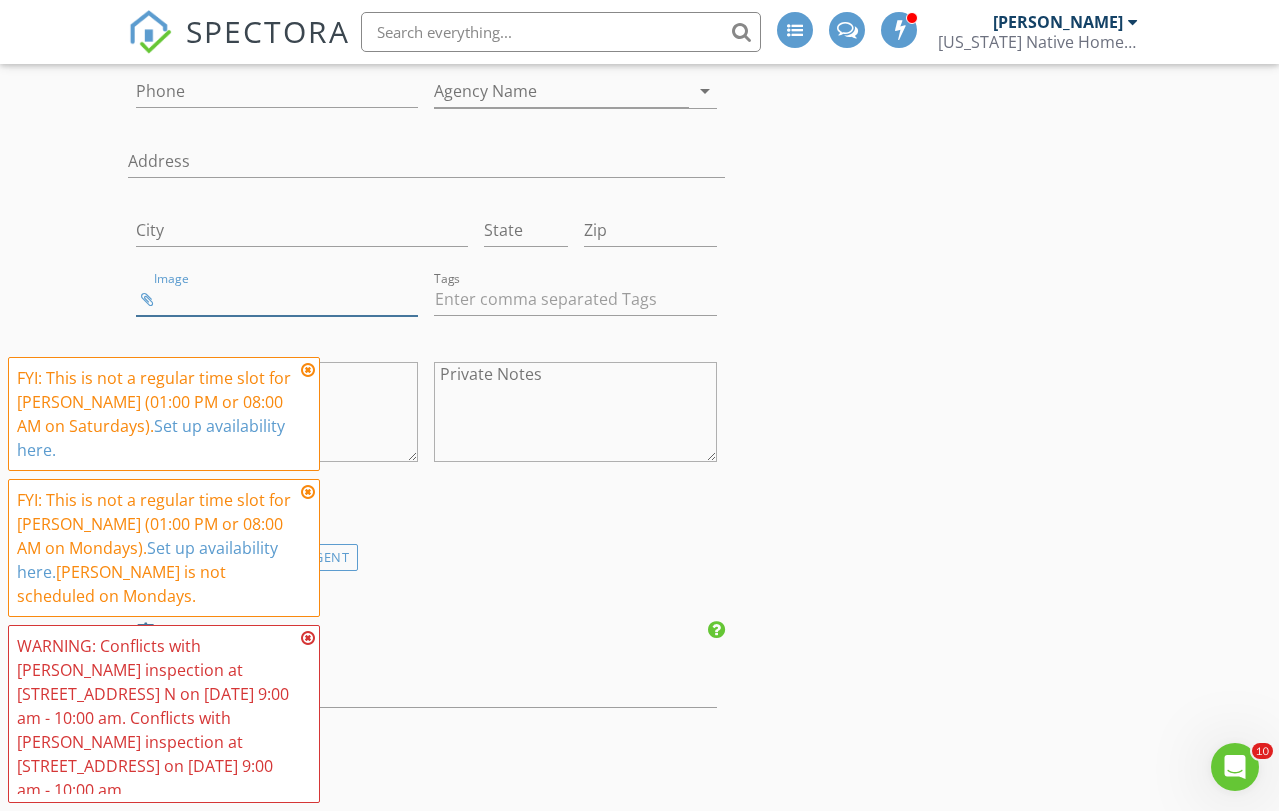 click at bounding box center (277, 299) 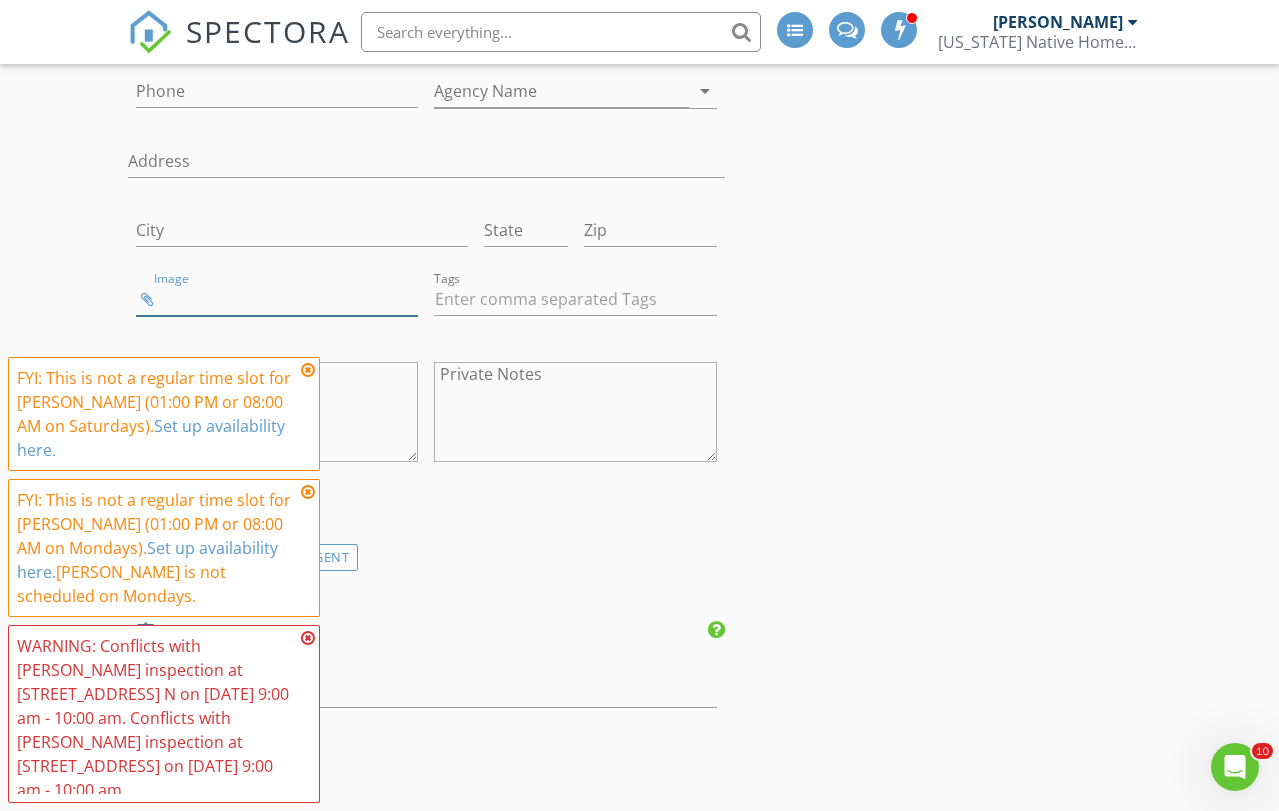 type on "images.jpeg" 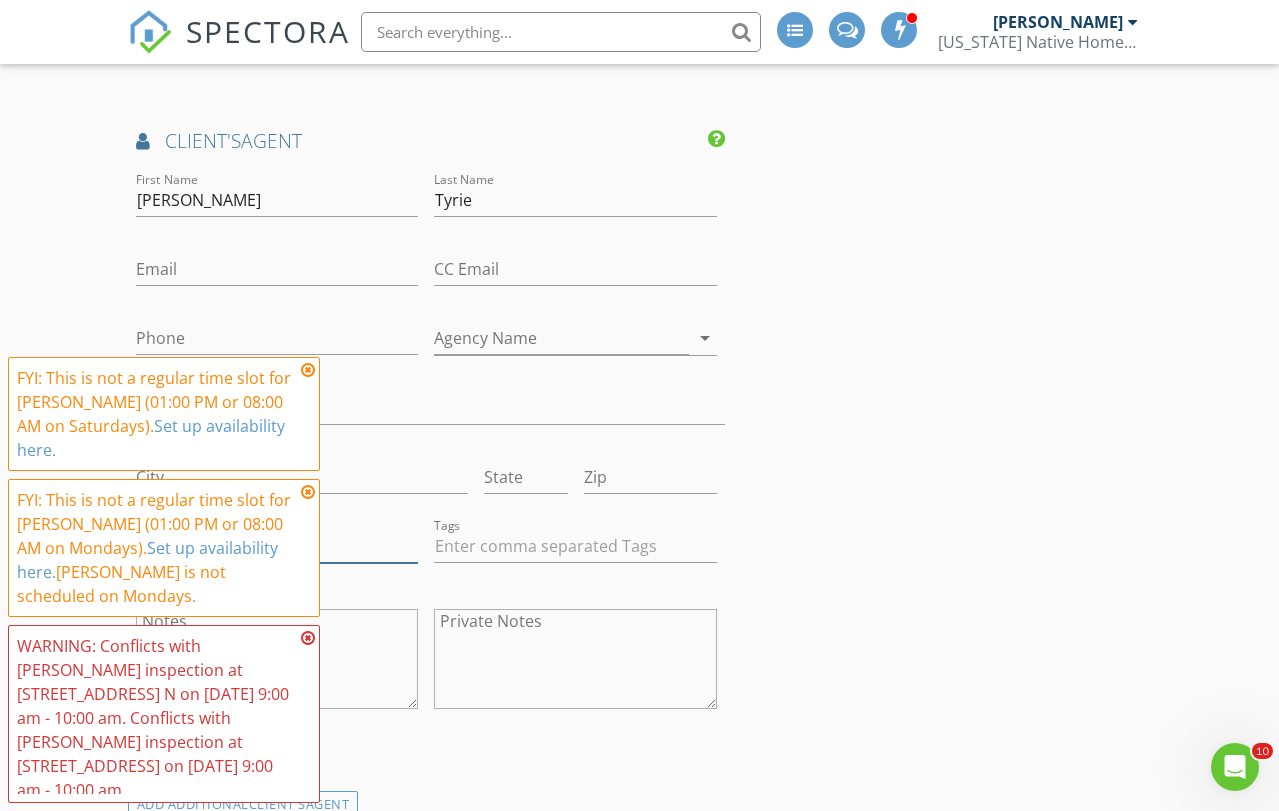scroll, scrollTop: 3540, scrollLeft: 0, axis: vertical 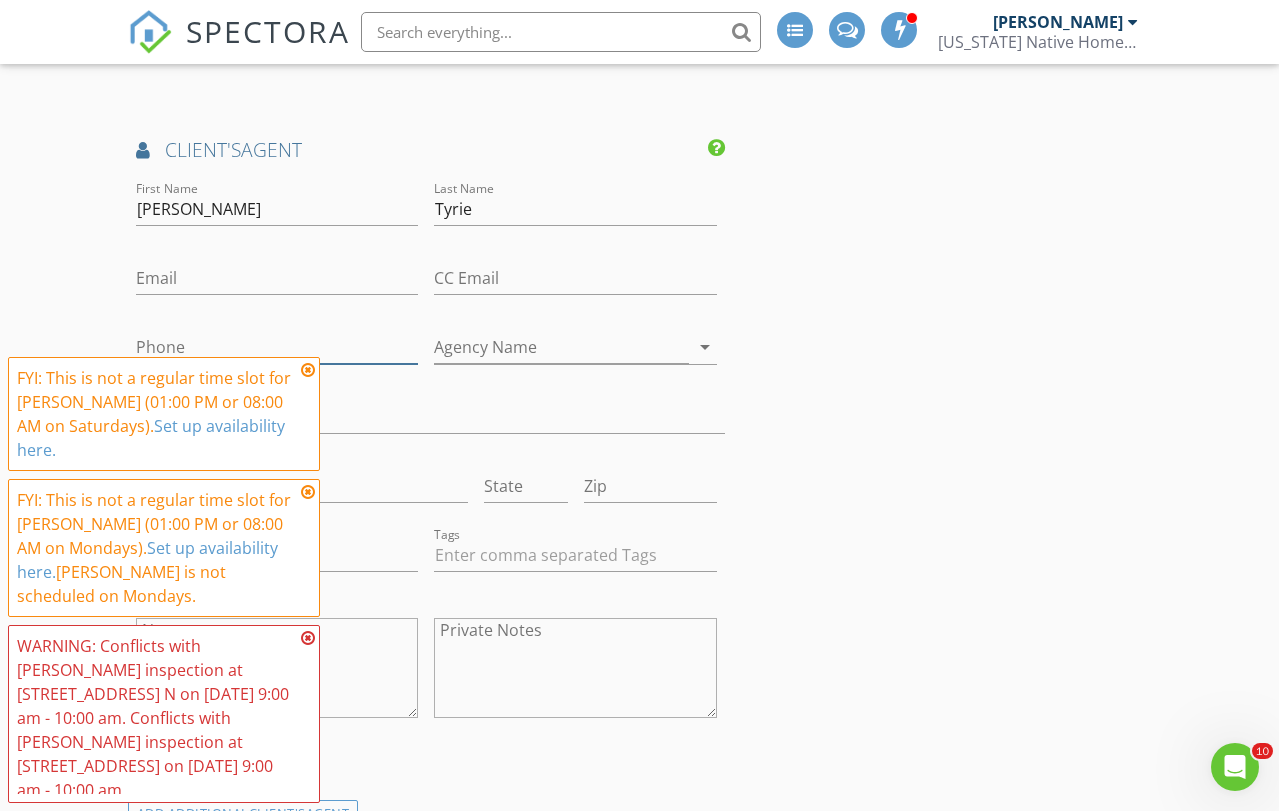click on "Phone" at bounding box center (277, 347) 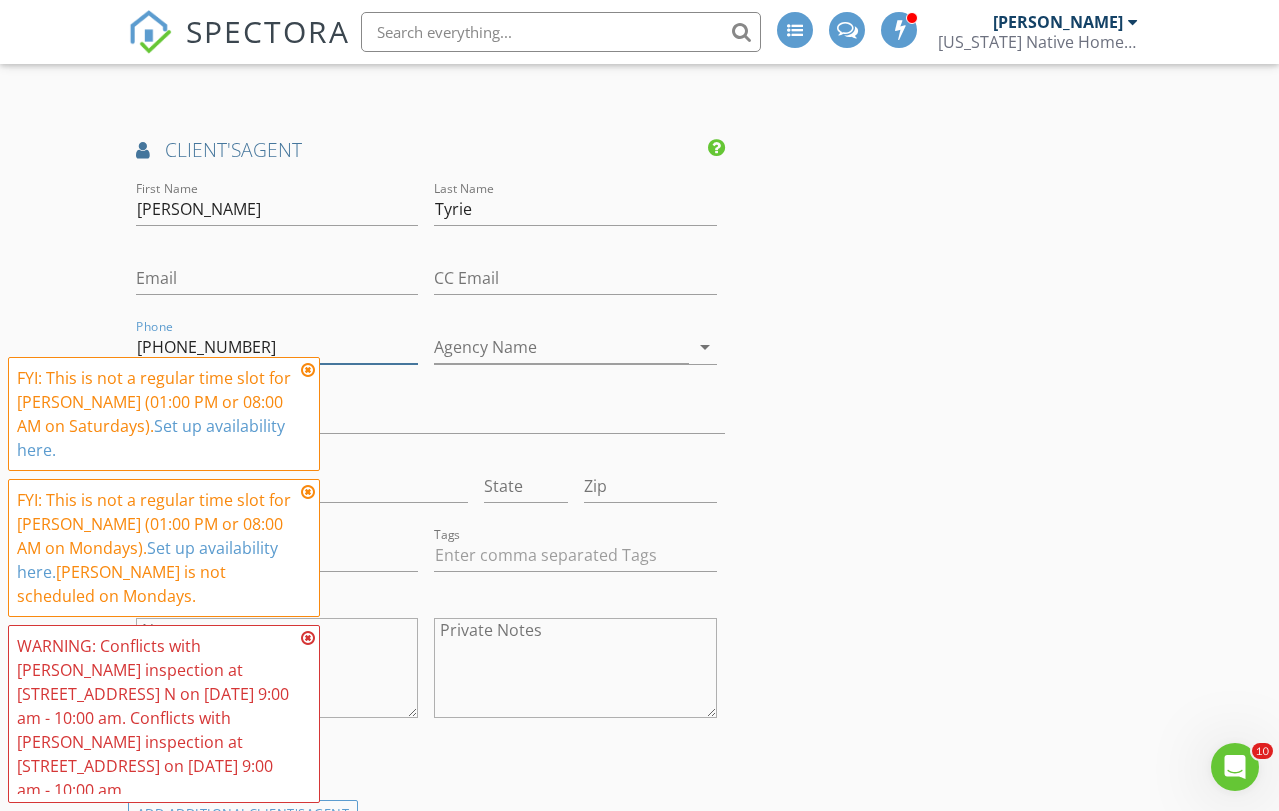 type on "561-319-3392" 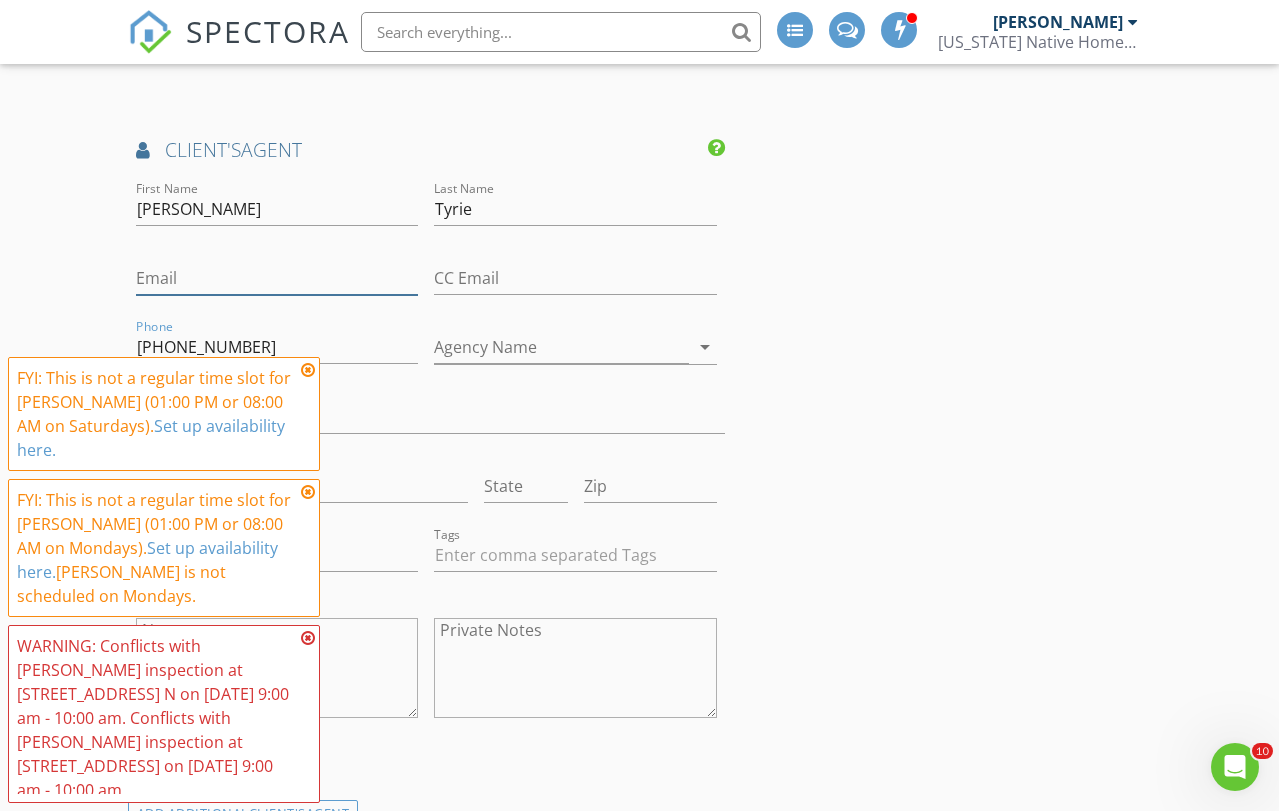 click on "Email" at bounding box center (277, 278) 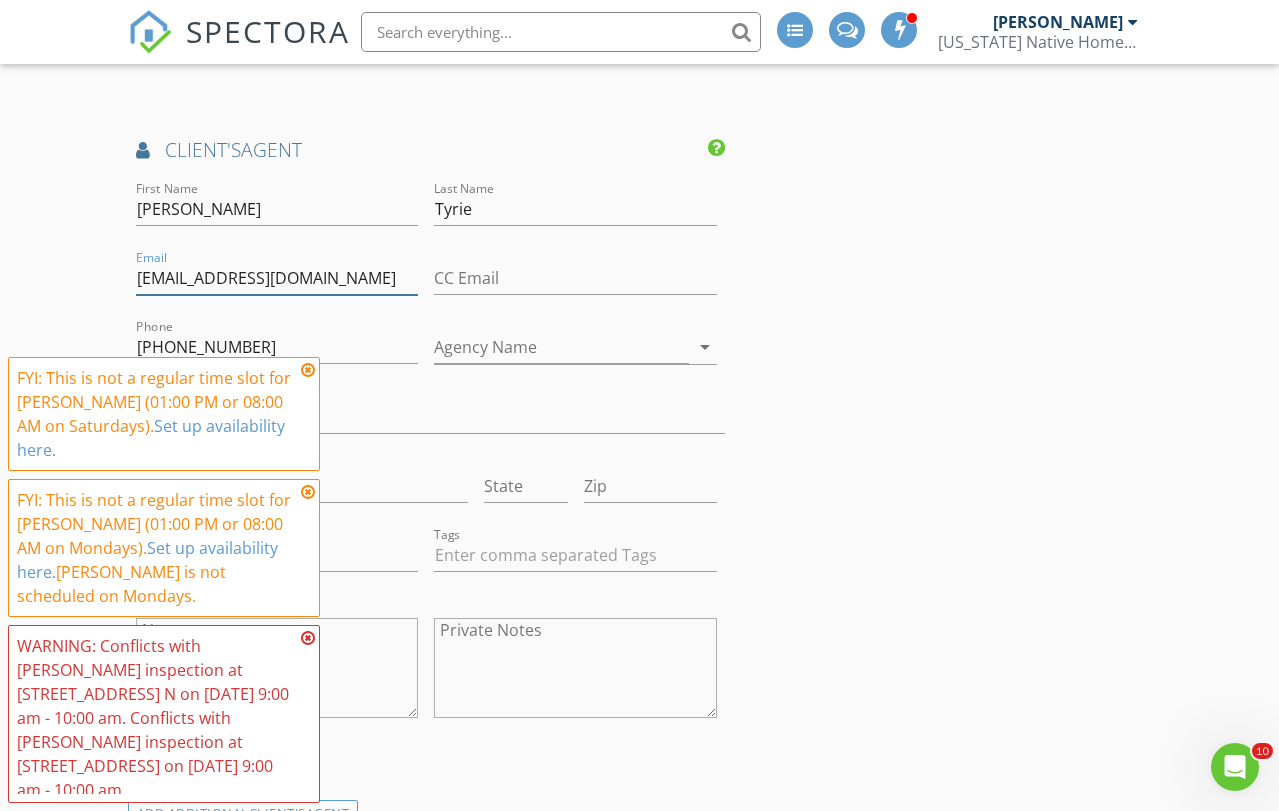 type on "dm.tyrie@gmail.com" 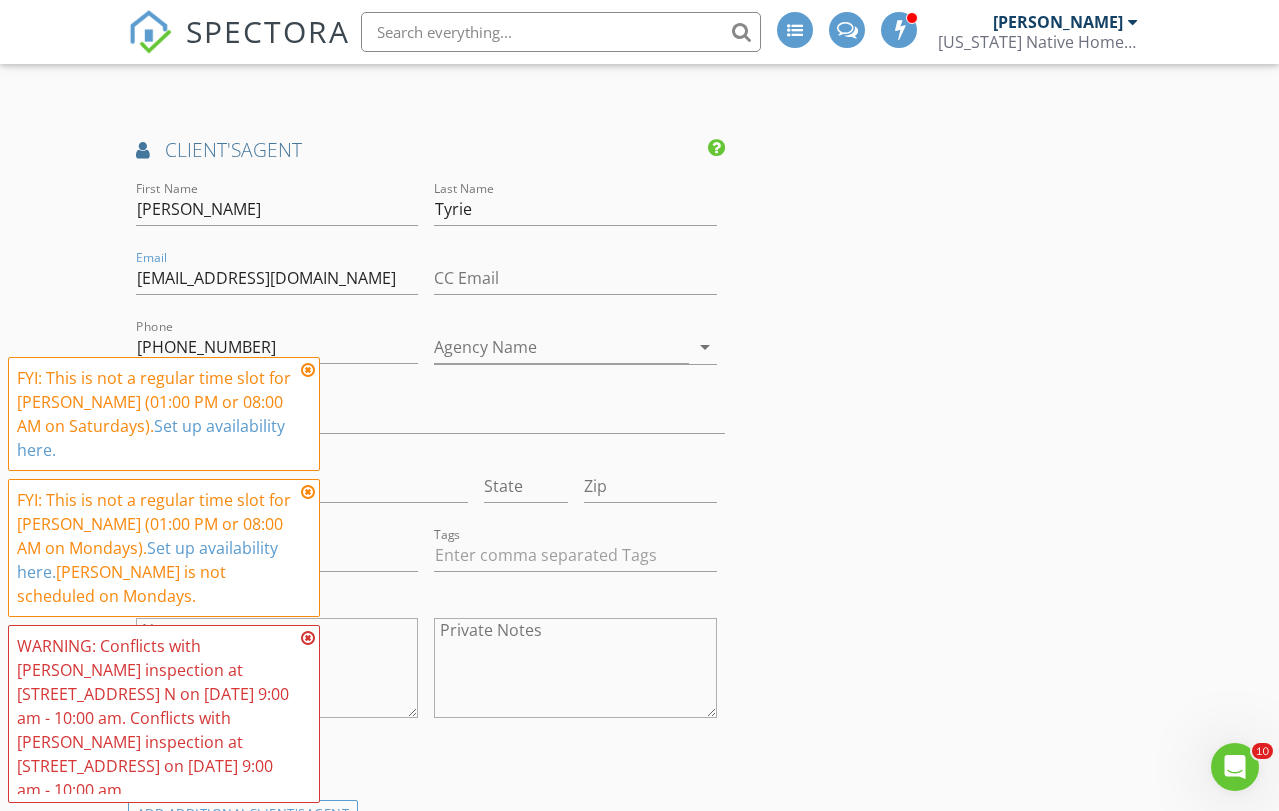 click on "INSPECTOR(S)
check_box   Erik Edison   PRIMARY   check_box   Omar Rodriguez     Erik Edison,  Omar Rodriguez arrow_drop_down   check_box_outline_blank Erik Edison specifically requested check_box_outline_blank Omar Rodriguez specifically requested
Date/Time
07/14/2025 10:00 AM
Location
Address Search       Address 3236 Turtle Cove   Unit   City West Palm Beach   State FL   Zip 33411   County Palm Beach     Square Feet 2208   Year Built 2003   Foundation Slab arrow_drop_down     Omar Rodriguez     18.2 miles     (41 minutes)         Erik Edison     18.2 miles     (41 minutes)
client
check_box Enable Client CC email for this inspection   Client Search     check_box_outline_blank Client is a Company/Organization     First Name Adrian   Last Name Harrilal   Email Adrianharrilal@icloud.com   CC Email   Phone 954-330-0044   Address   City   State   Zip     Tags" at bounding box center (639, -429) 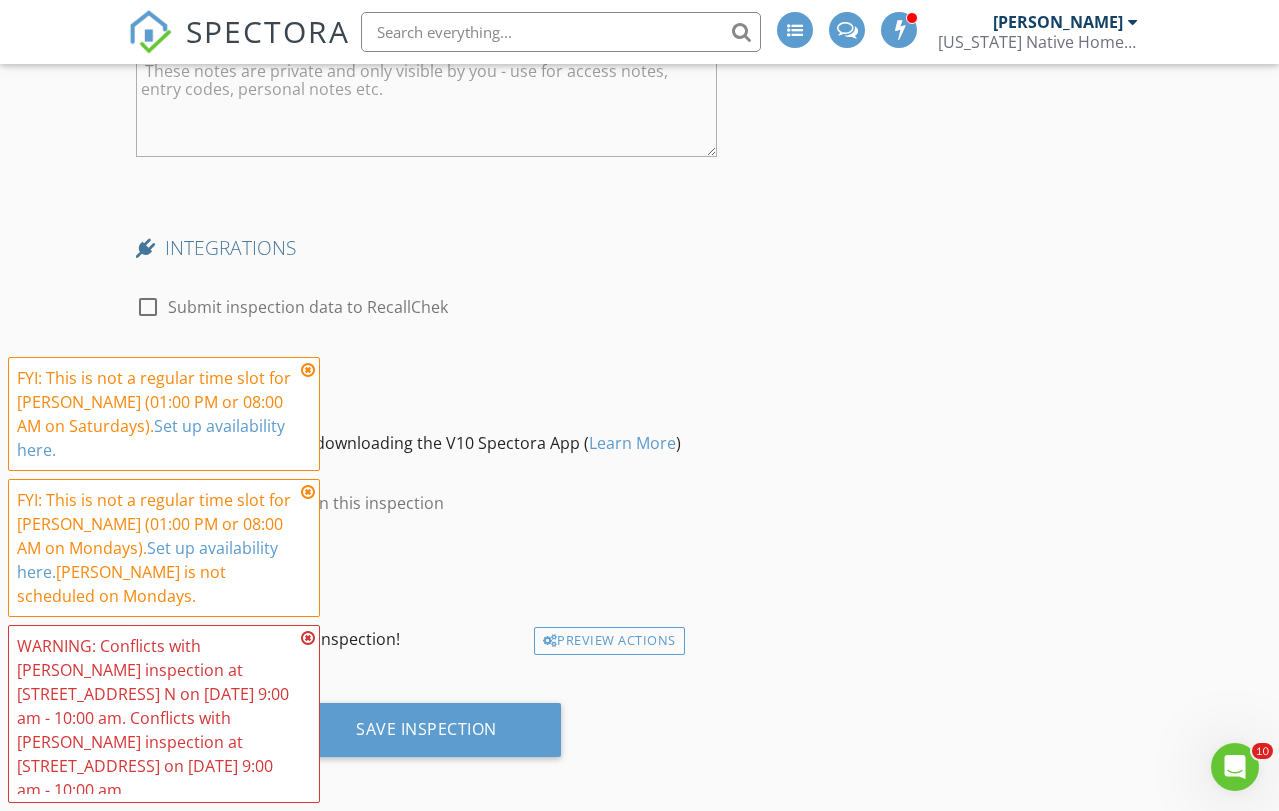 scroll, scrollTop: 5187, scrollLeft: 0, axis: vertical 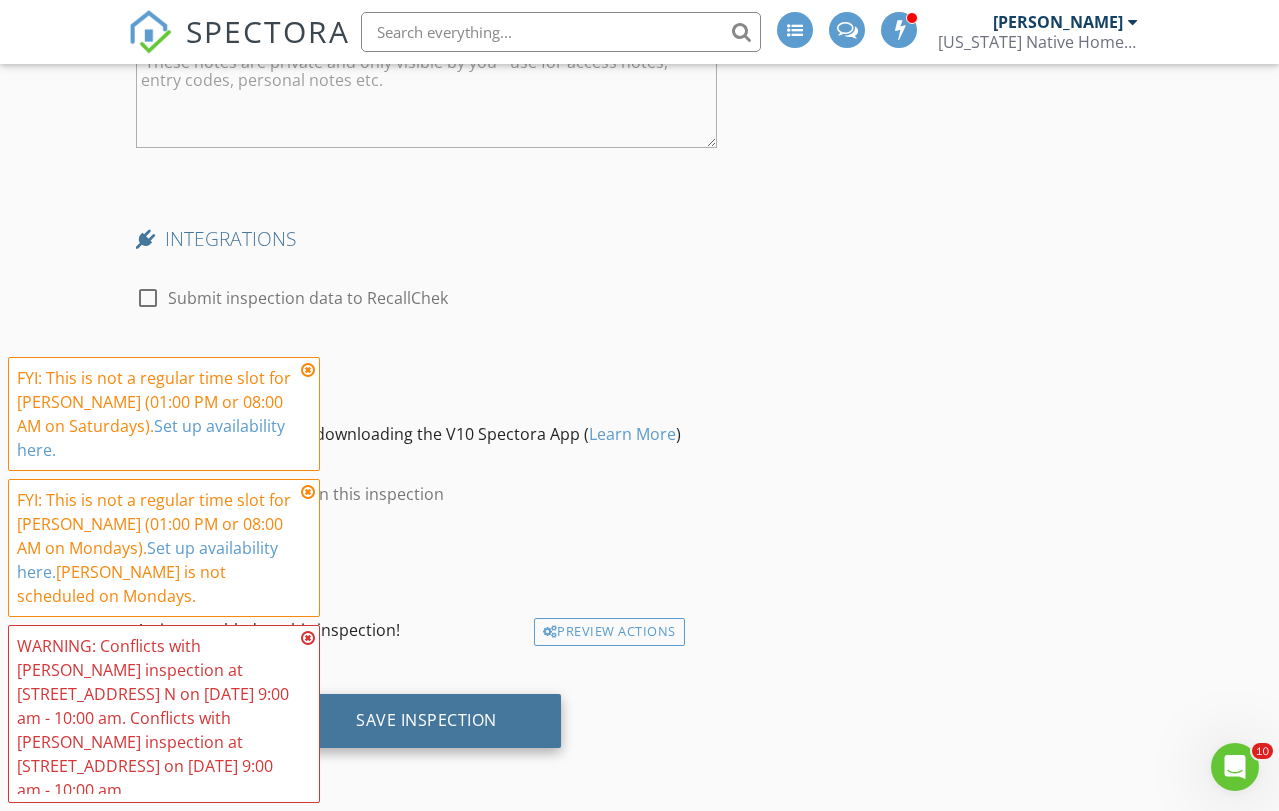click on "Save Inspection" at bounding box center (426, 721) 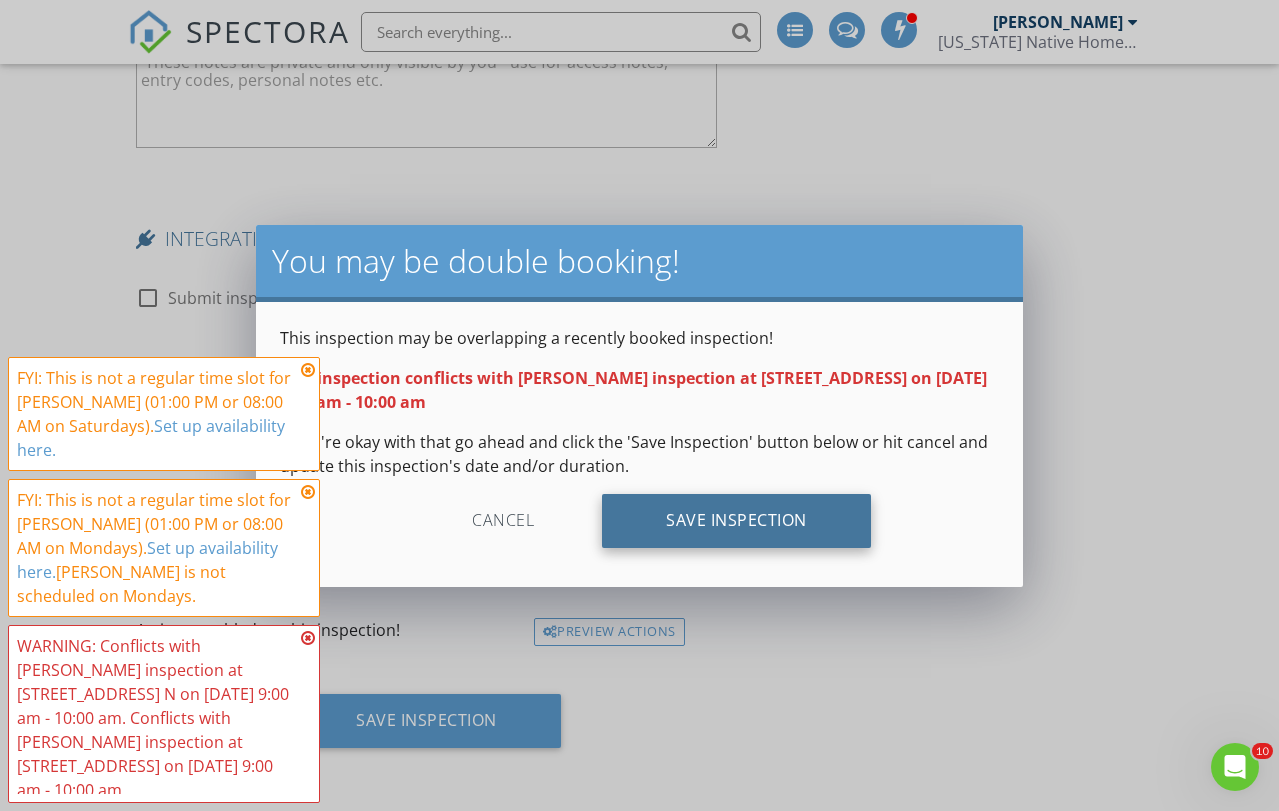 click on "Save Inspection" at bounding box center [736, 521] 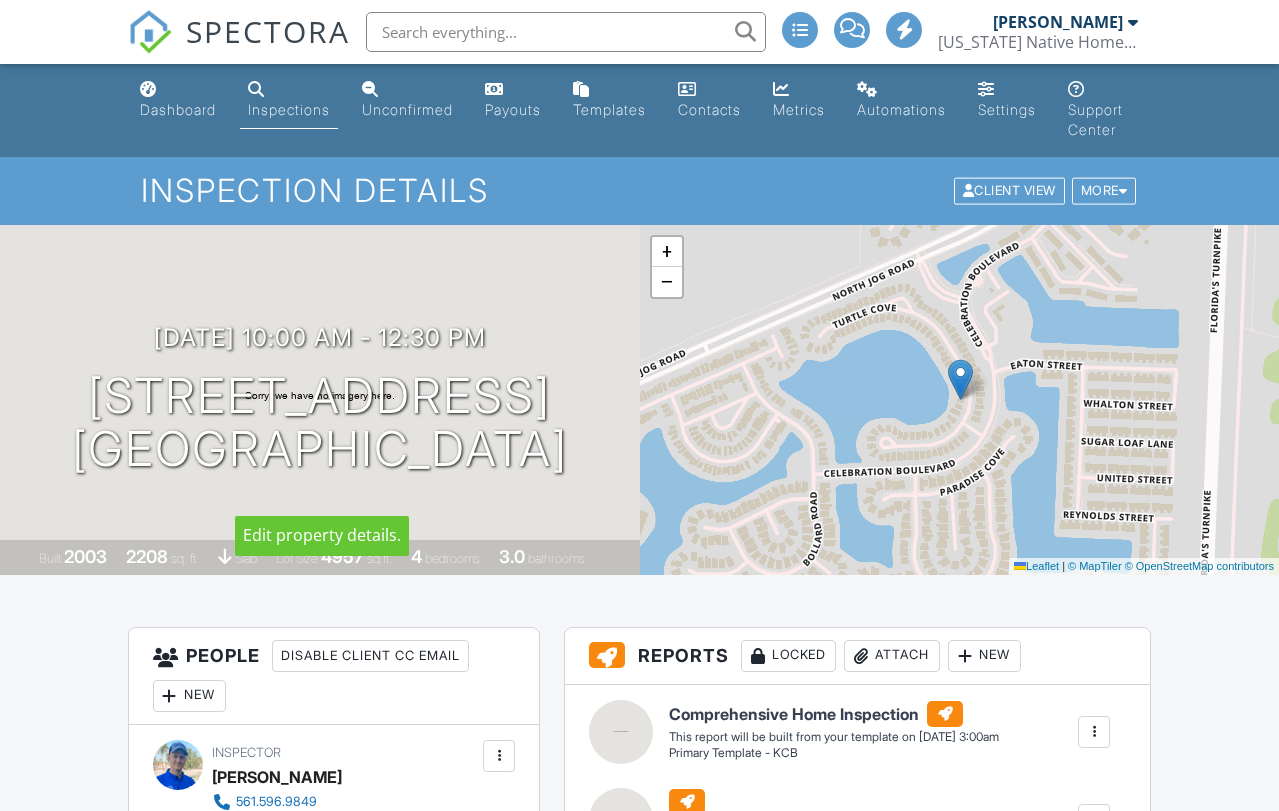 scroll, scrollTop: 171, scrollLeft: 0, axis: vertical 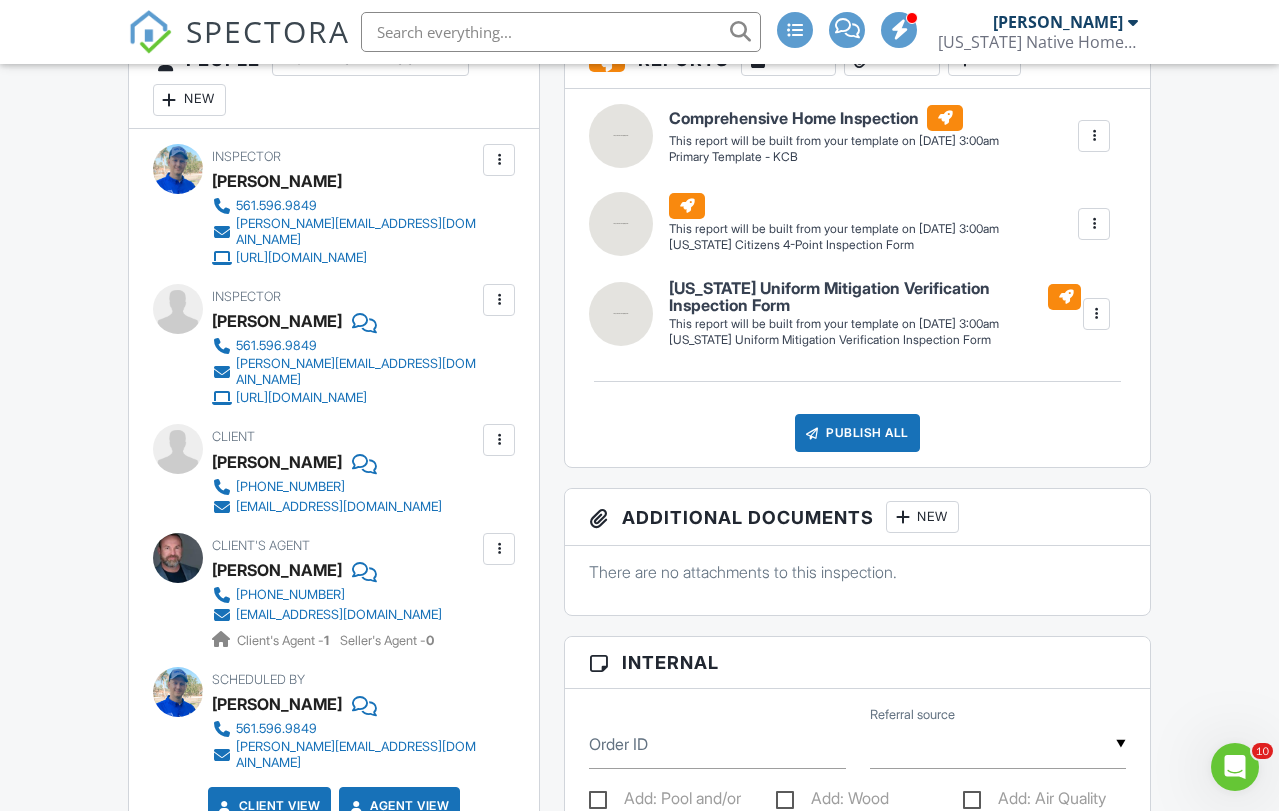 click at bounding box center [499, 160] 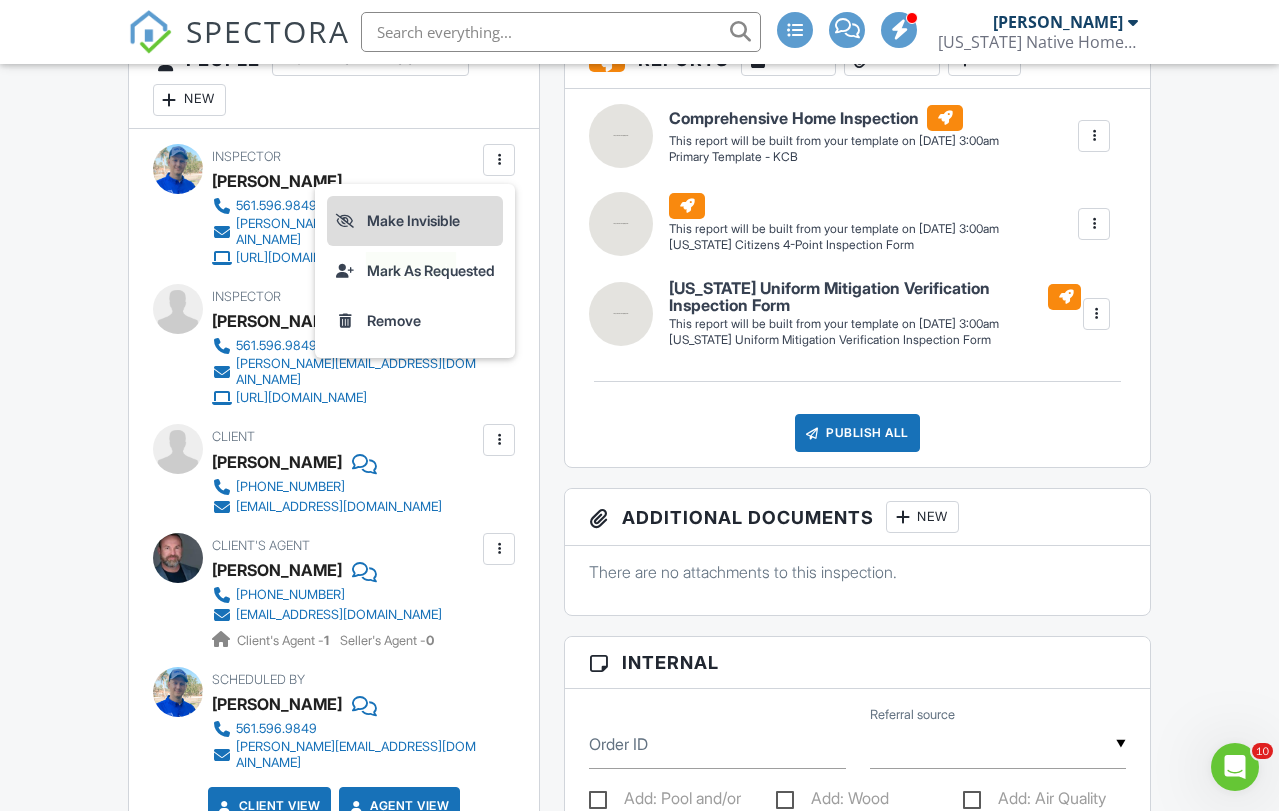 click on "Make Invisible" at bounding box center [415, 221] 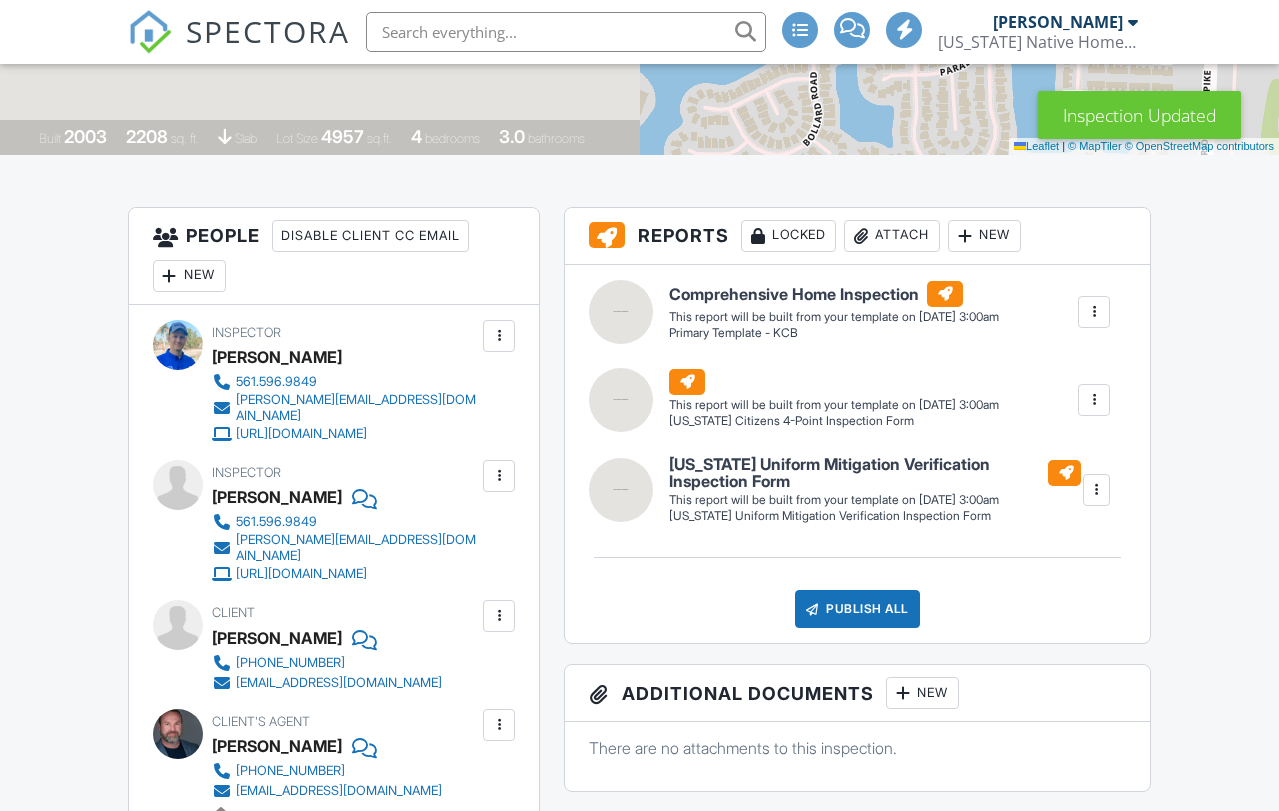scroll, scrollTop: 597, scrollLeft: 0, axis: vertical 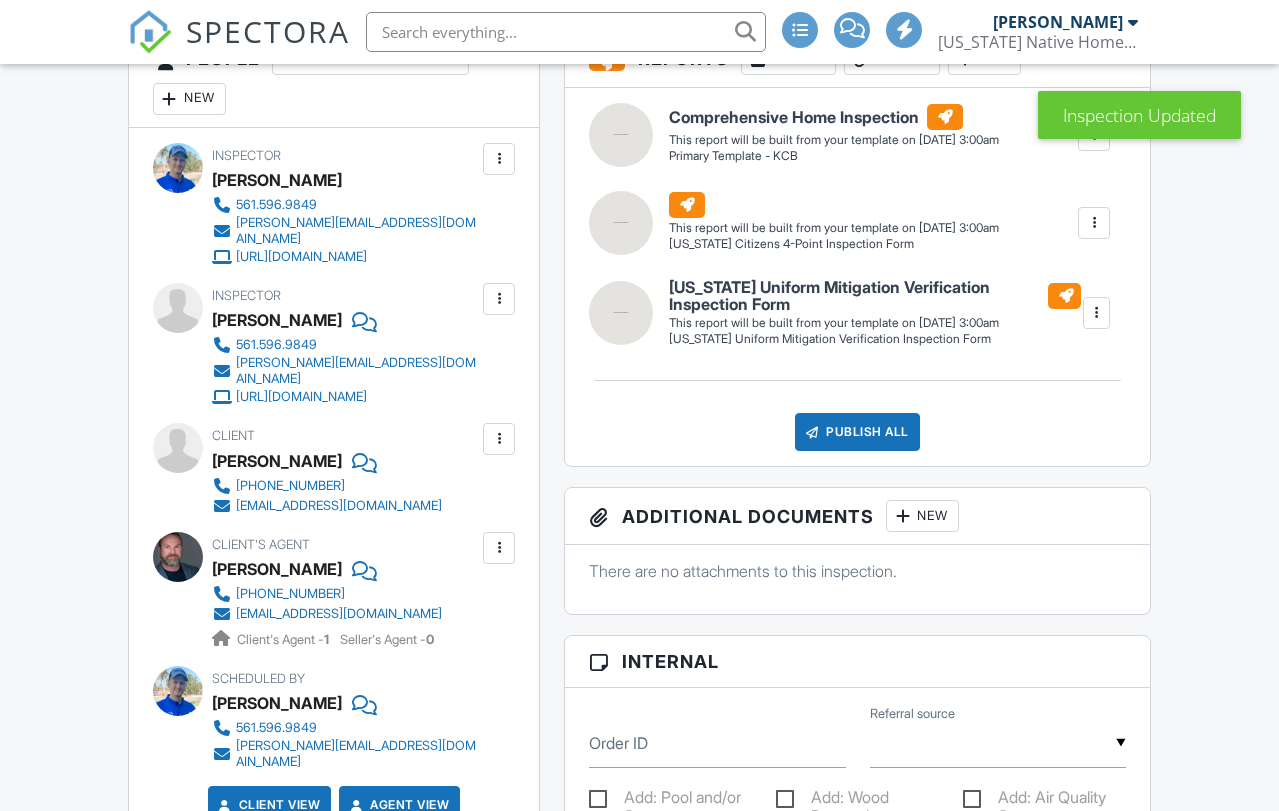 click at bounding box center (499, 299) 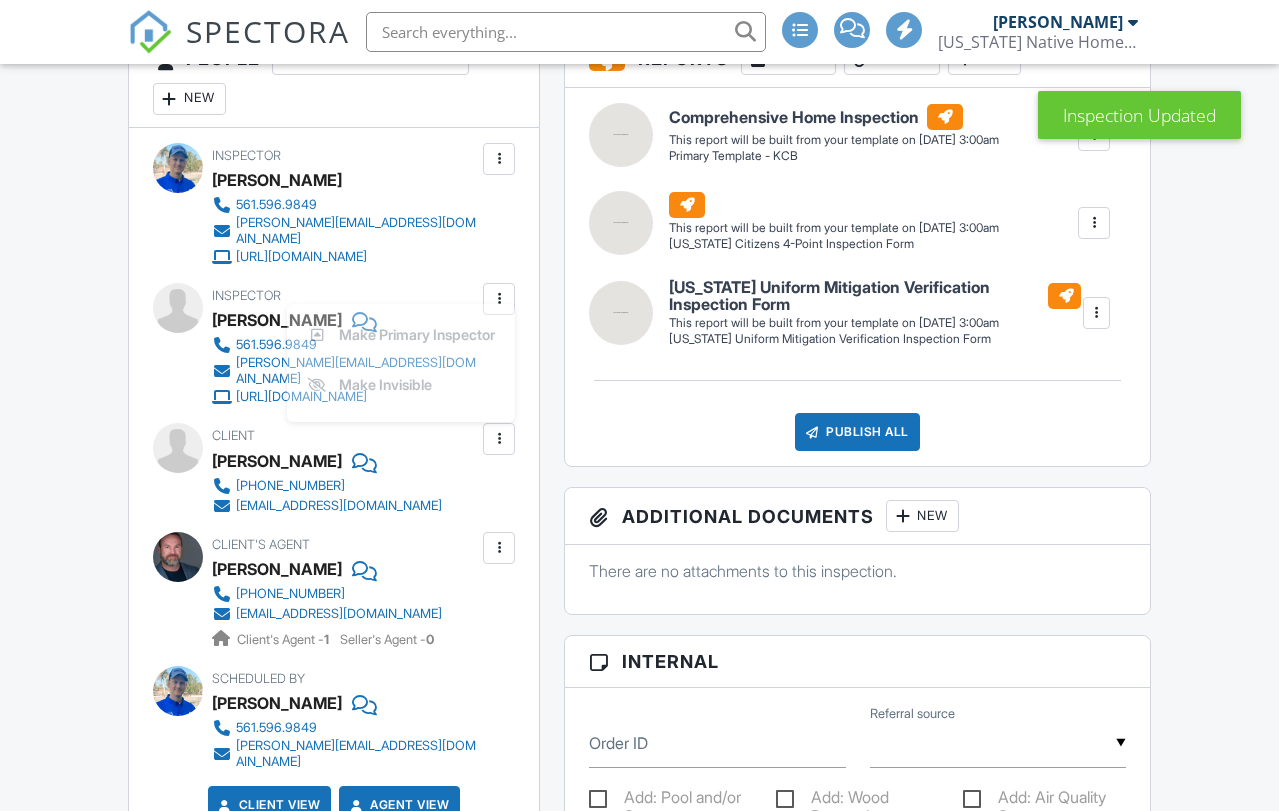 scroll, scrollTop: 0, scrollLeft: 0, axis: both 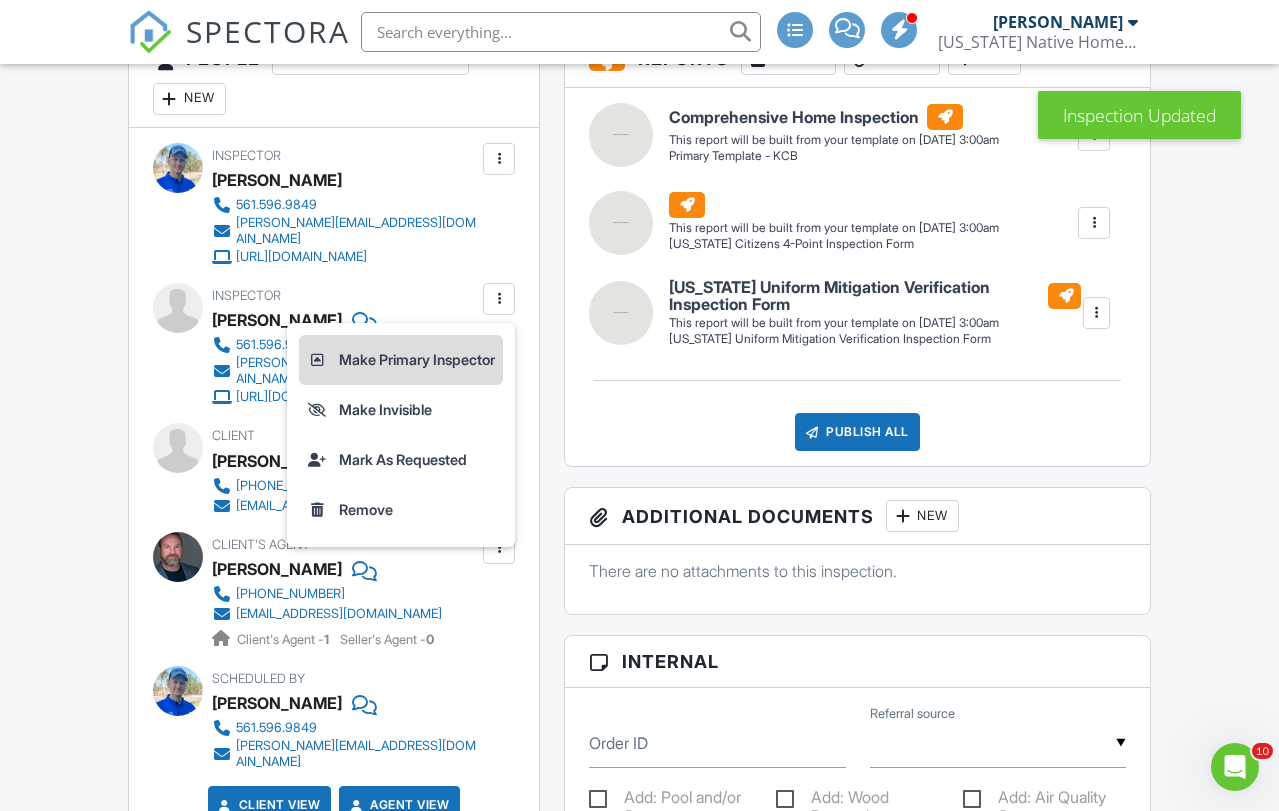 click on "Make Primary Inspector" at bounding box center [401, 360] 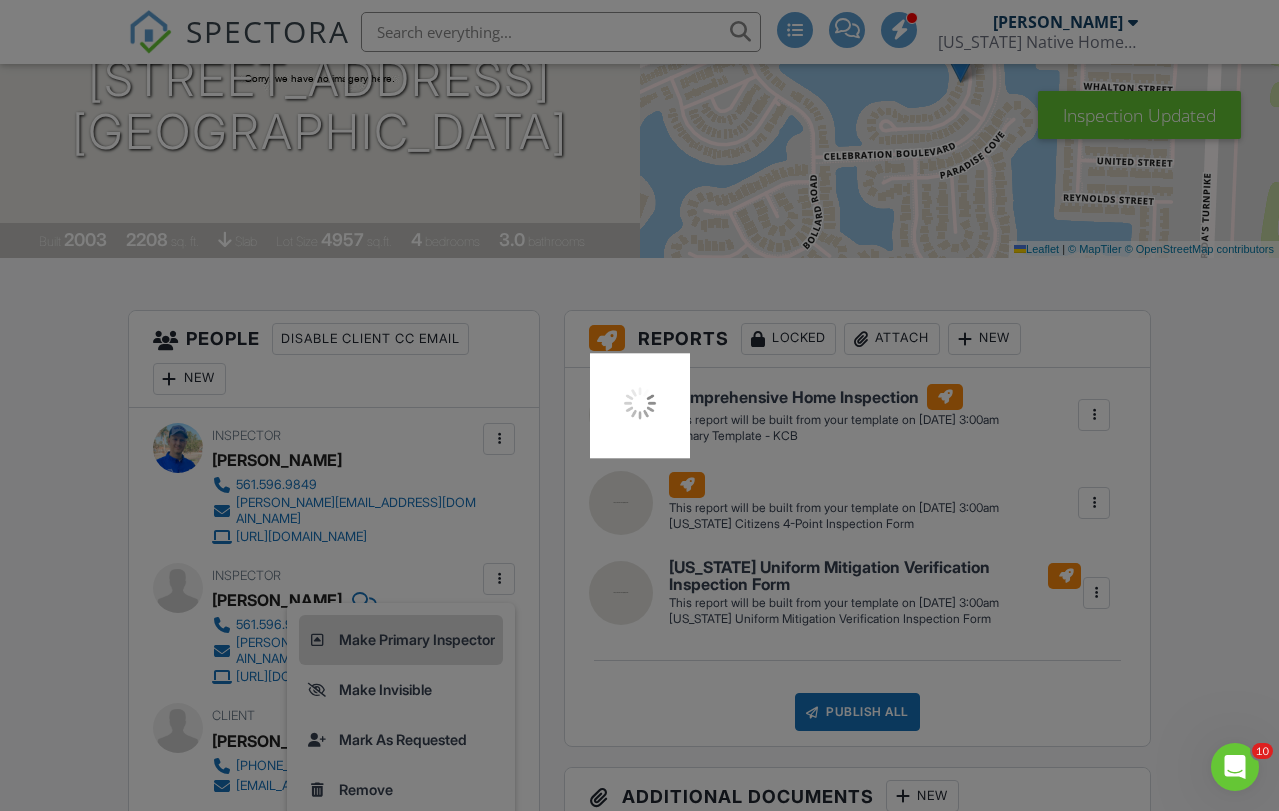 scroll, scrollTop: 316, scrollLeft: 0, axis: vertical 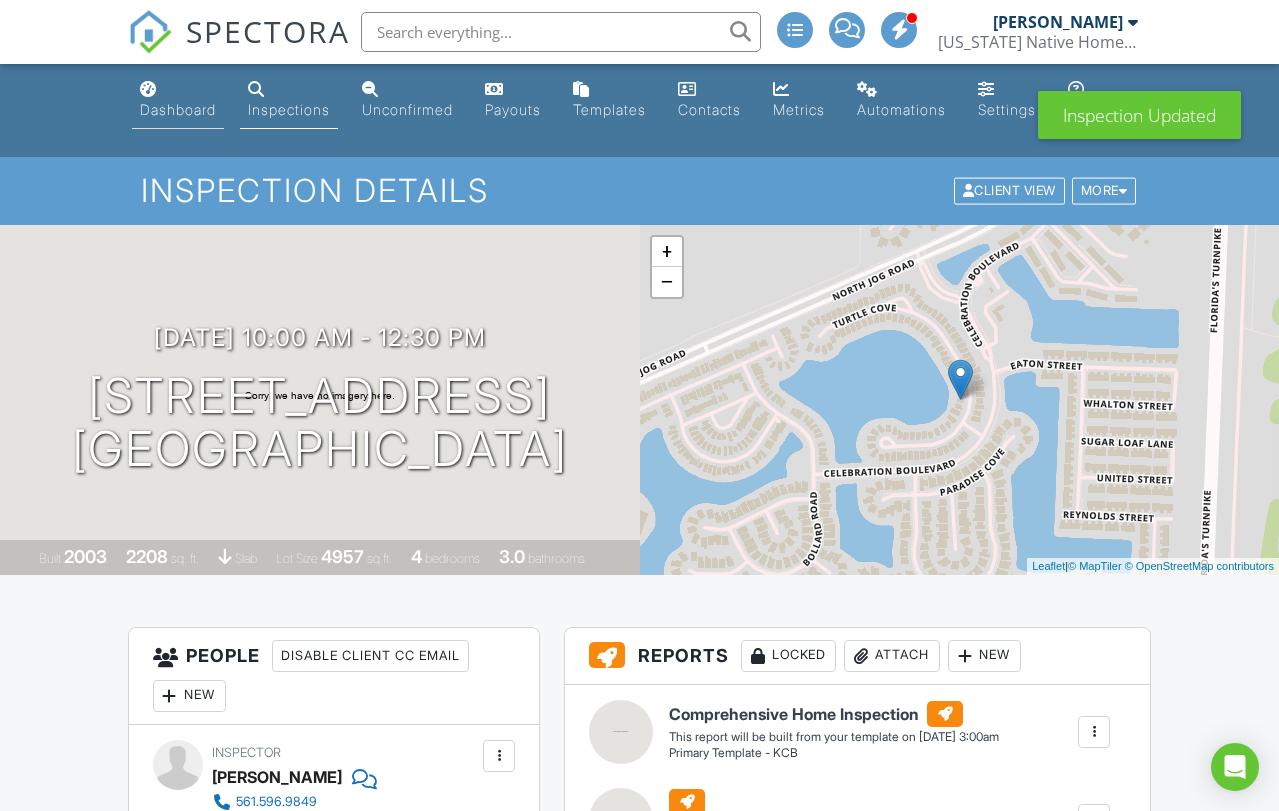 click on "Dashboard" at bounding box center (178, 109) 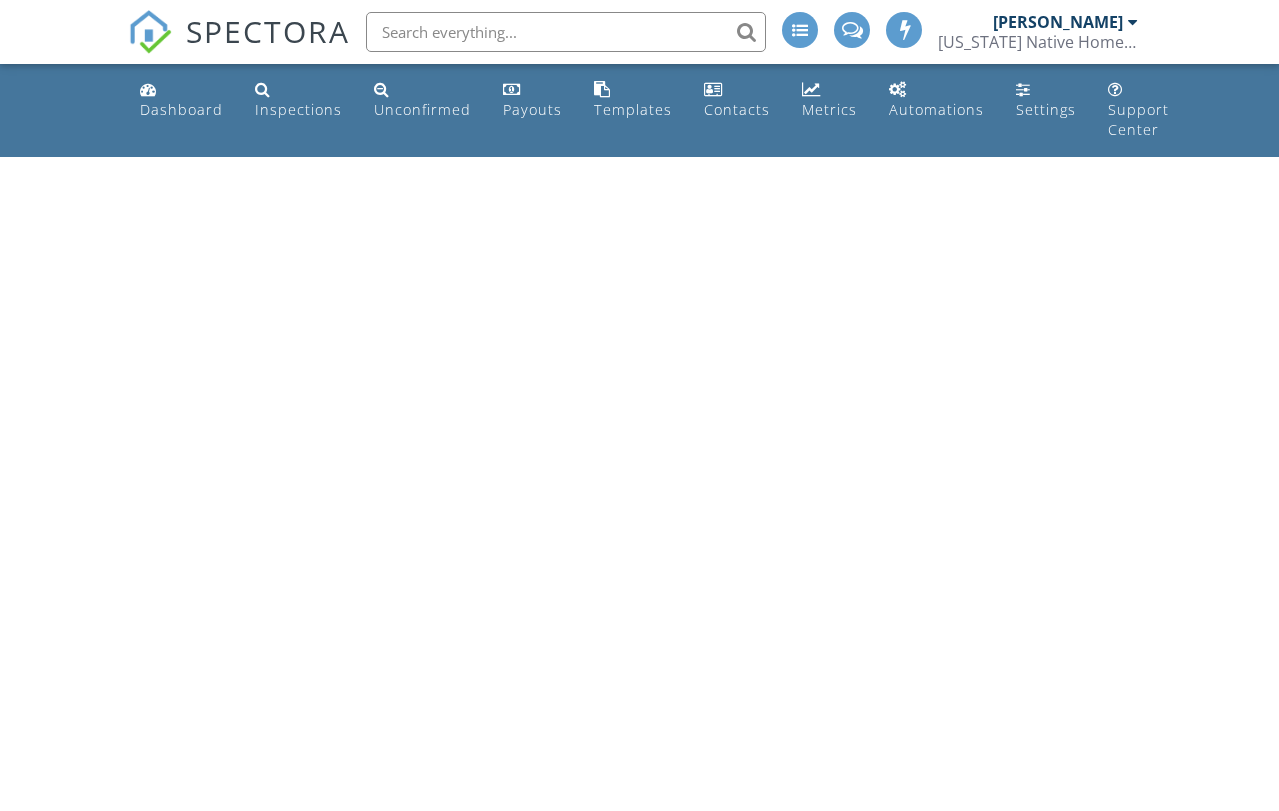 scroll, scrollTop: 0, scrollLeft: 0, axis: both 